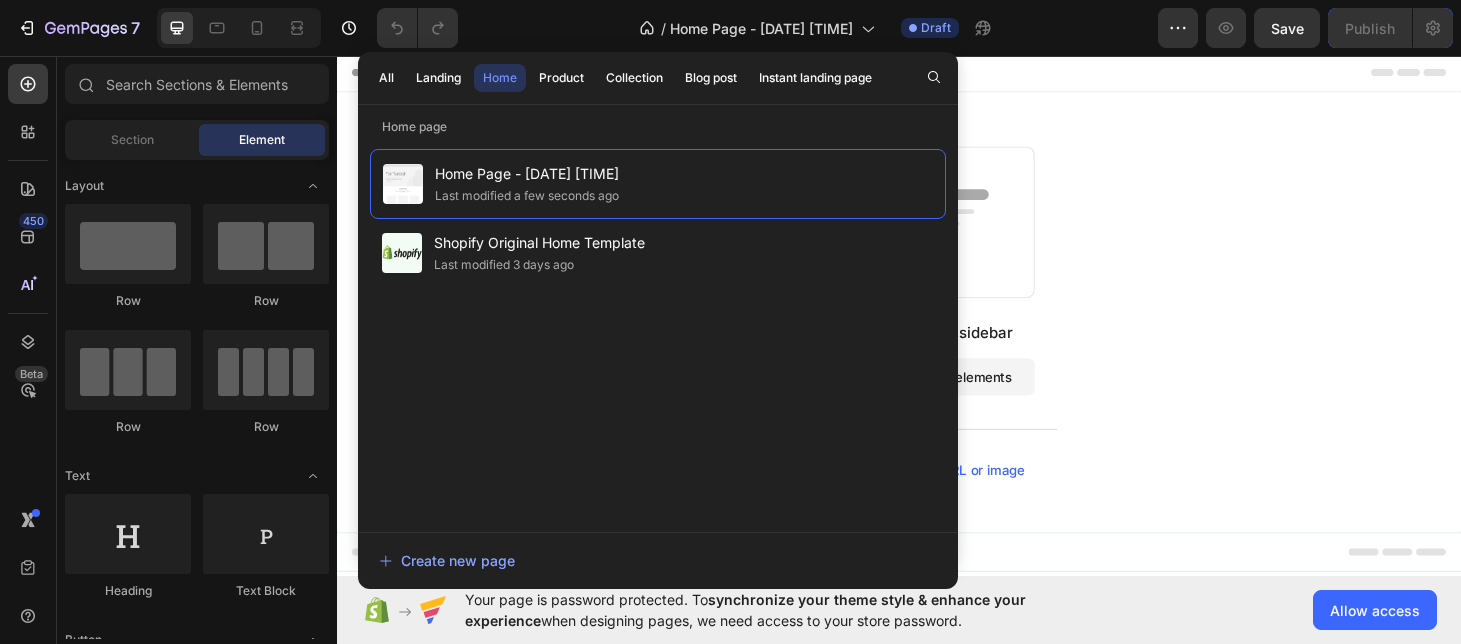 scroll, scrollTop: 0, scrollLeft: 0, axis: both 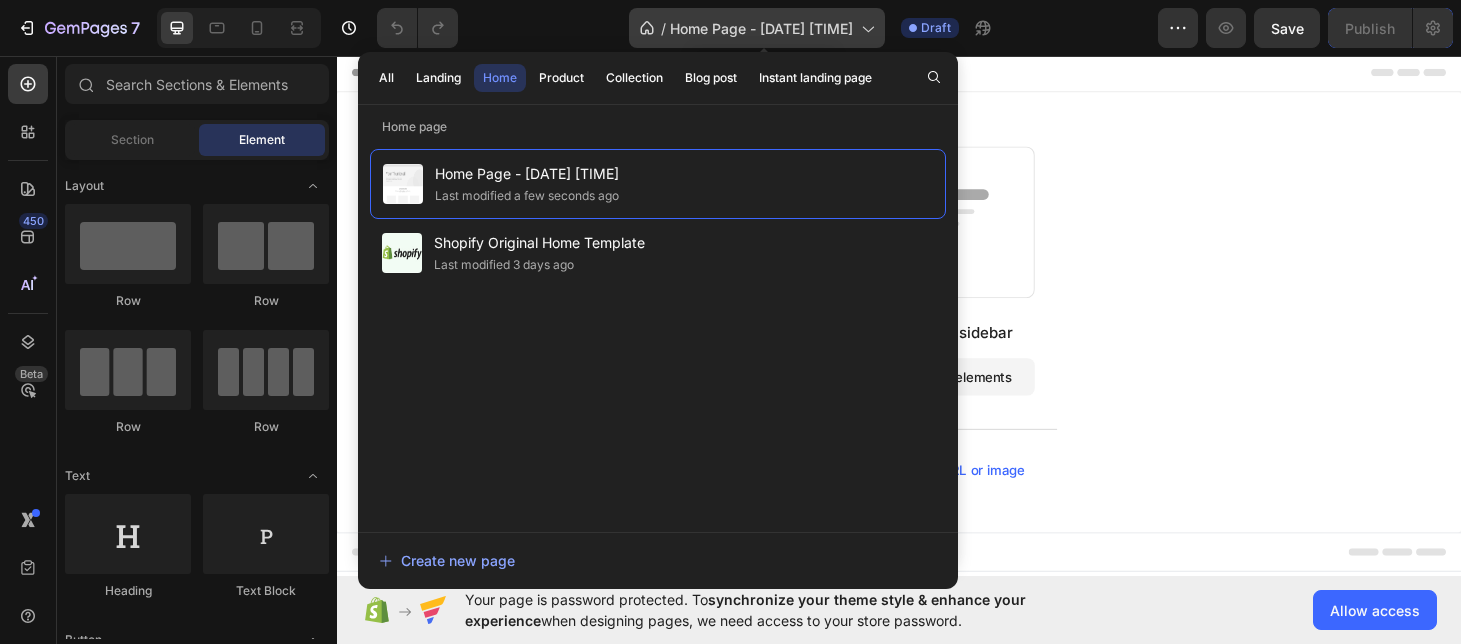 click on "Home Page - [DATE] [TIME]" at bounding box center (761, 28) 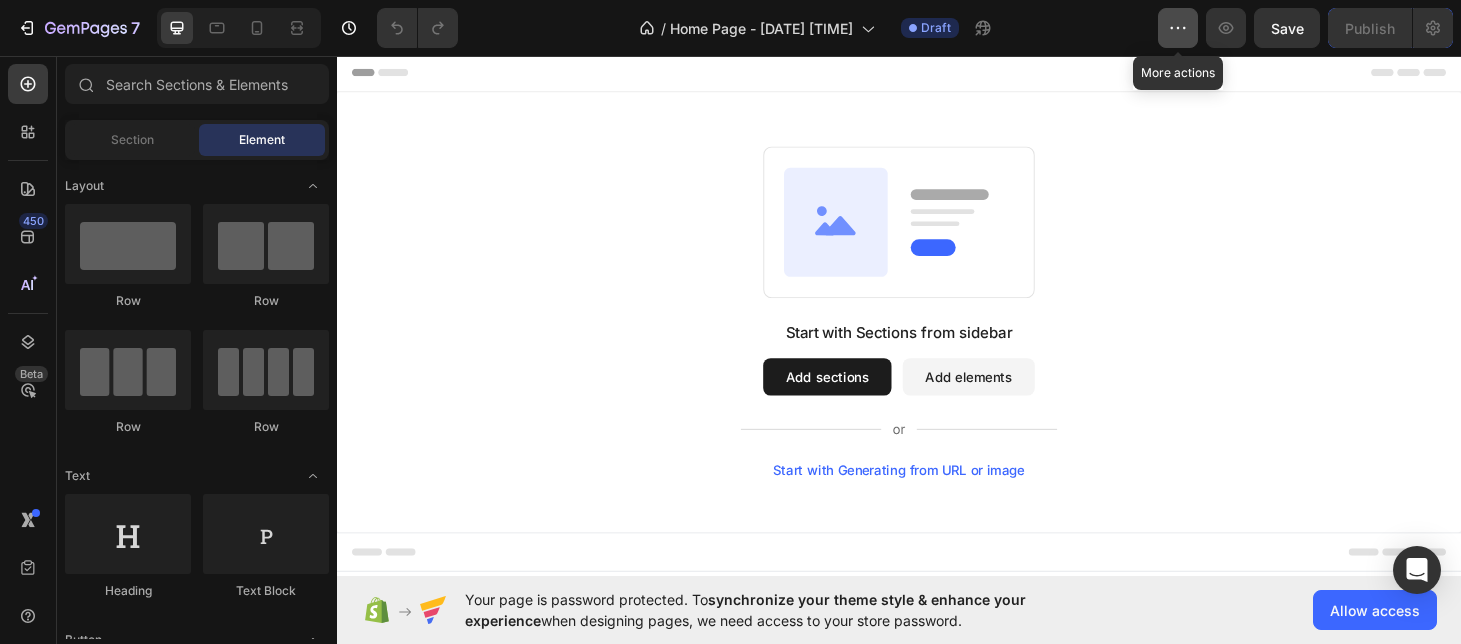 click 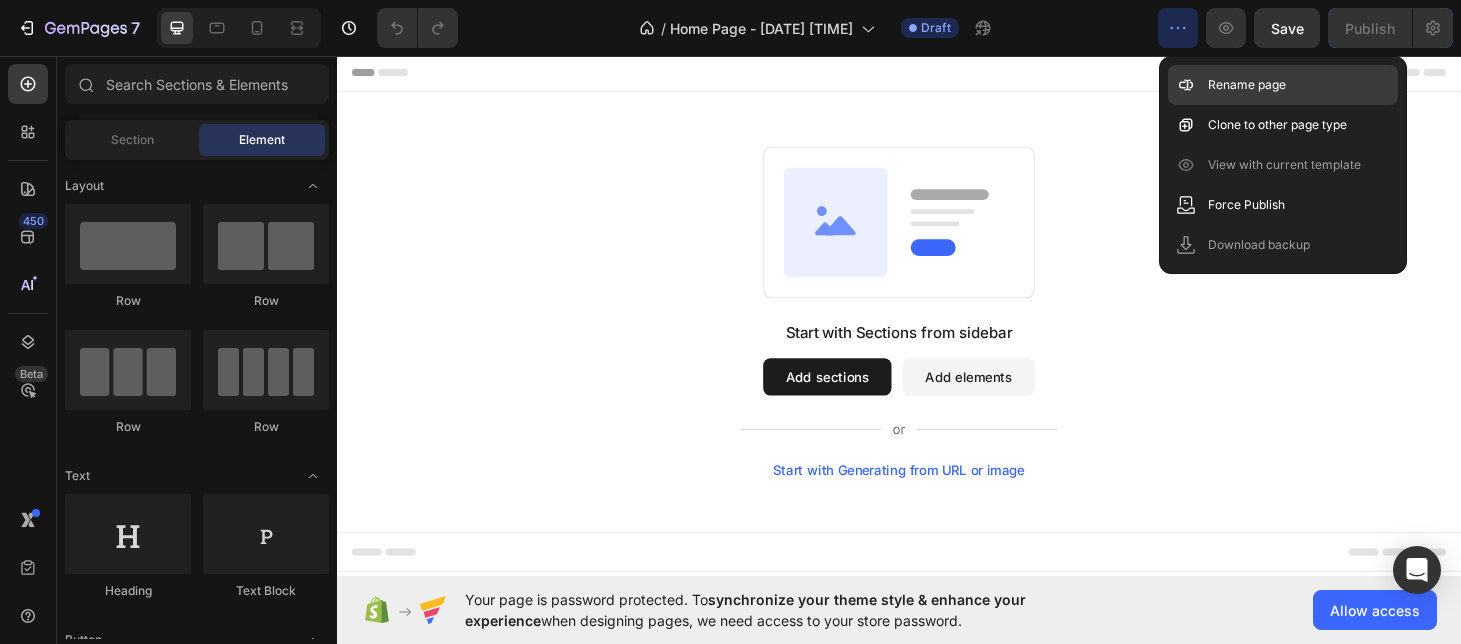click on "Rename page" at bounding box center (1247, 85) 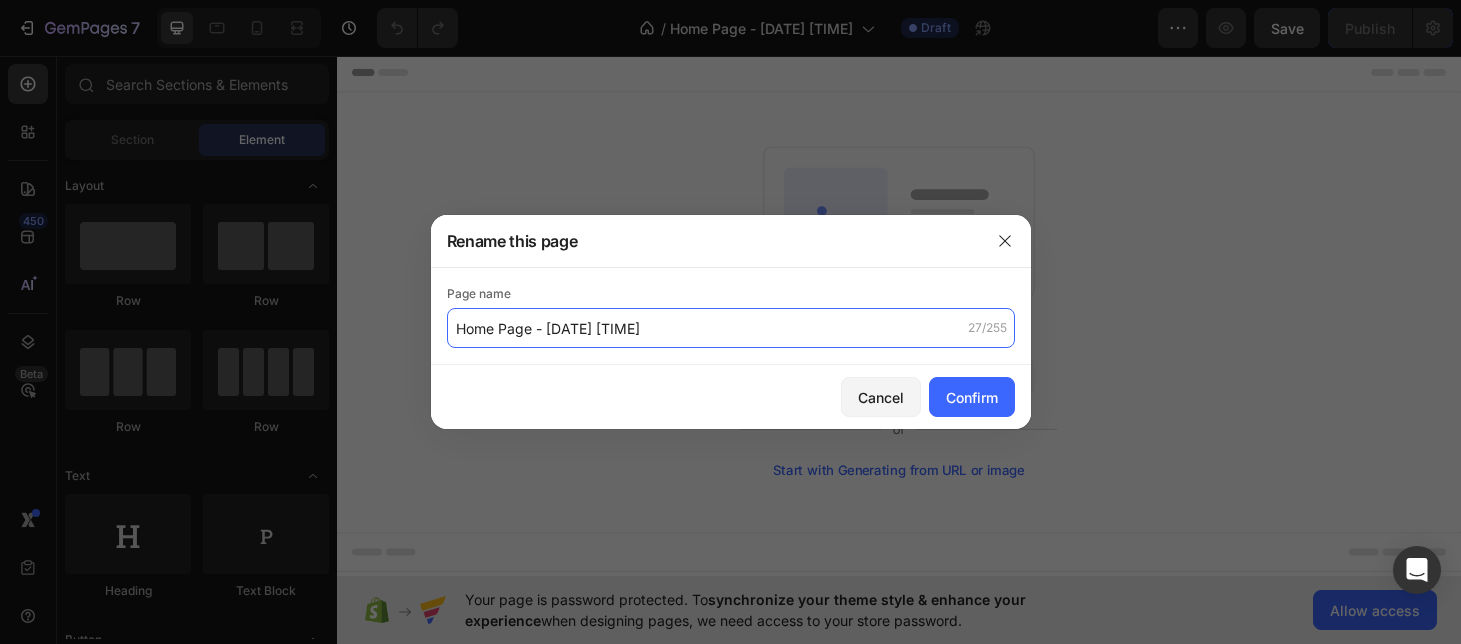 drag, startPoint x: 714, startPoint y: 338, endPoint x: 724, endPoint y: 332, distance: 11.661903 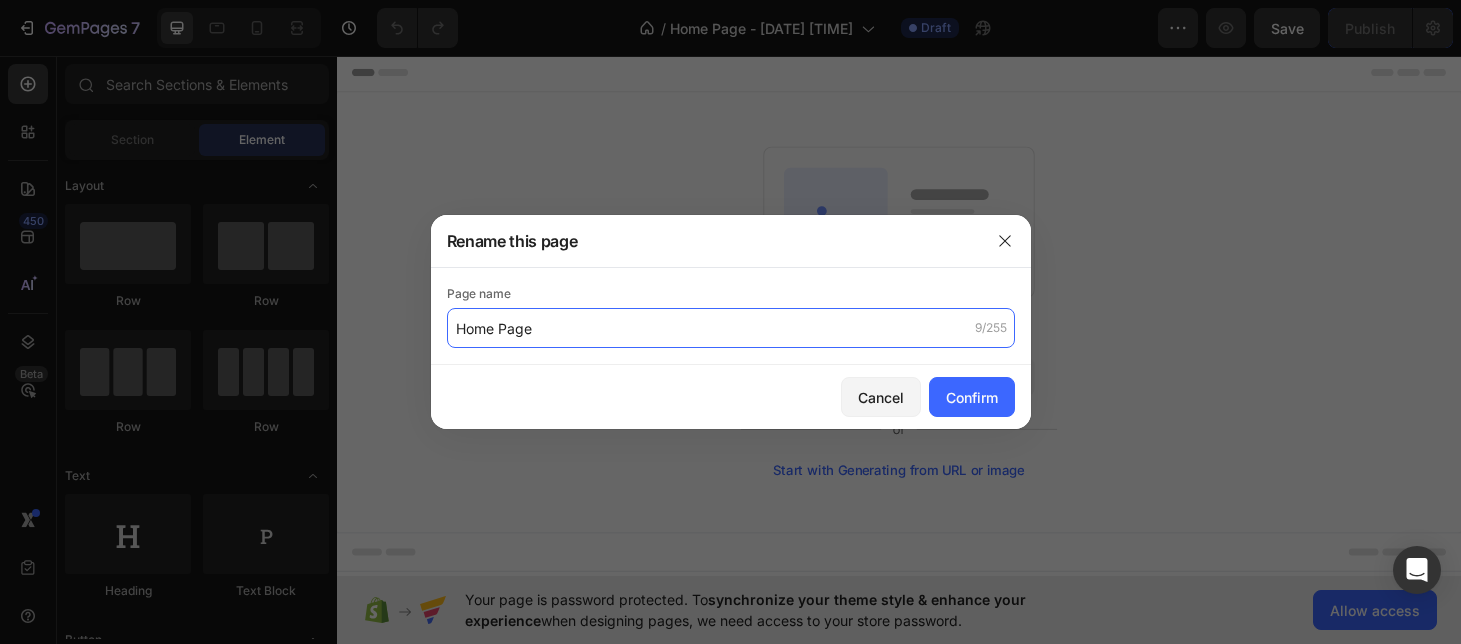 type on "Home Page" 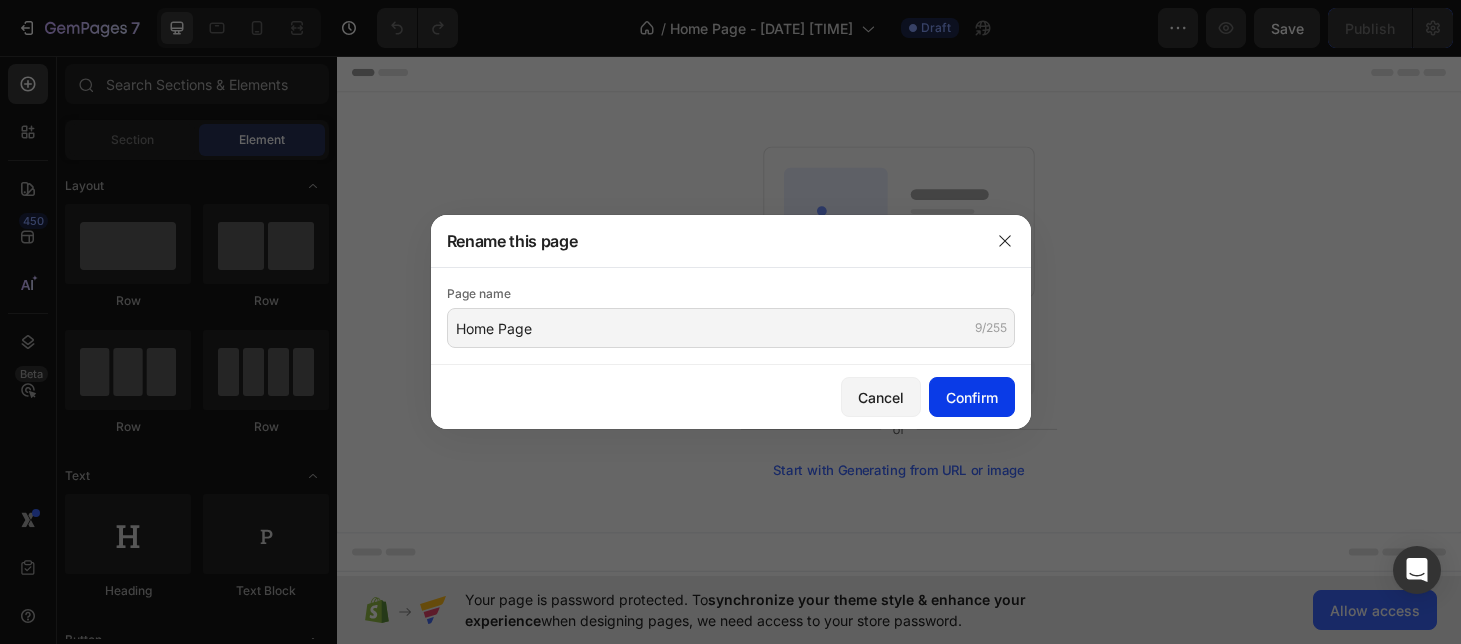 click on "Cancel Confirm" at bounding box center [731, 397] 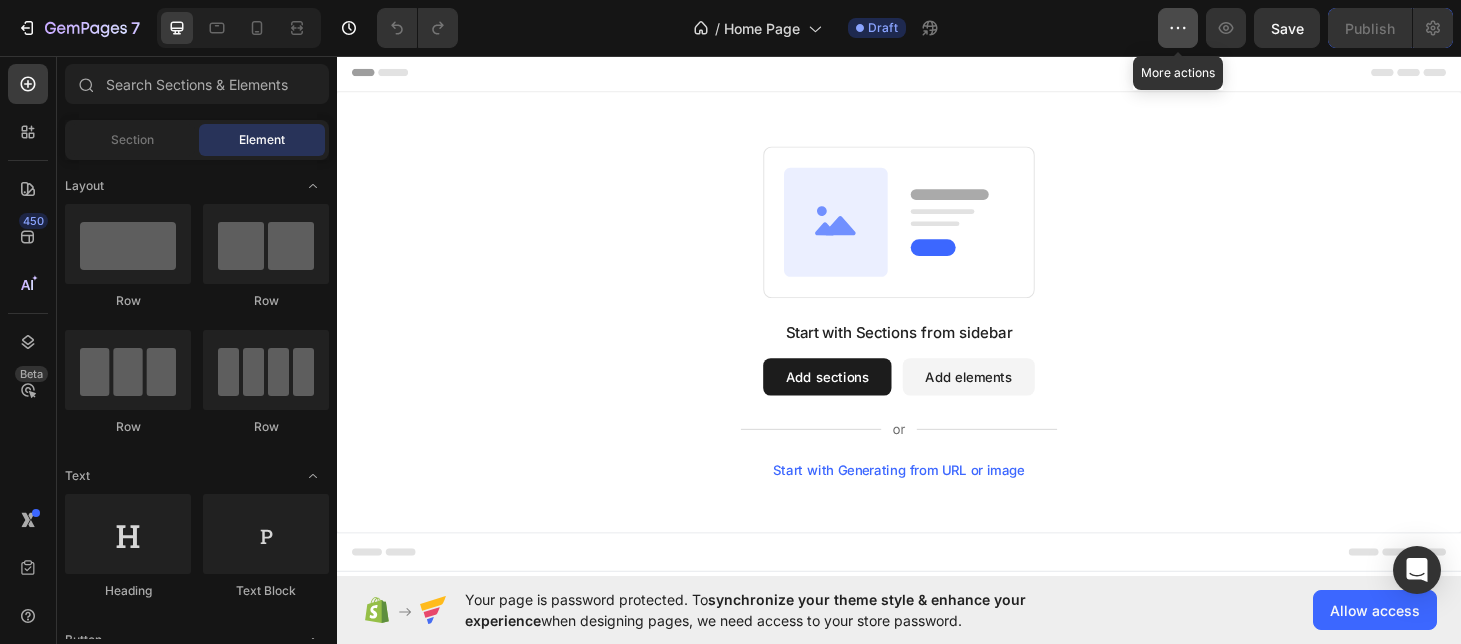 click 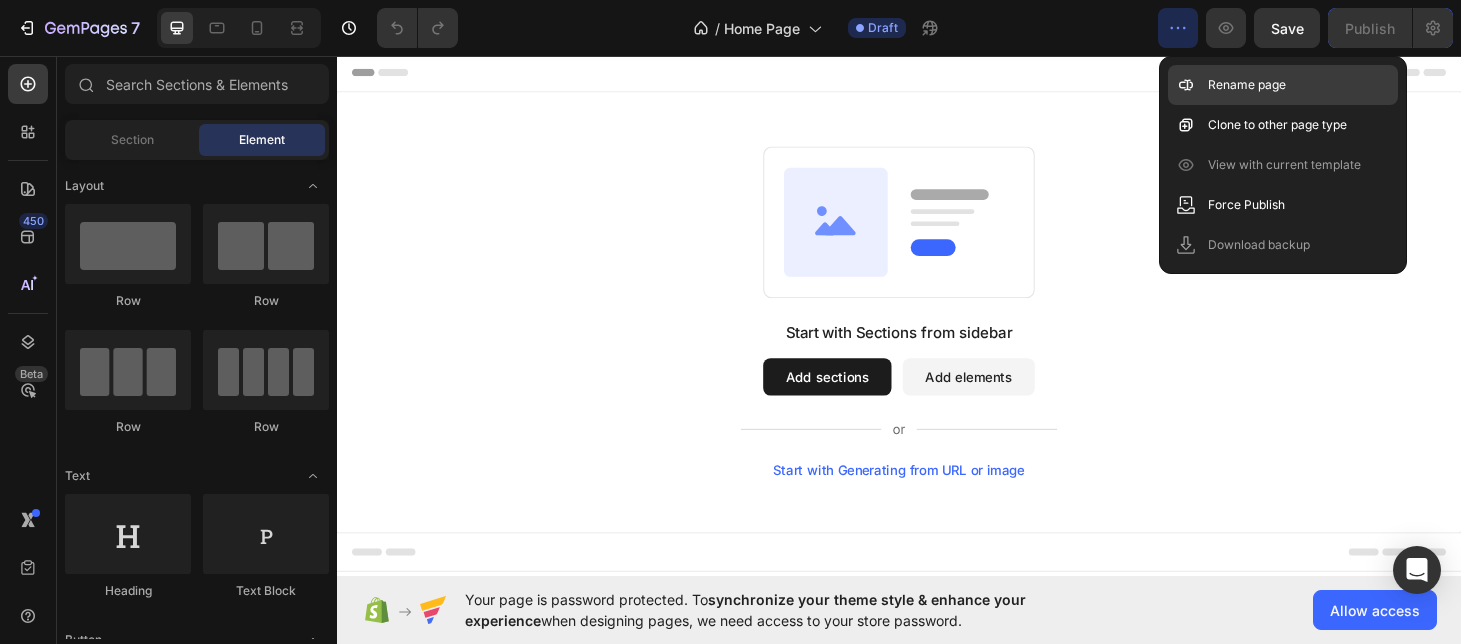 click 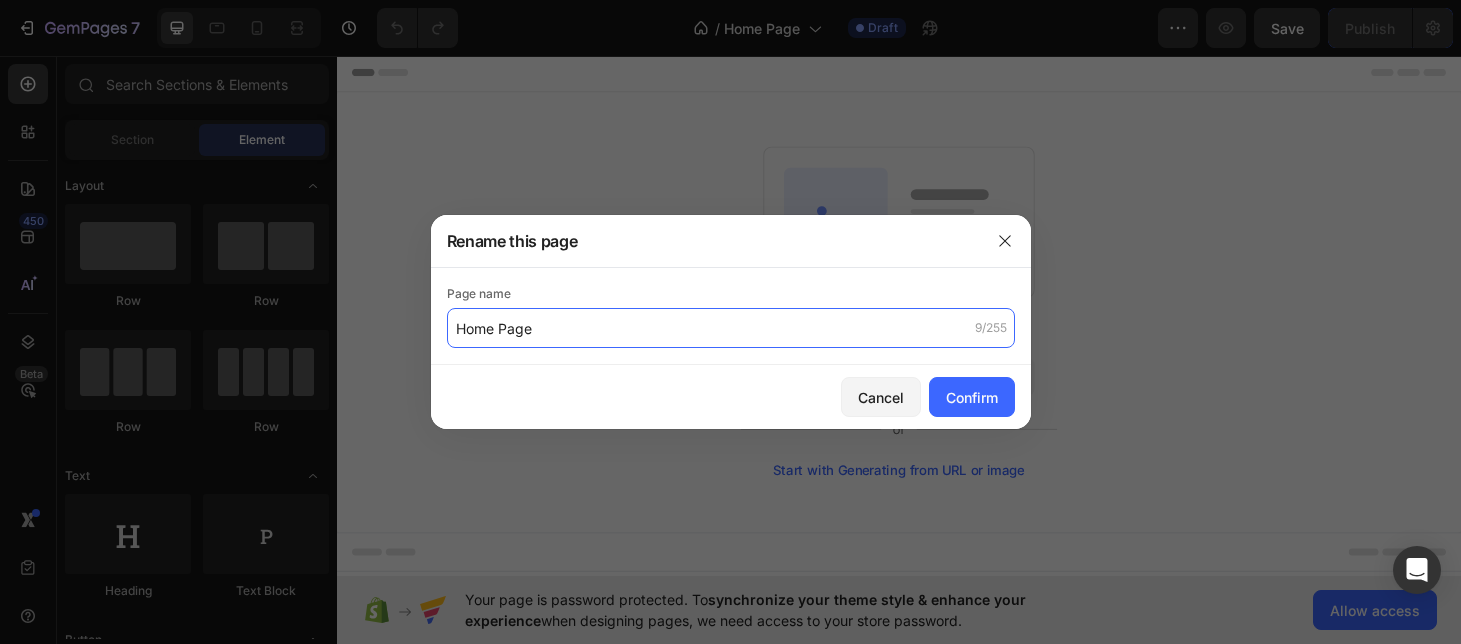 click on "Home Page" 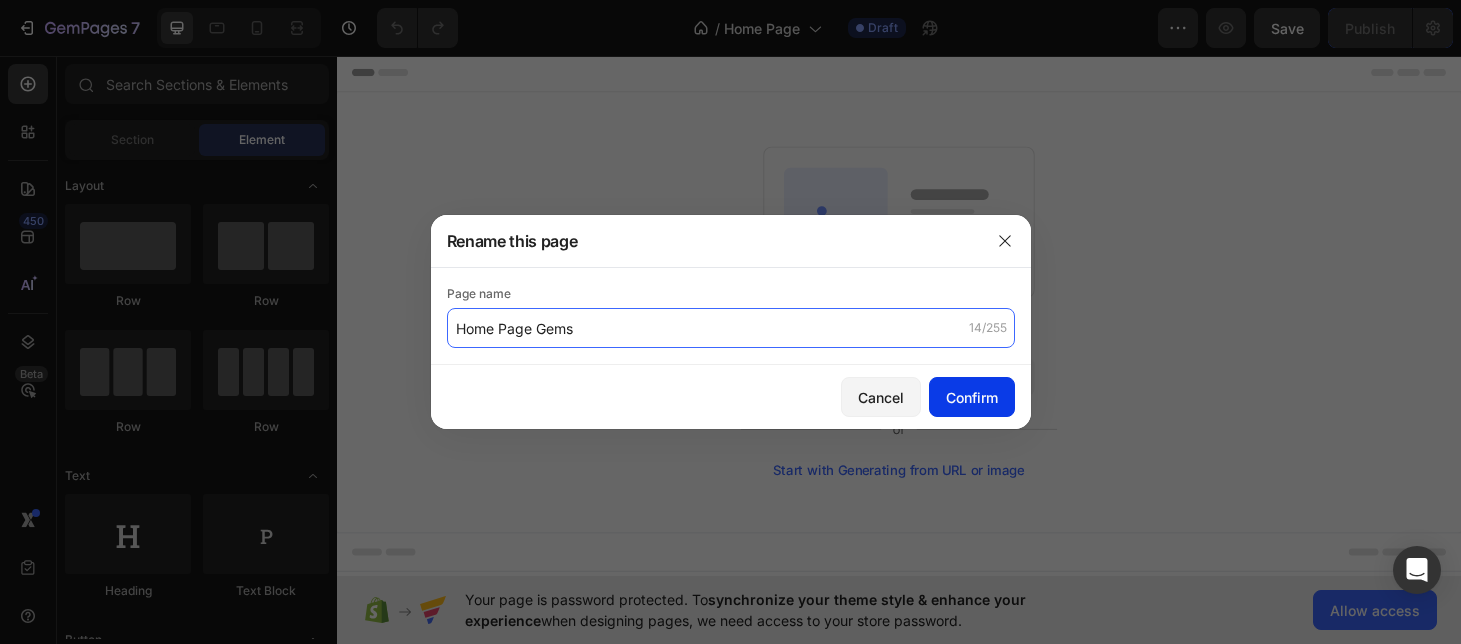 type on "Home Page Gems" 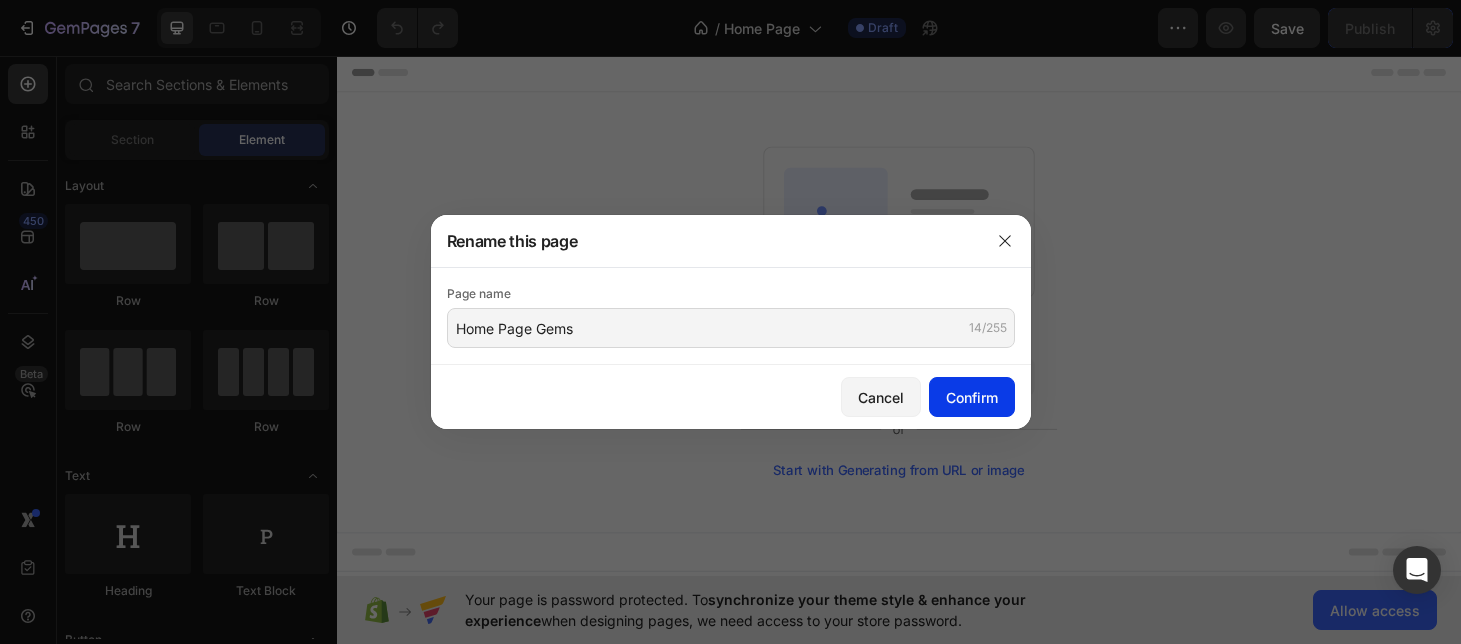 click on "Confirm" at bounding box center [972, 397] 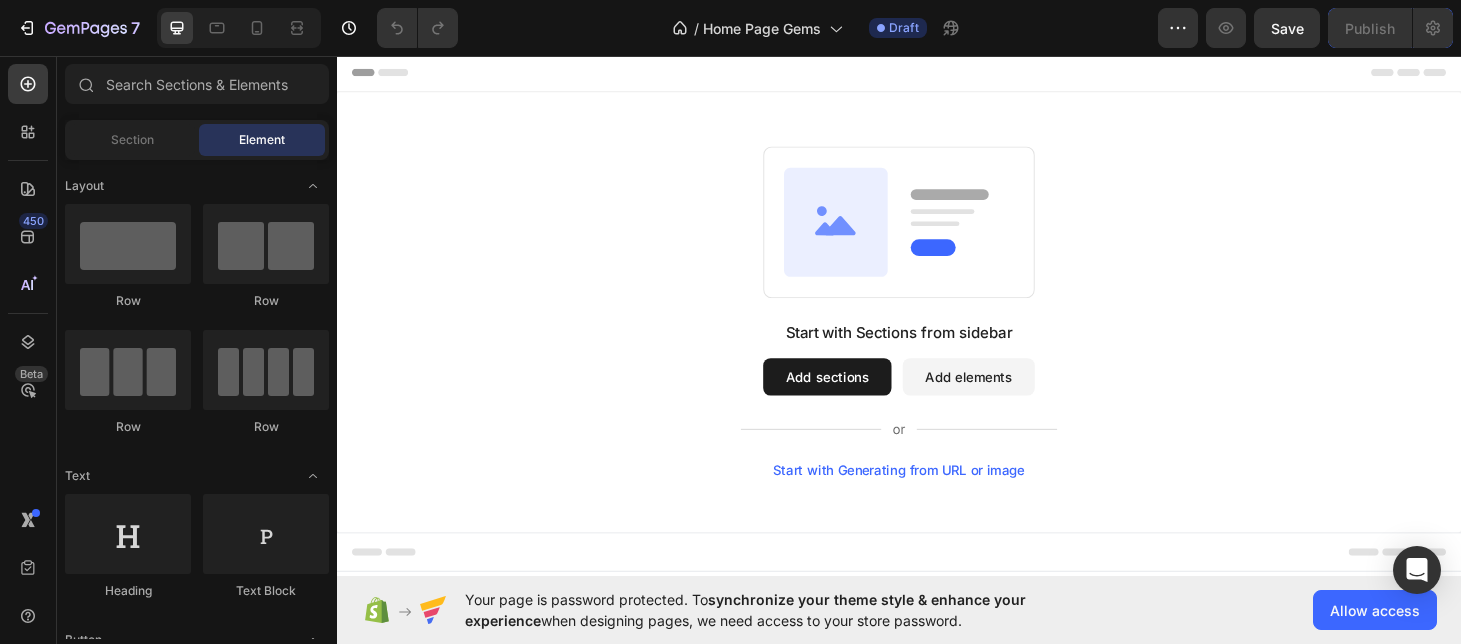 click on "Add sections" at bounding box center (860, 398) 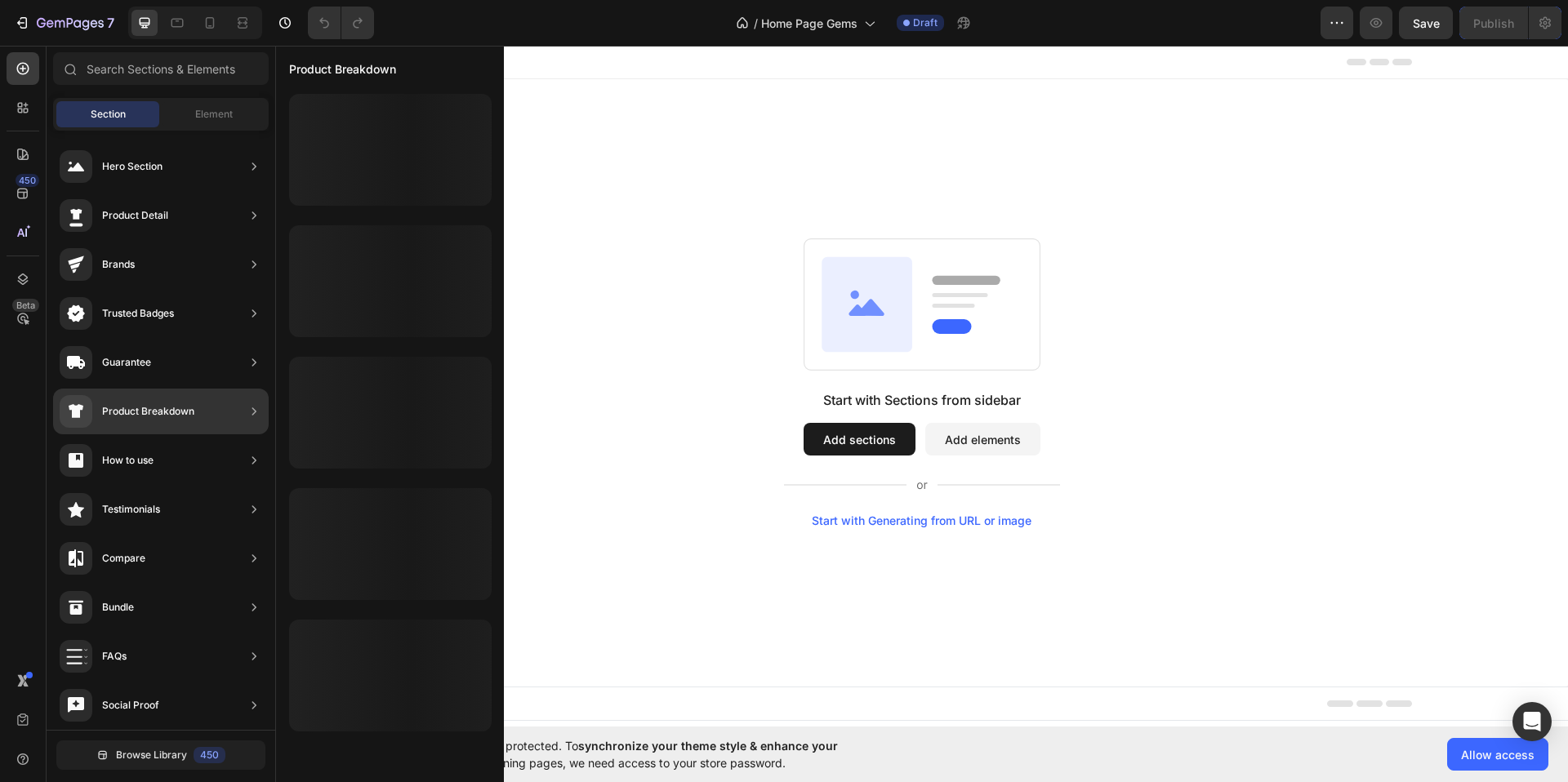 scroll, scrollTop: 0, scrollLeft: 0, axis: both 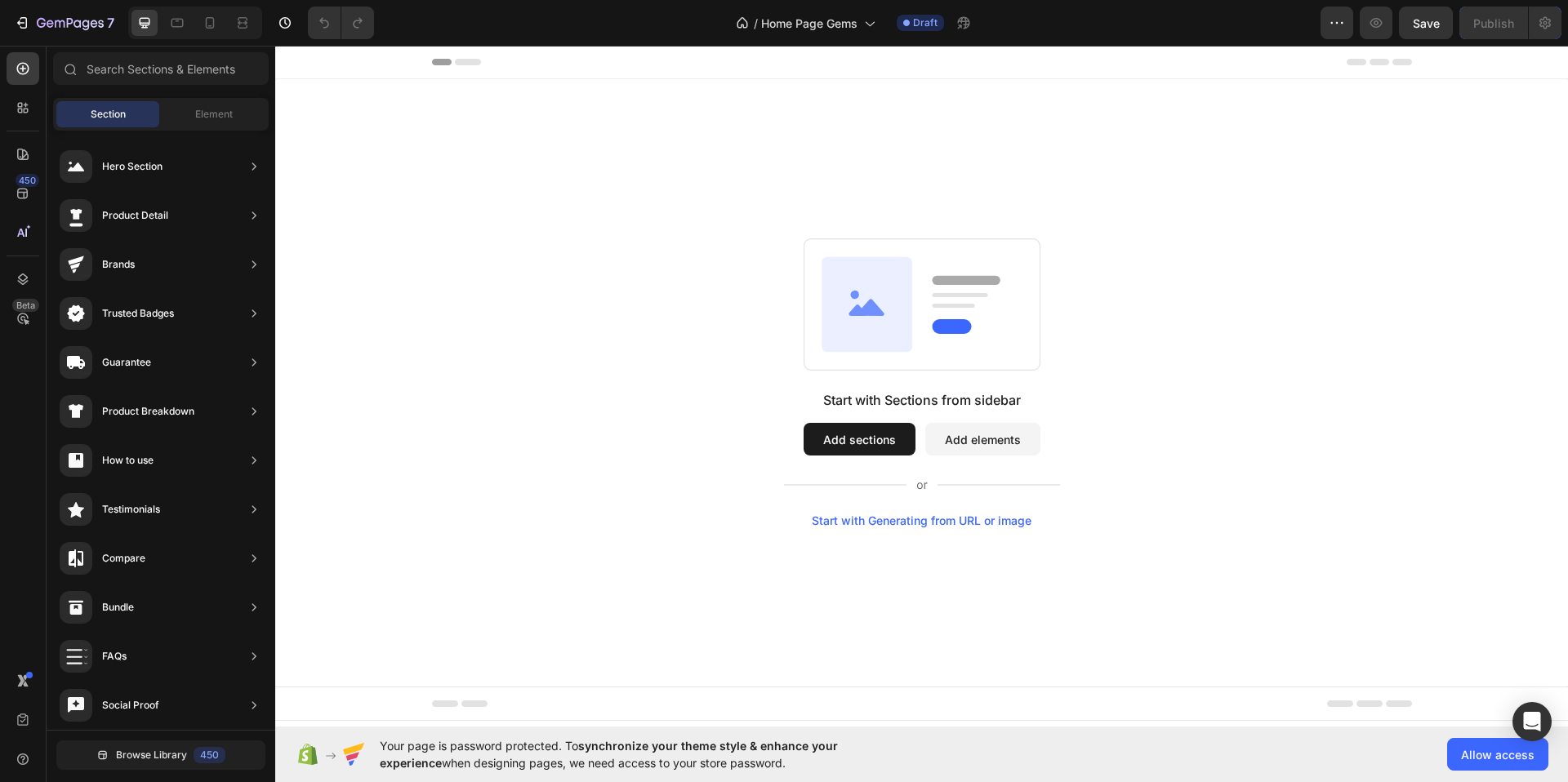 click on "Hero Section Product Detail Brands Trusted Badges Guarantee Product Breakdown How to use Testimonials Compare Bundle FAQs Social Proof Brand Story Product List Collection Blog List Contact Sticky Add to Cart Custom Footer" at bounding box center (161, 604) 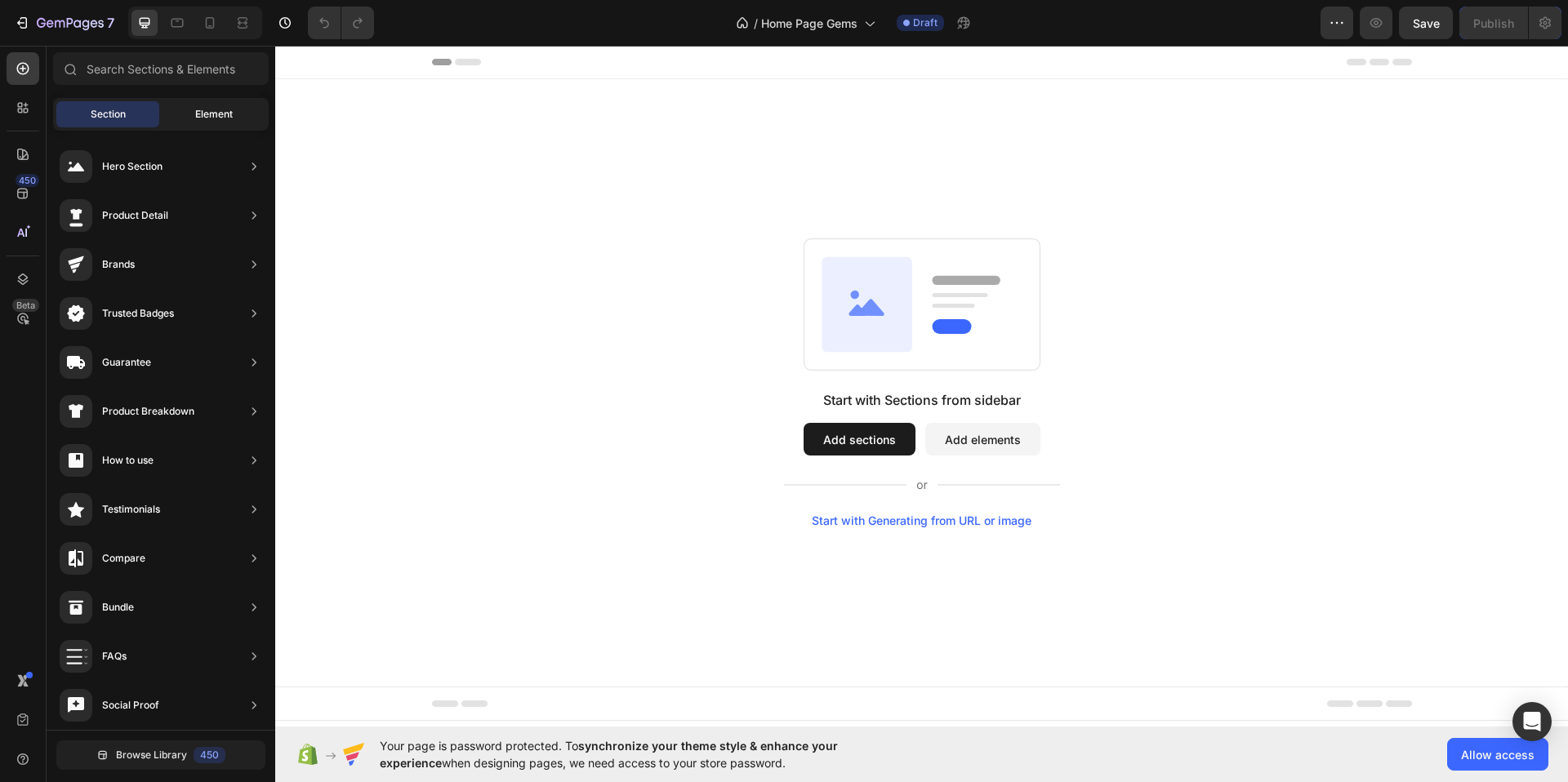 click on "Element" 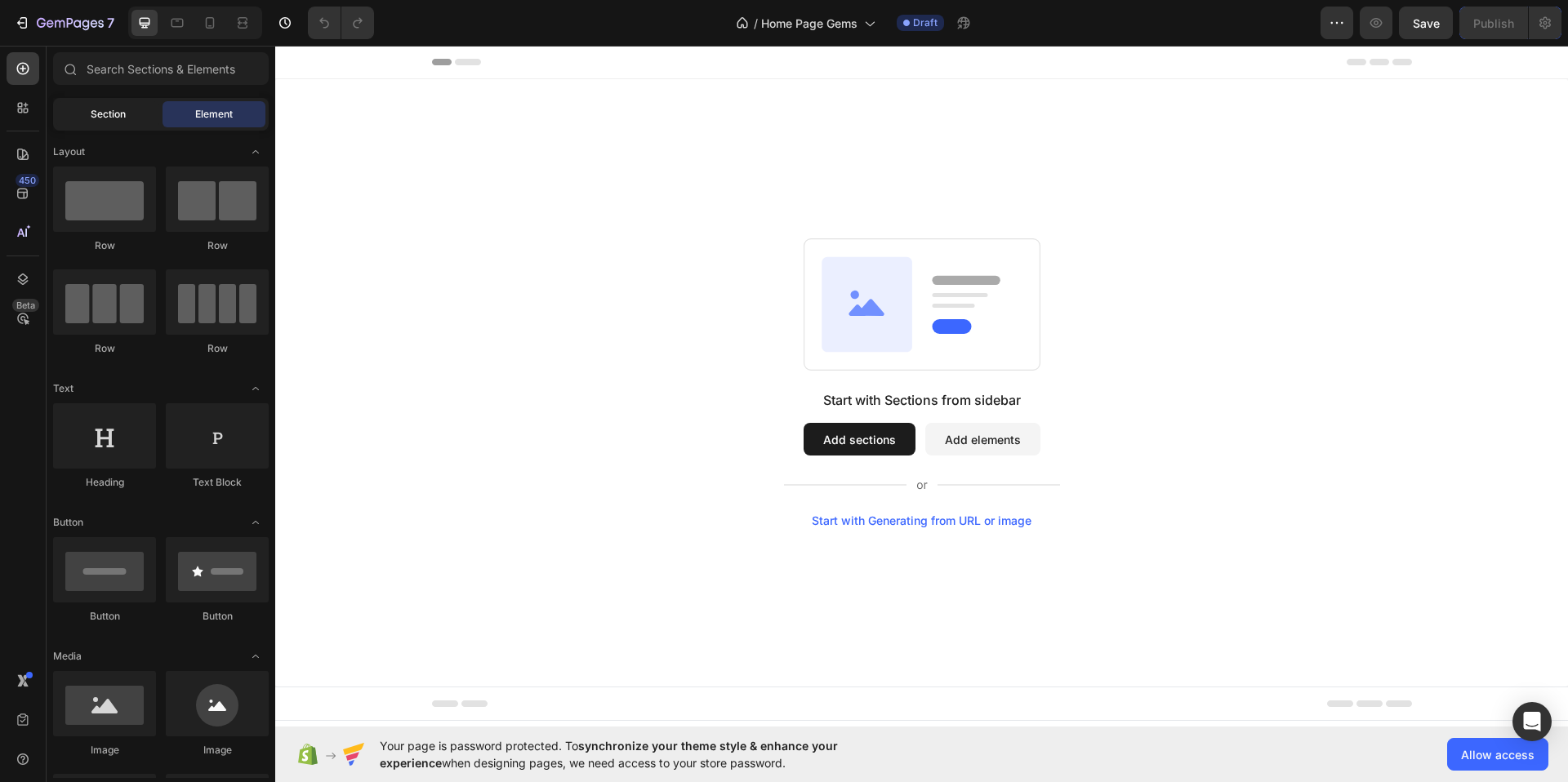 click on "Section" at bounding box center [108, 114] 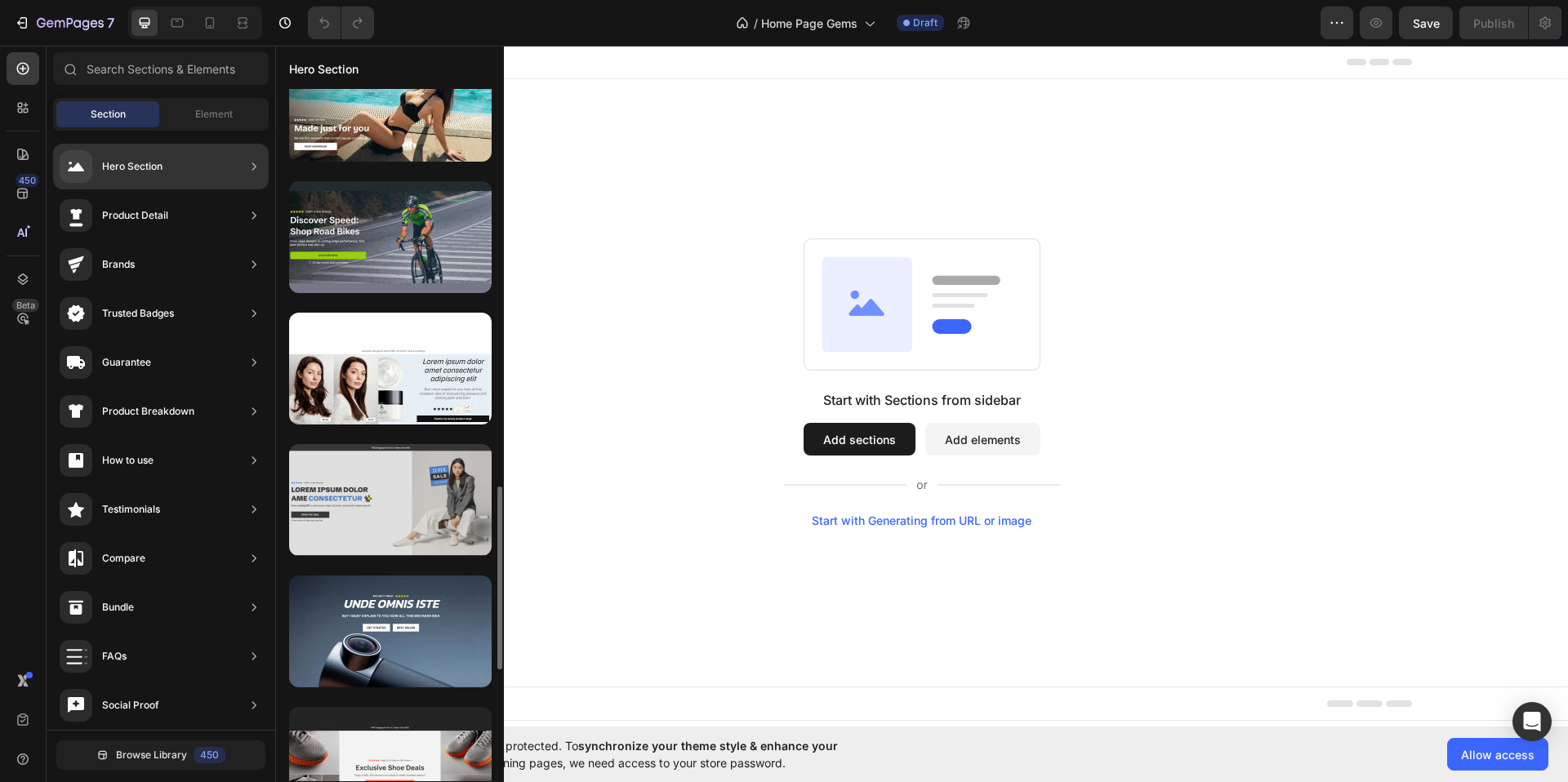 scroll, scrollTop: 1629, scrollLeft: 0, axis: vertical 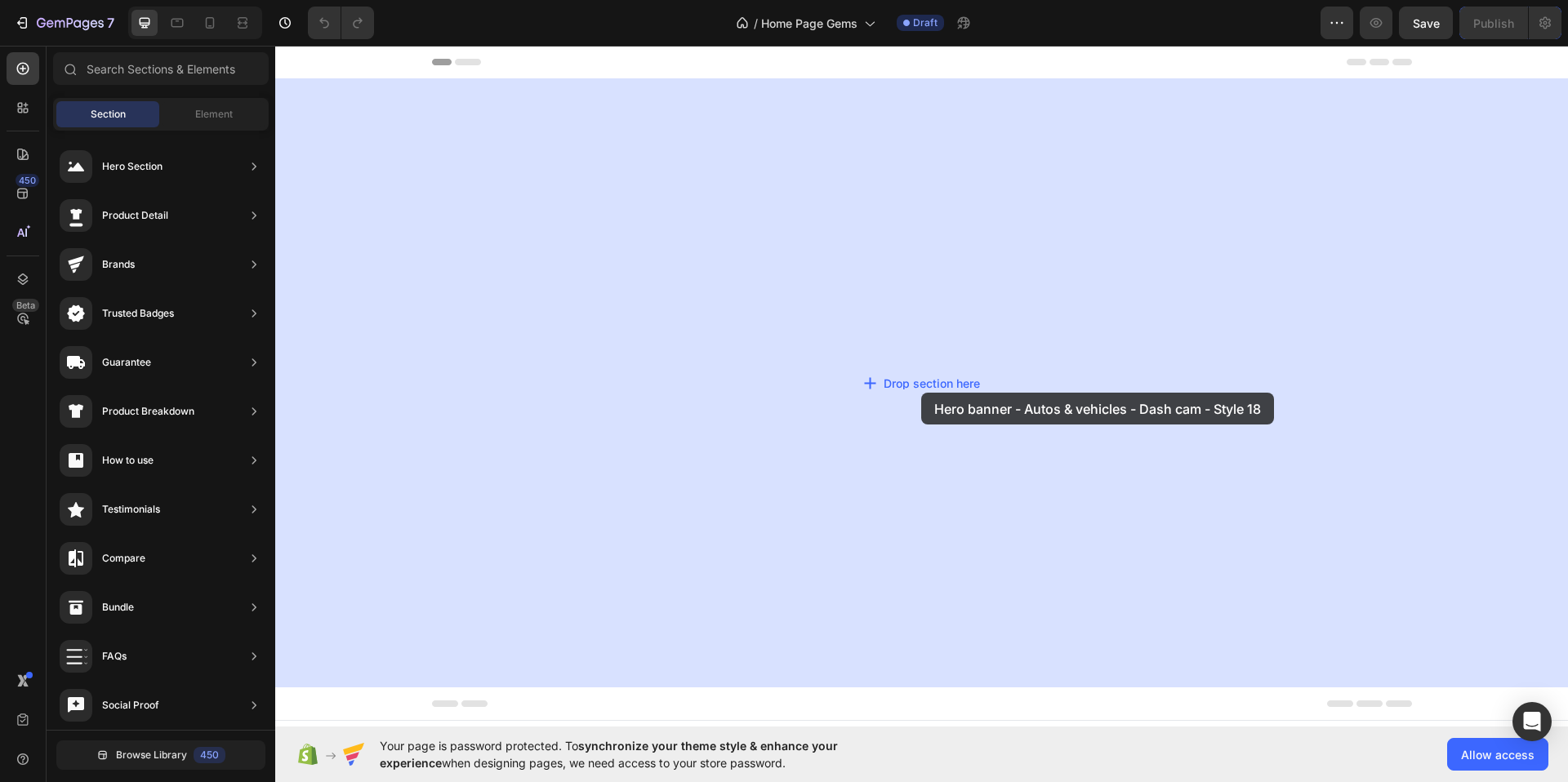 drag, startPoint x: 666, startPoint y: 570, endPoint x: 906, endPoint y: 344, distance: 329.6604 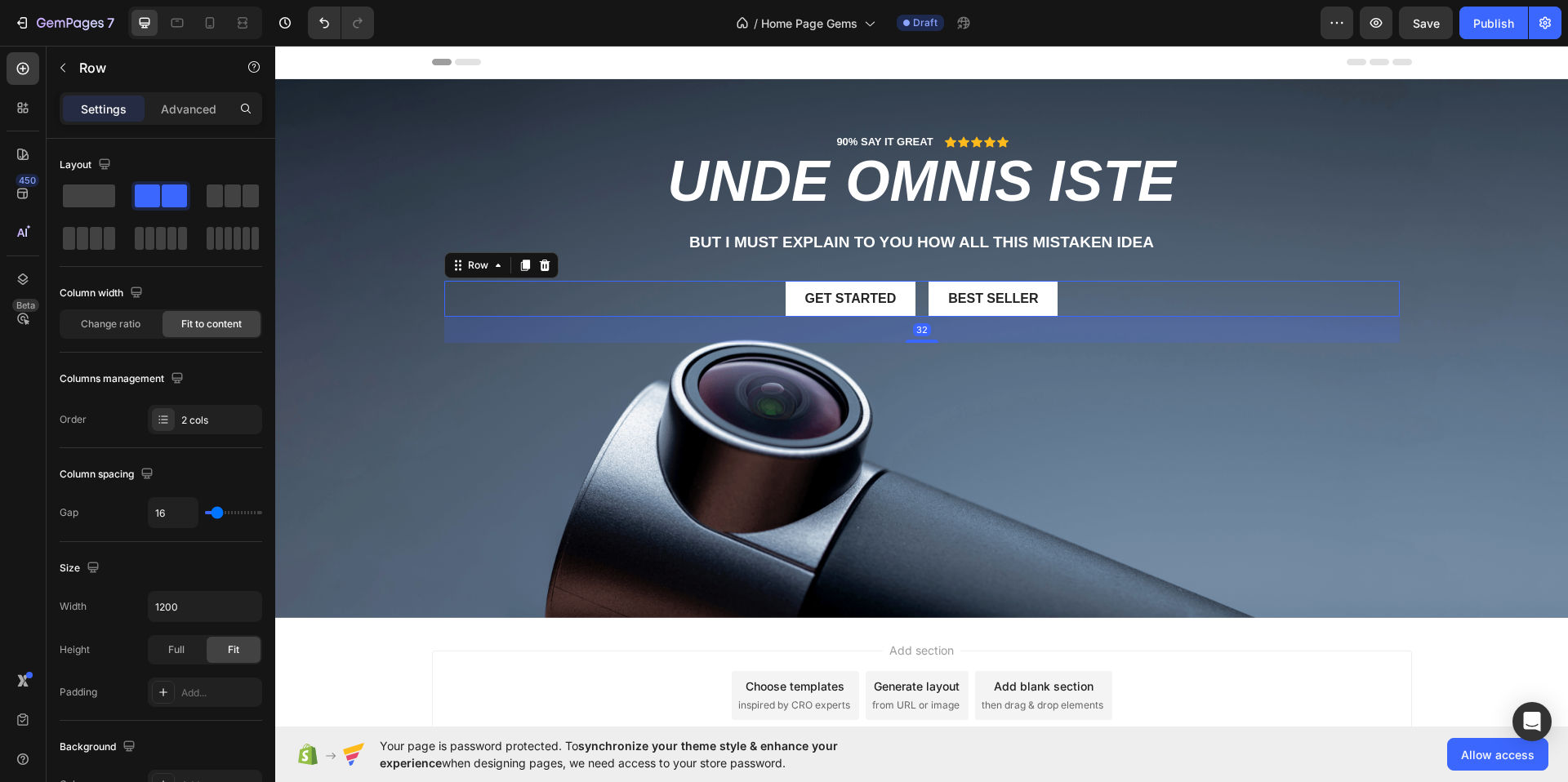 click on "Get started Button Best Seller Button Row   32" at bounding box center (922, 299) 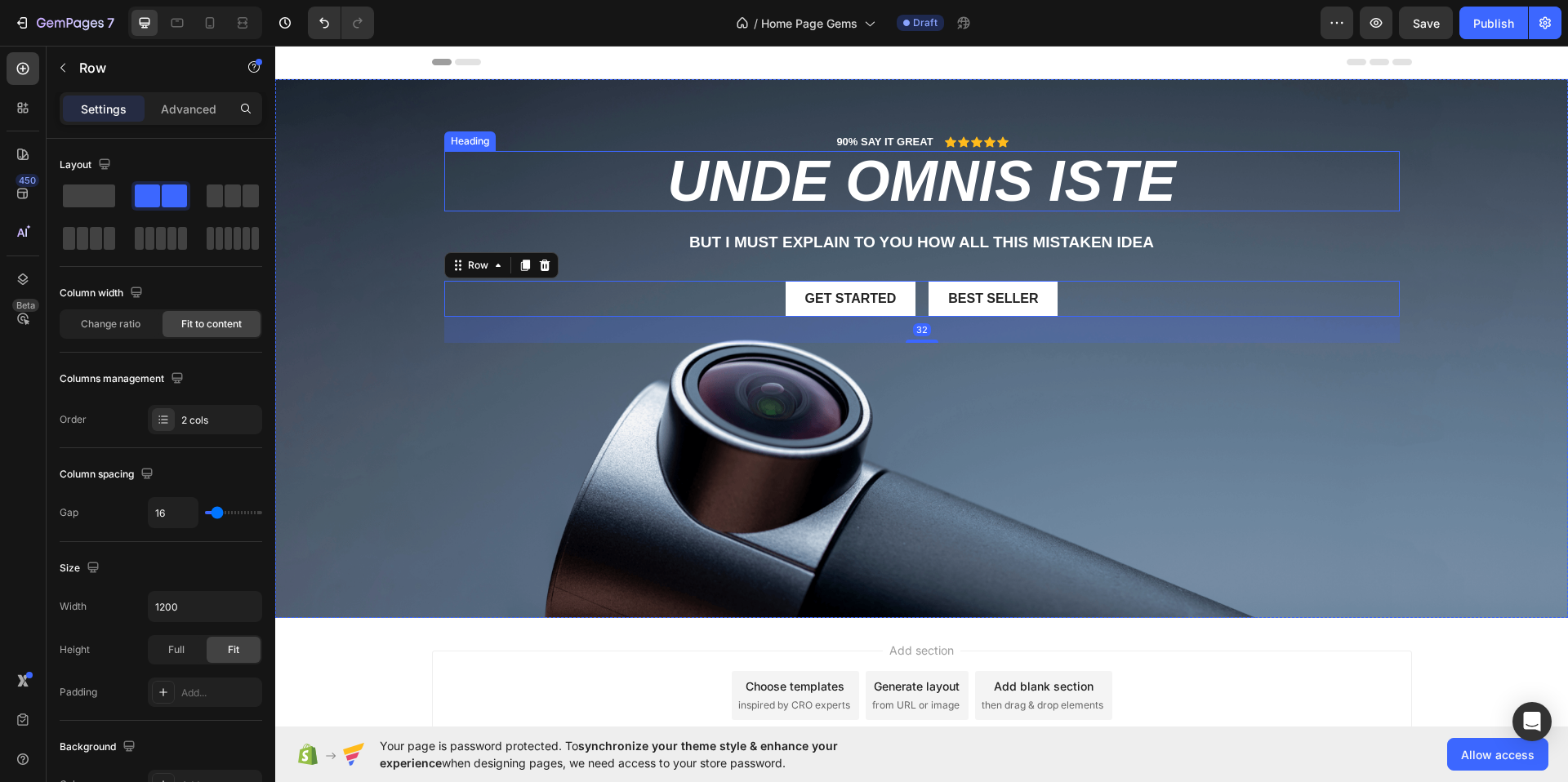 click at bounding box center (921, 349) 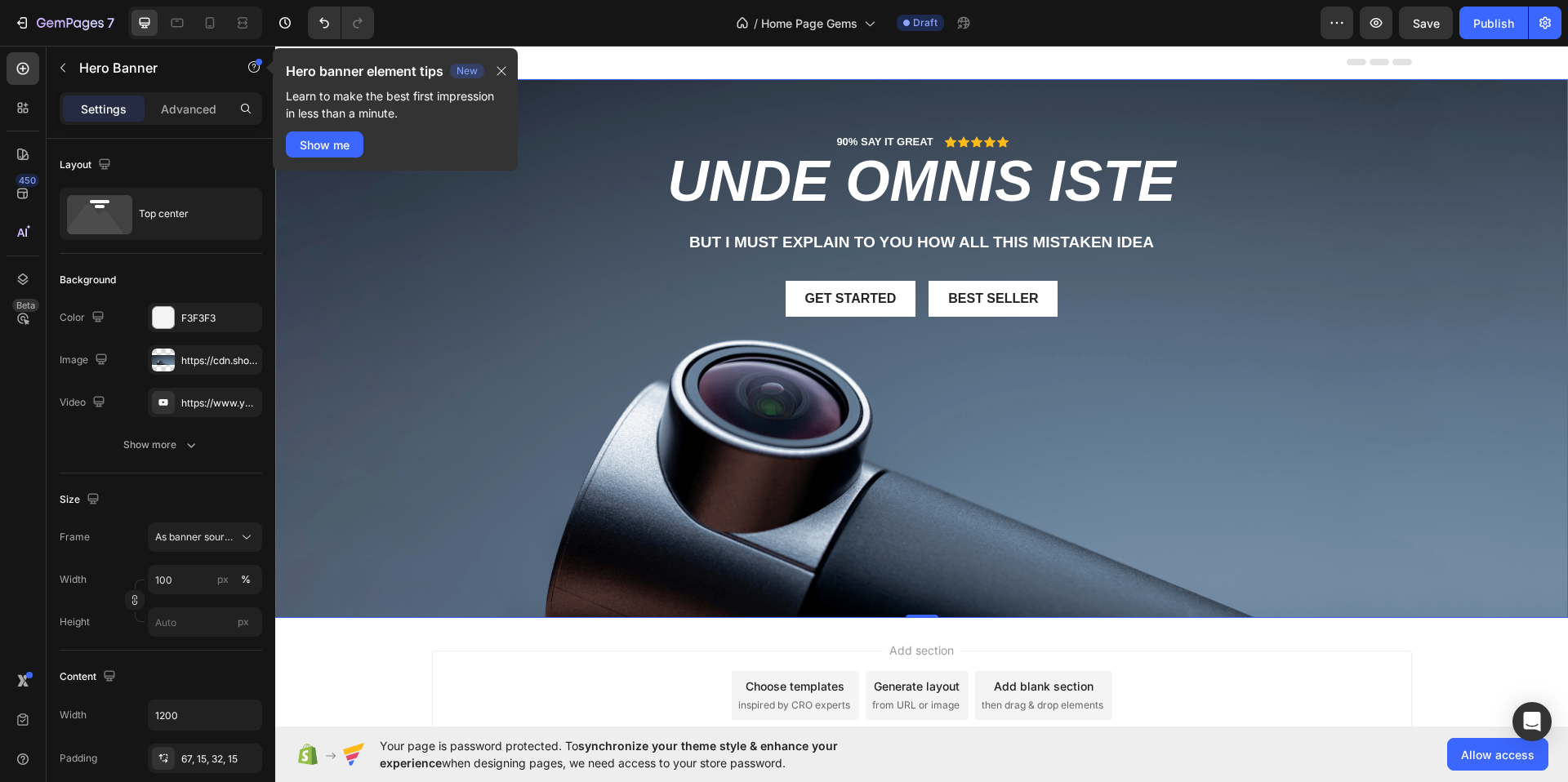 click on "90% SAY IT GREAT Text Block Icon Icon Icon Icon Icon Icon List Row unde omnis iste Heading But I must explain to you how all this mistaken idea Text Block Get started Button Best Seller Button Row" at bounding box center [922, 238] 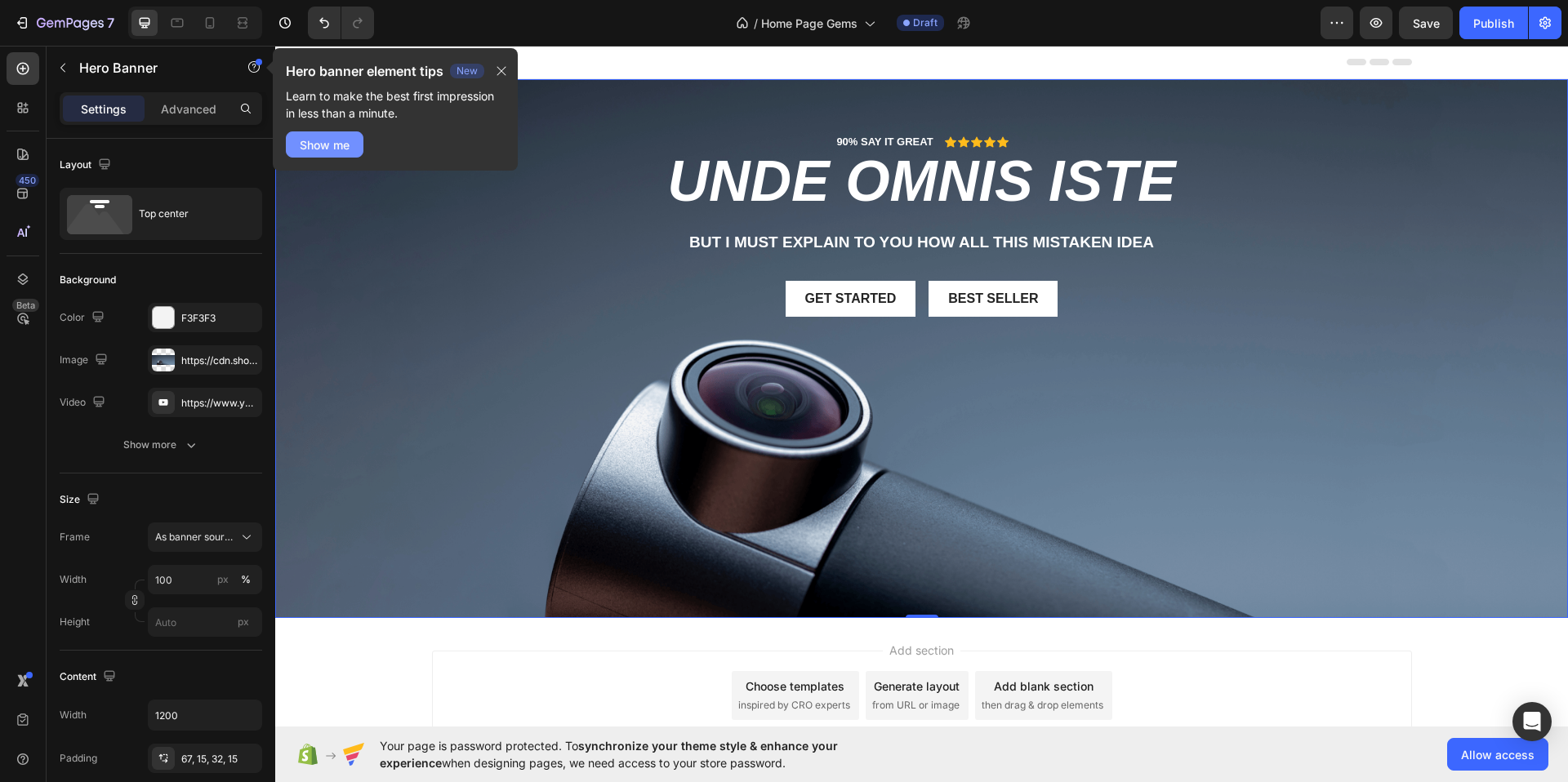 click on "Show me" at bounding box center [324, 144] 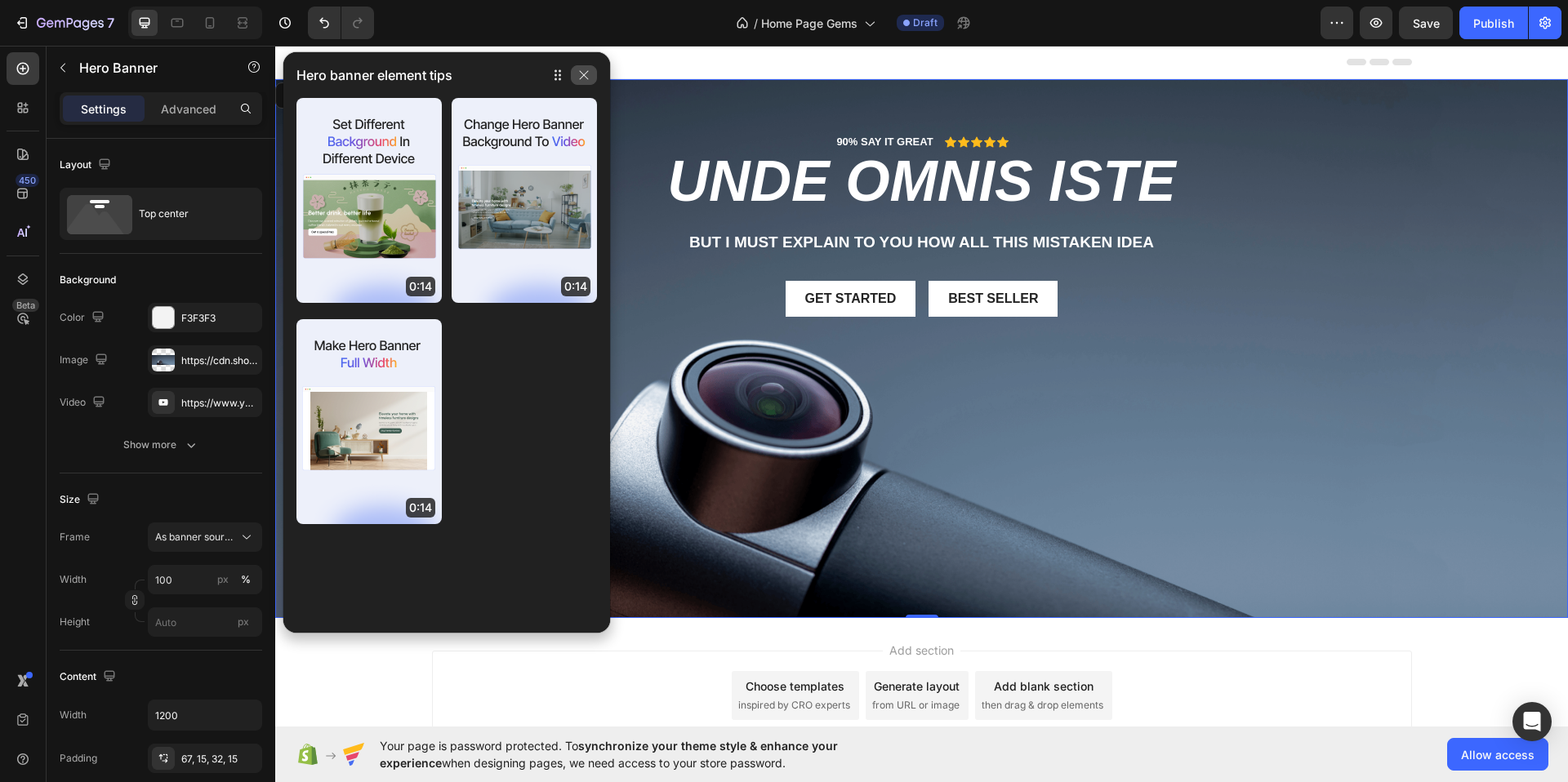 click 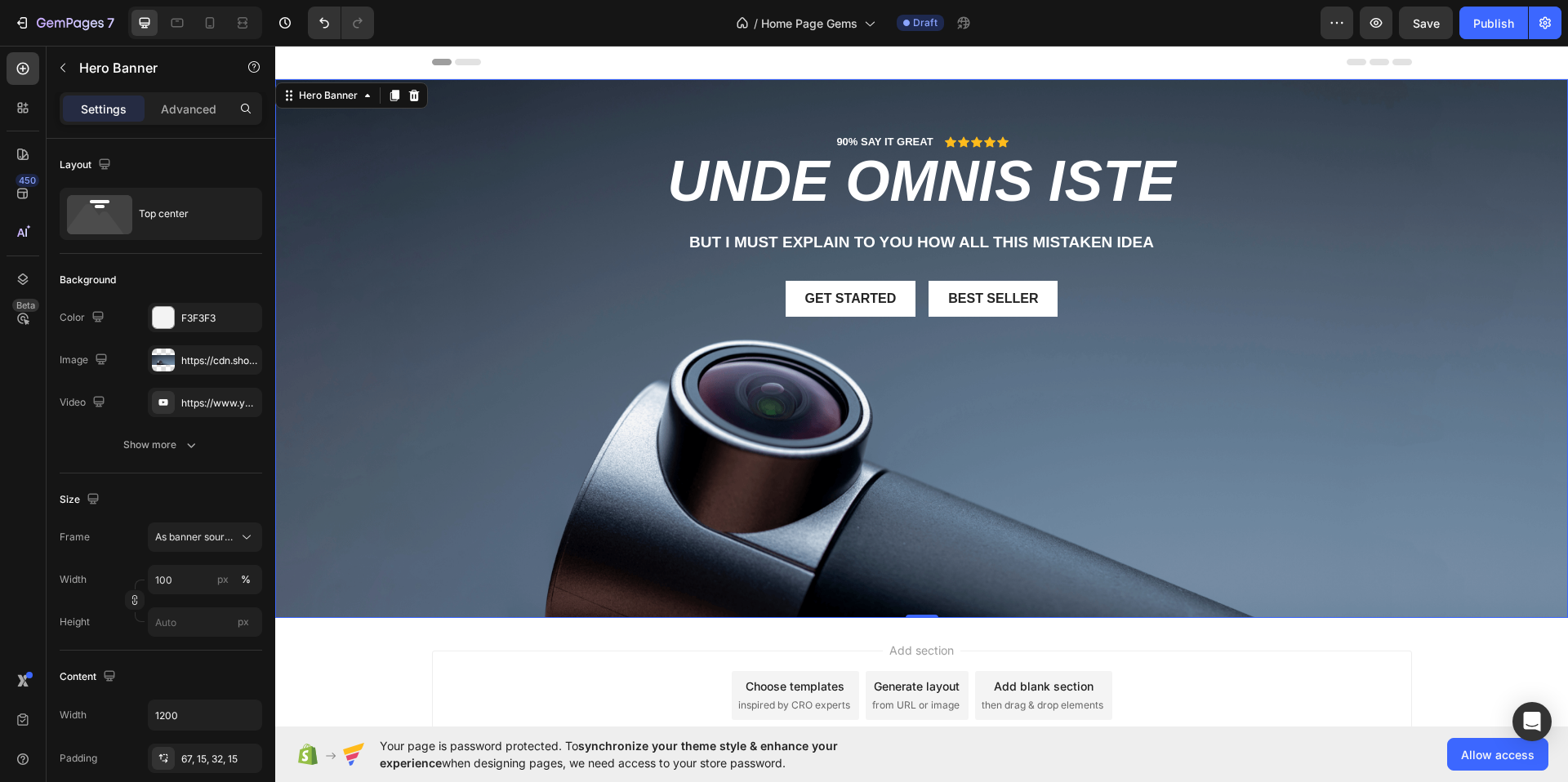 click on "90% SAY IT GREAT Text Block Icon Icon Icon Icon Icon Icon List Row unde omnis iste Heading But I must explain to you how all this mistaken idea Text Block Get started Button Best Seller Button Row" at bounding box center (922, 238) 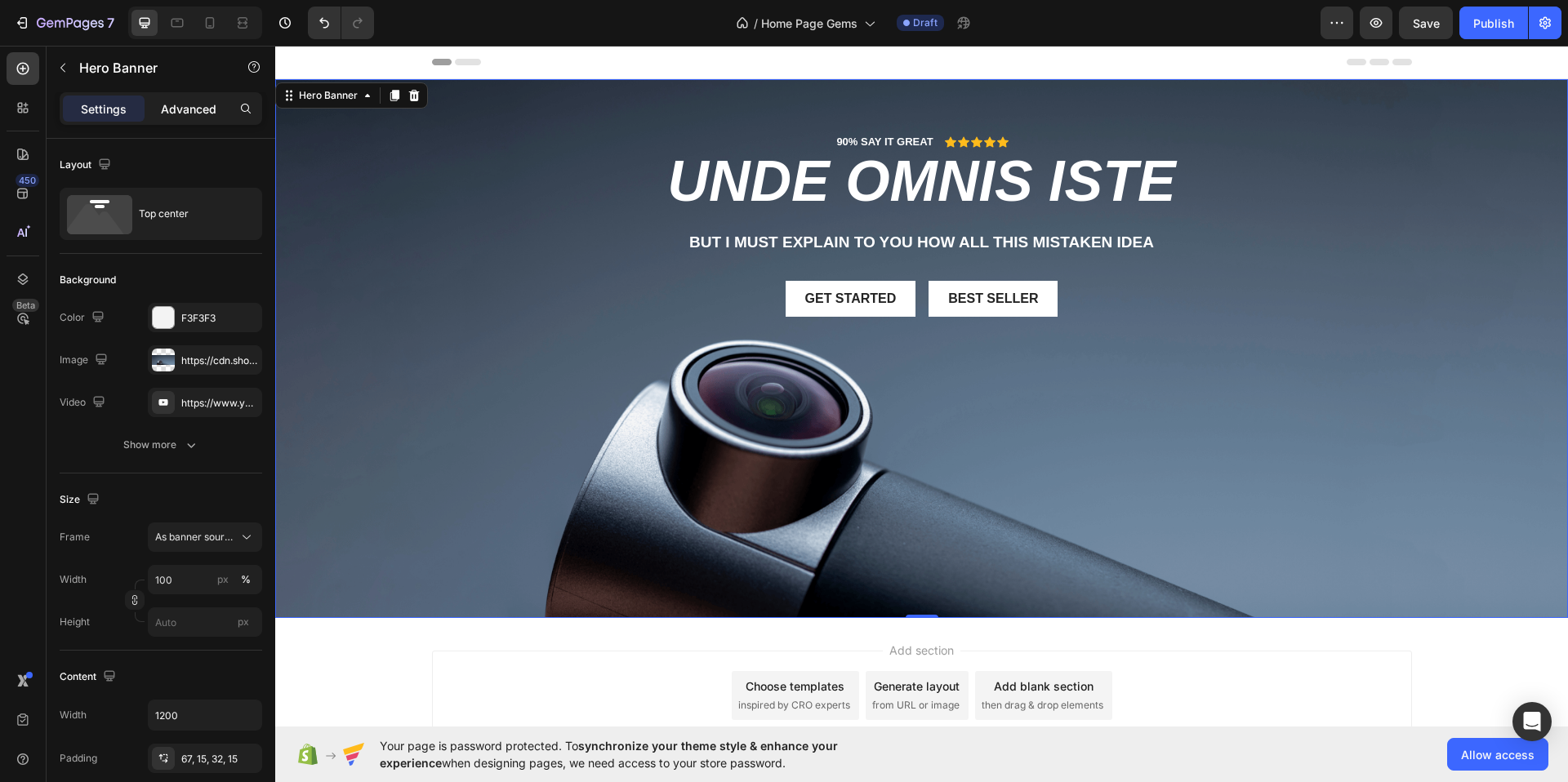 click on "Advanced" 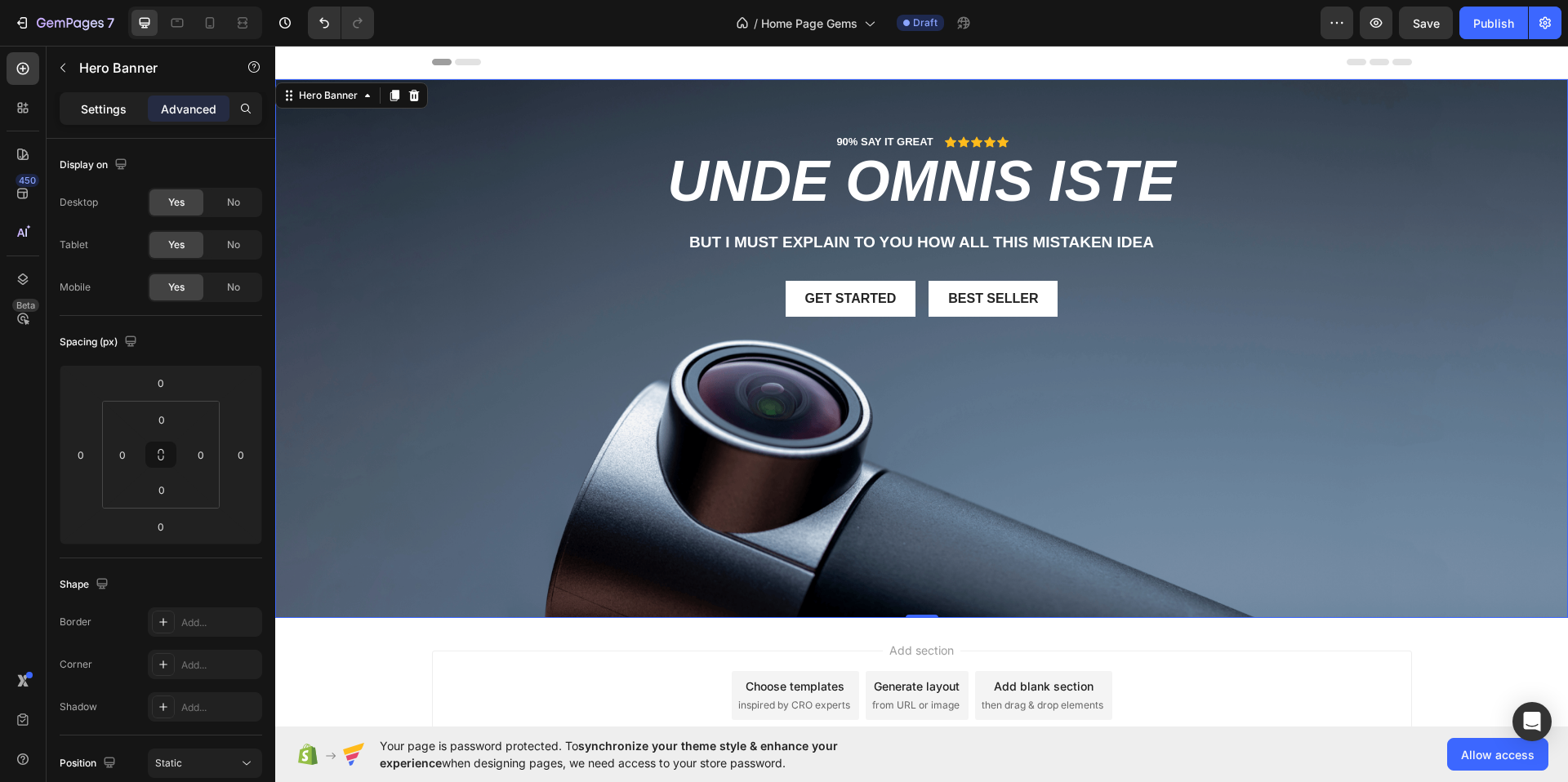 click on "Settings" 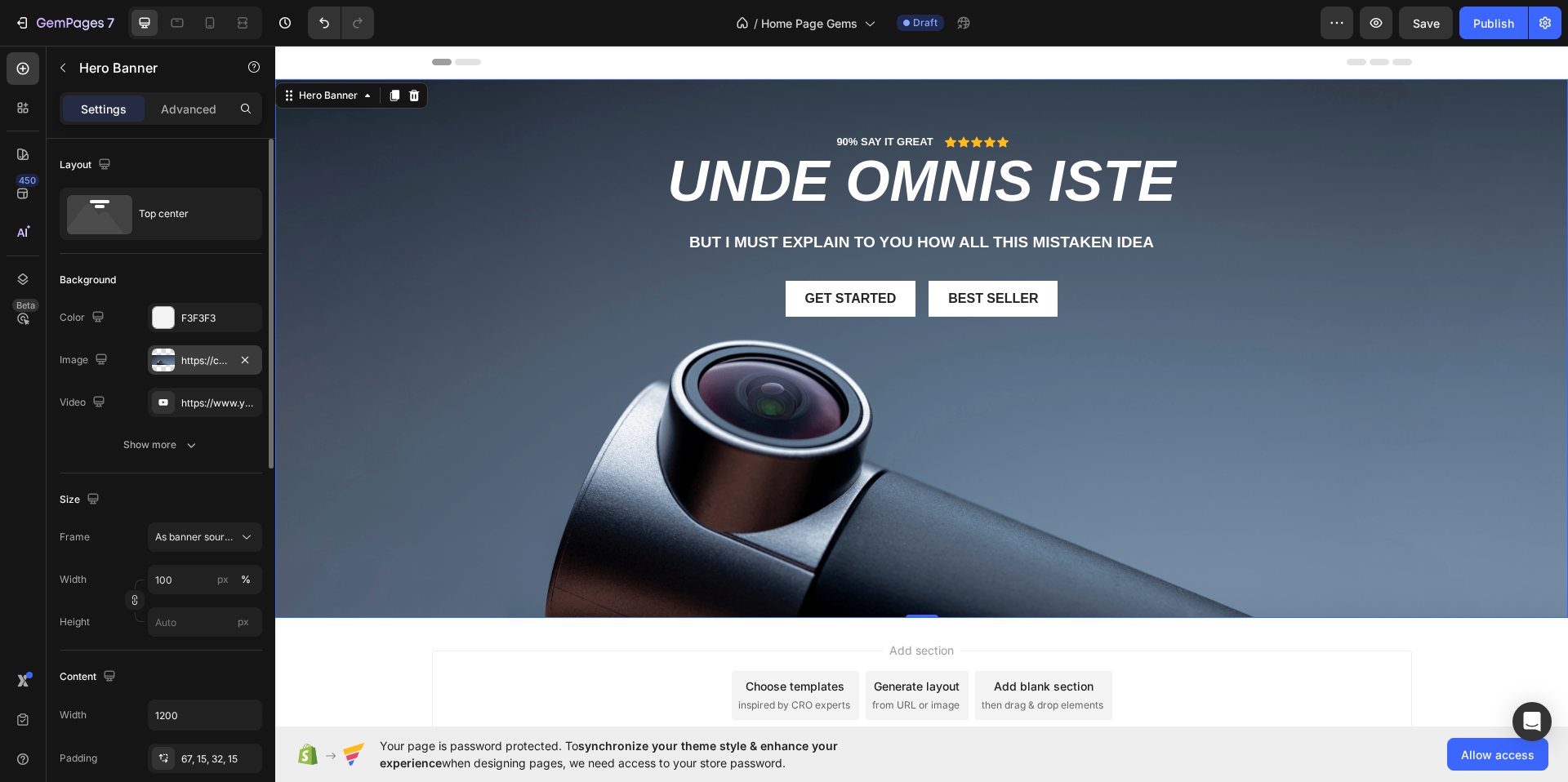 click at bounding box center (163, 360) 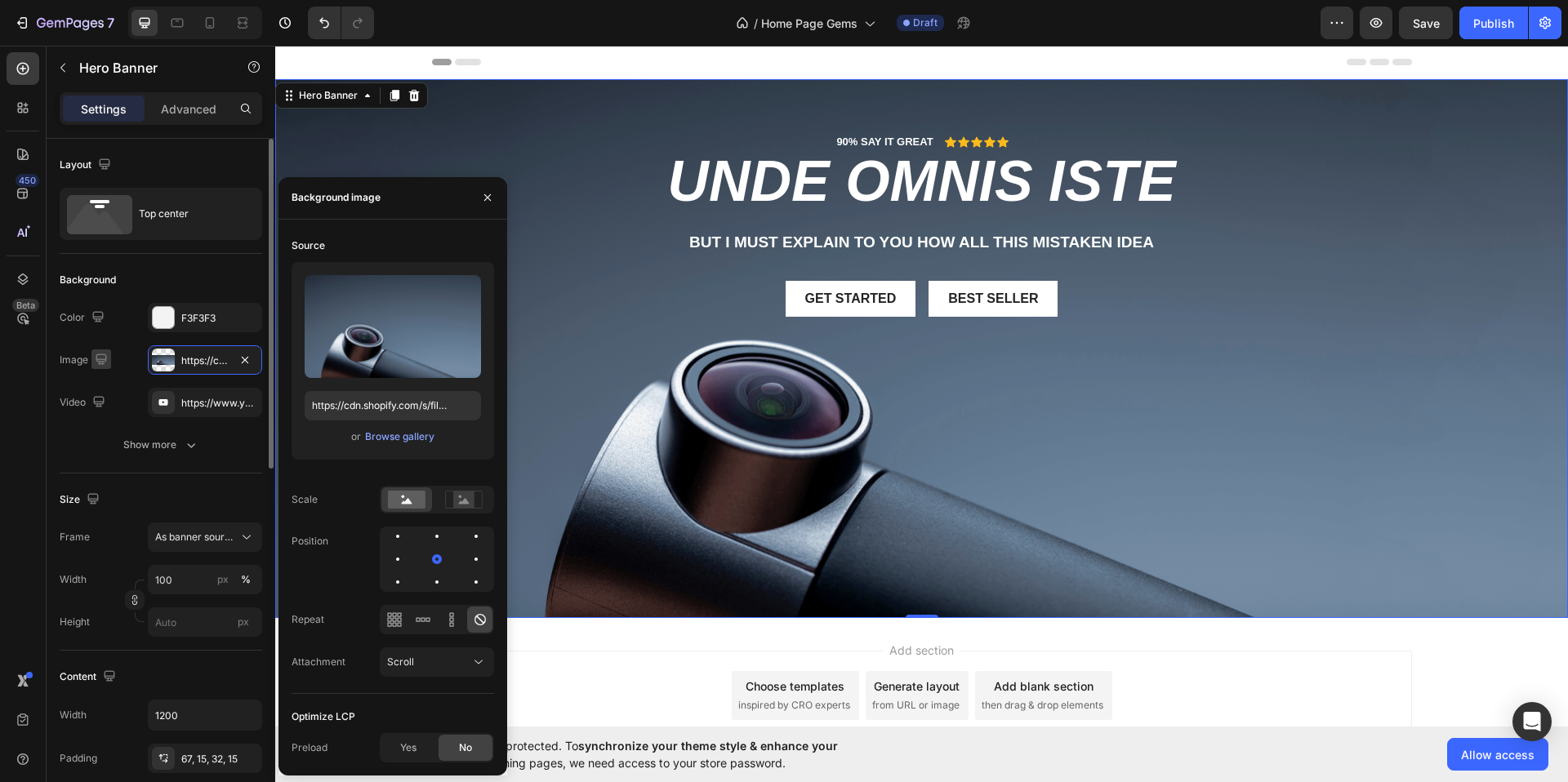 click 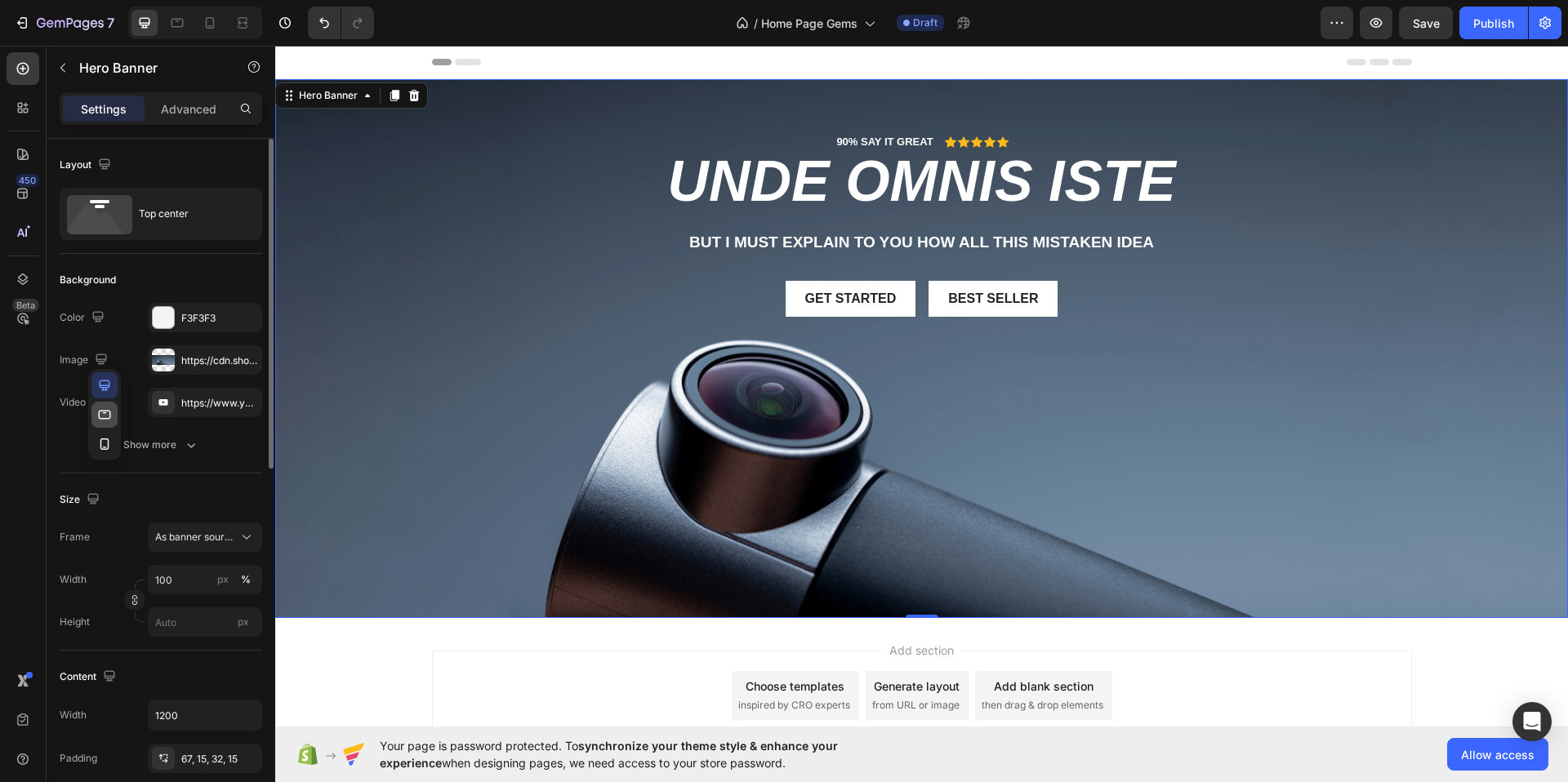 click 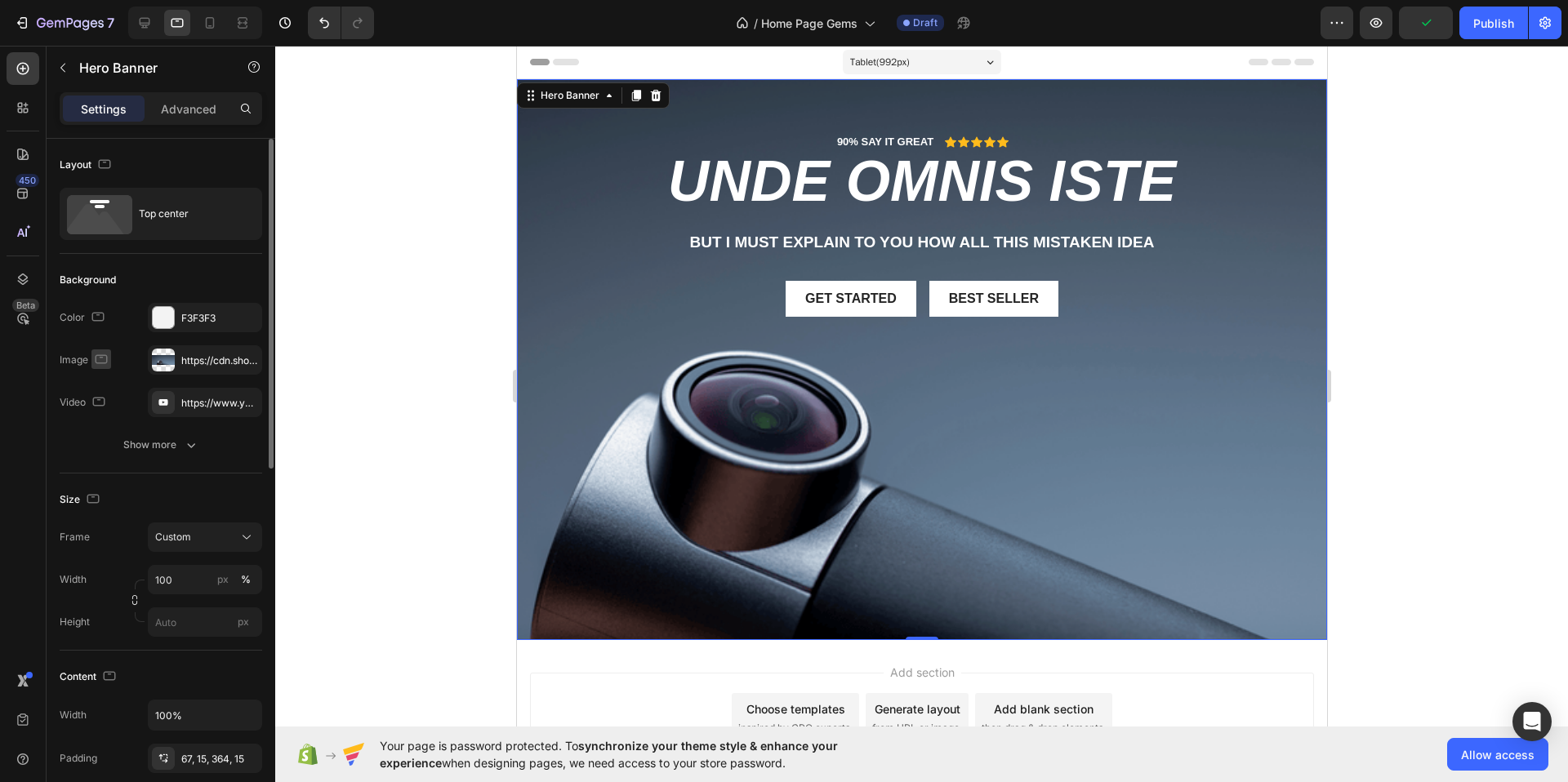 click 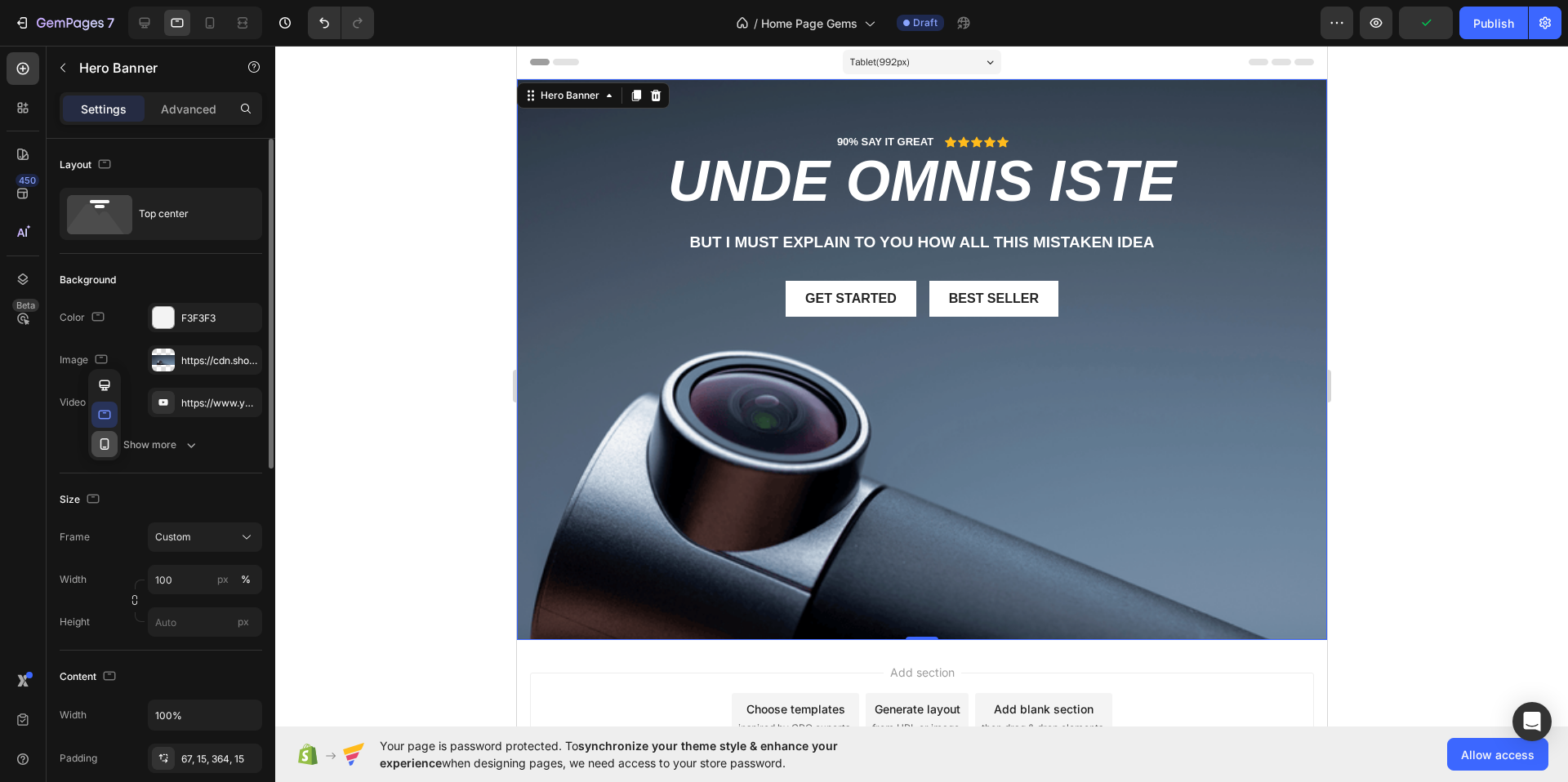 click 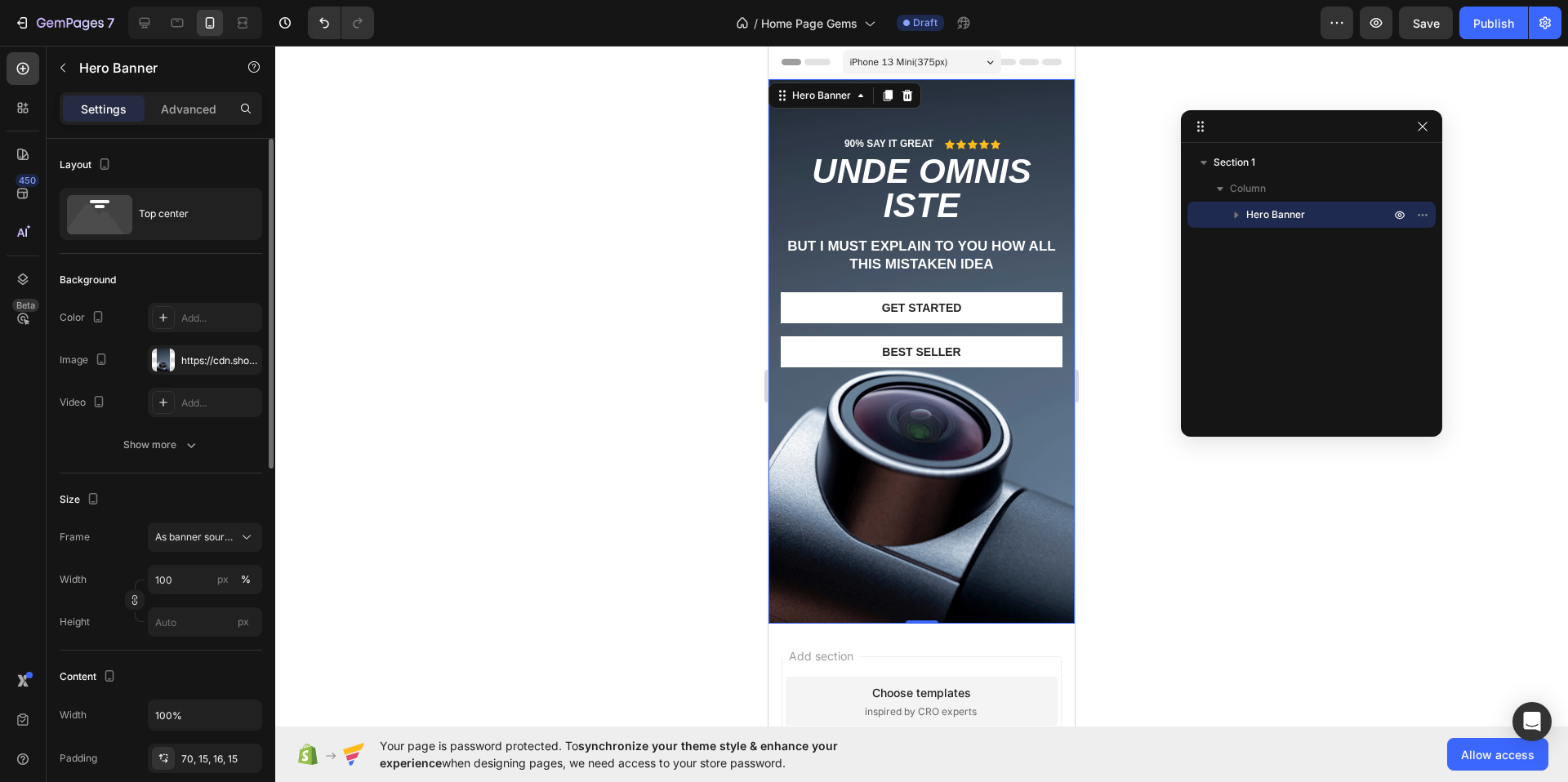 drag, startPoint x: 1067, startPoint y: 78, endPoint x: 1323, endPoint y: 137, distance: 262.71087 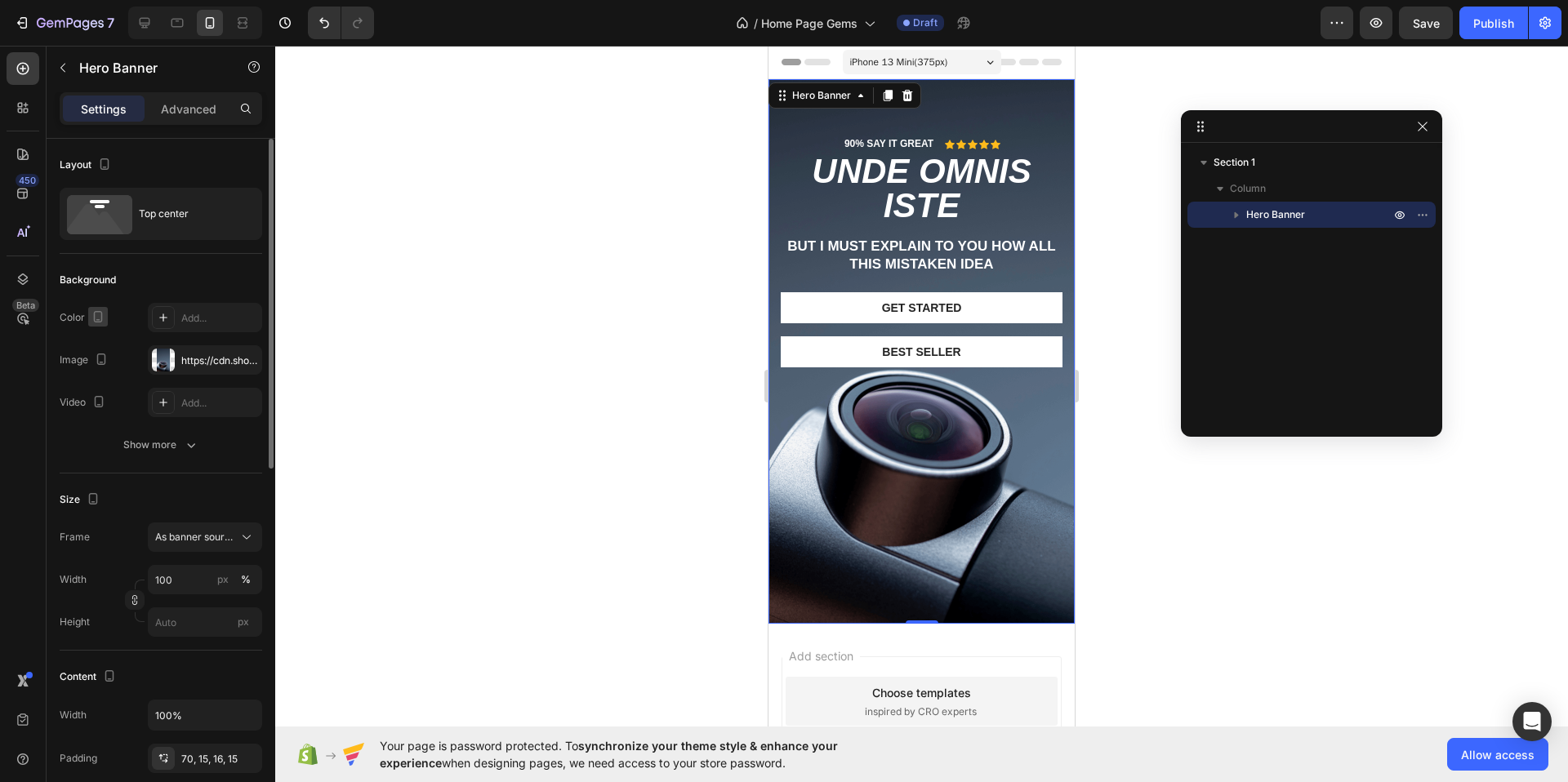 click 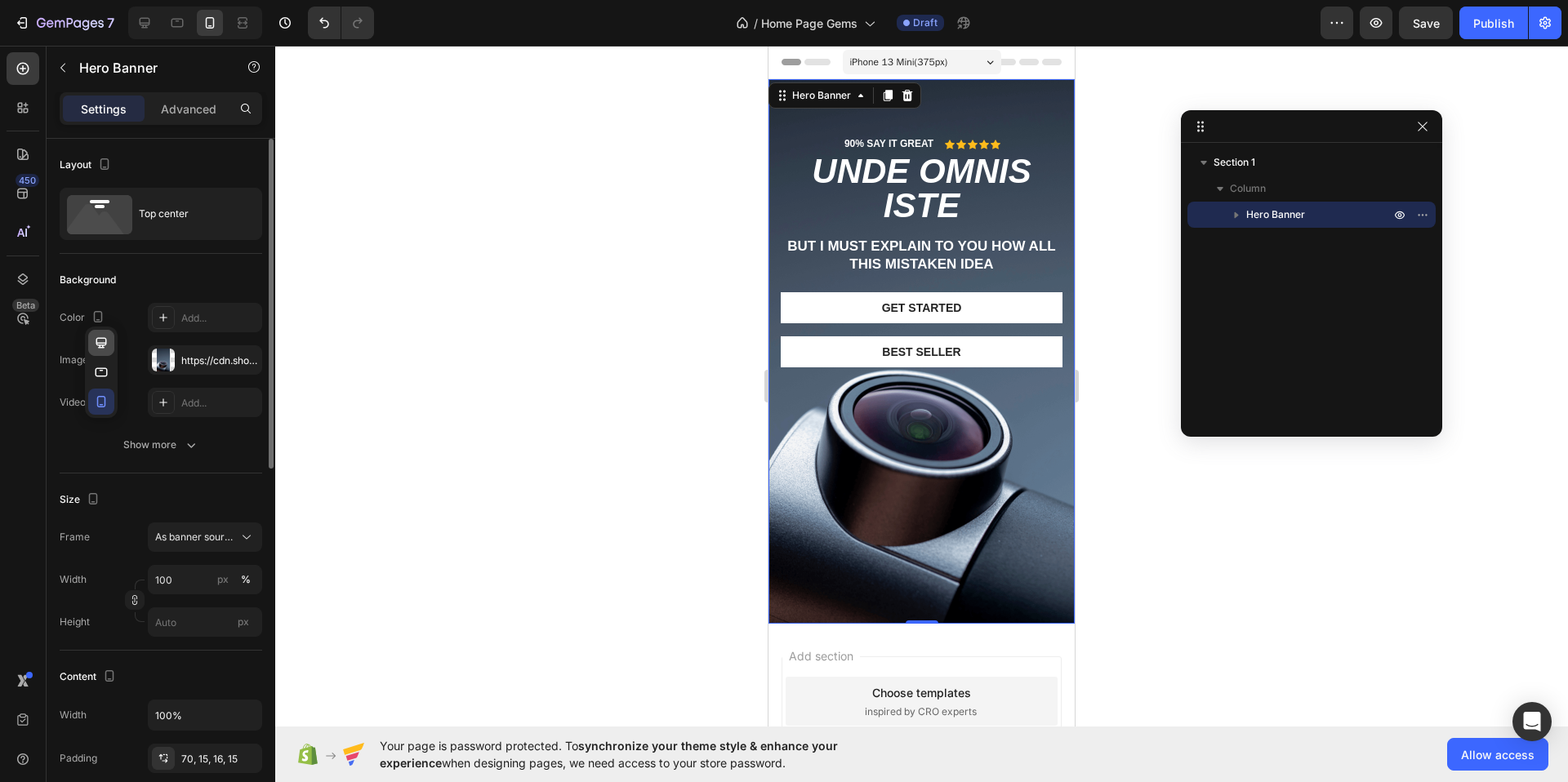 click 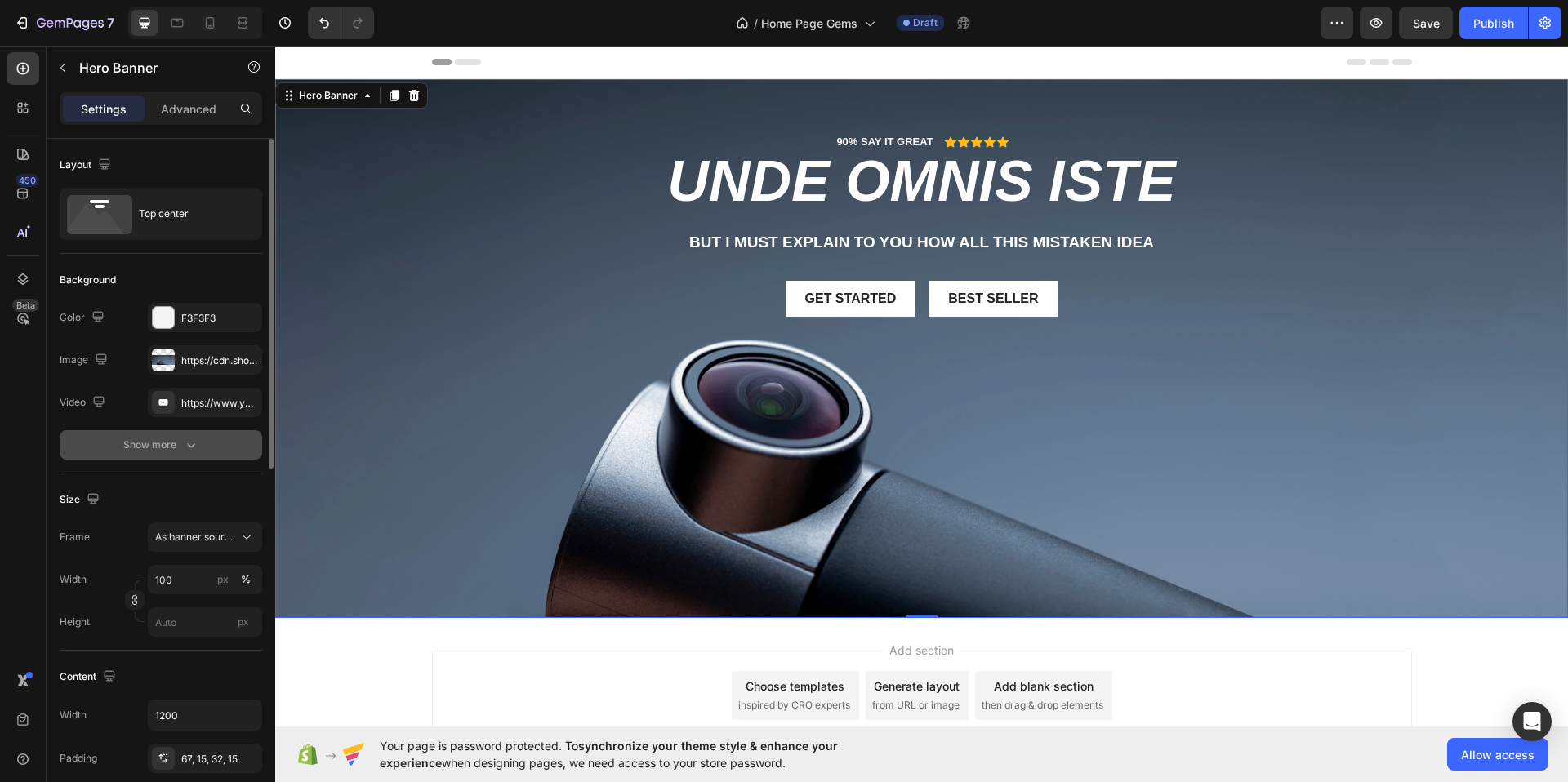 click on "Show more" at bounding box center [161, 445] 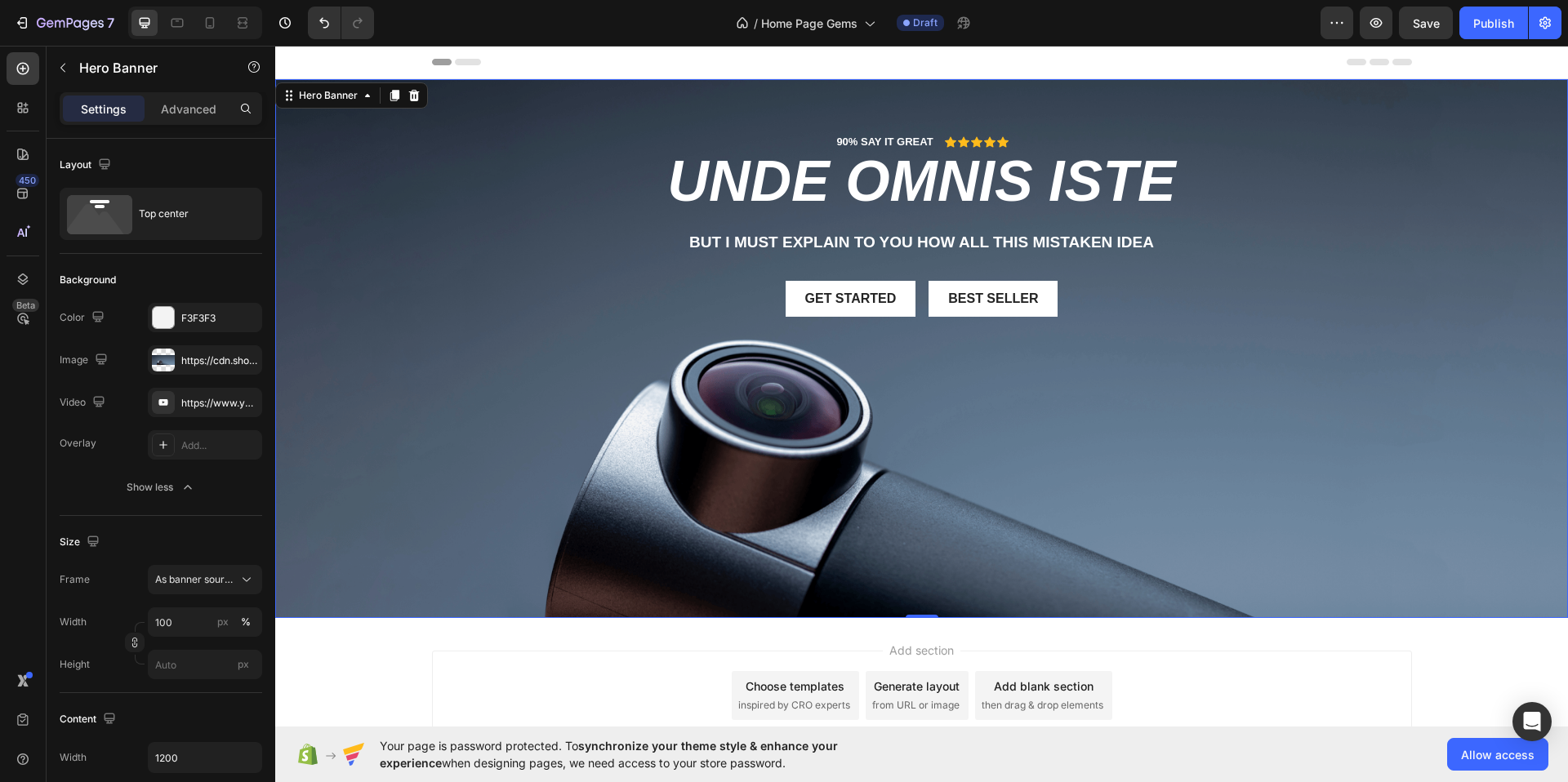 click on "Image" at bounding box center [85, 360] 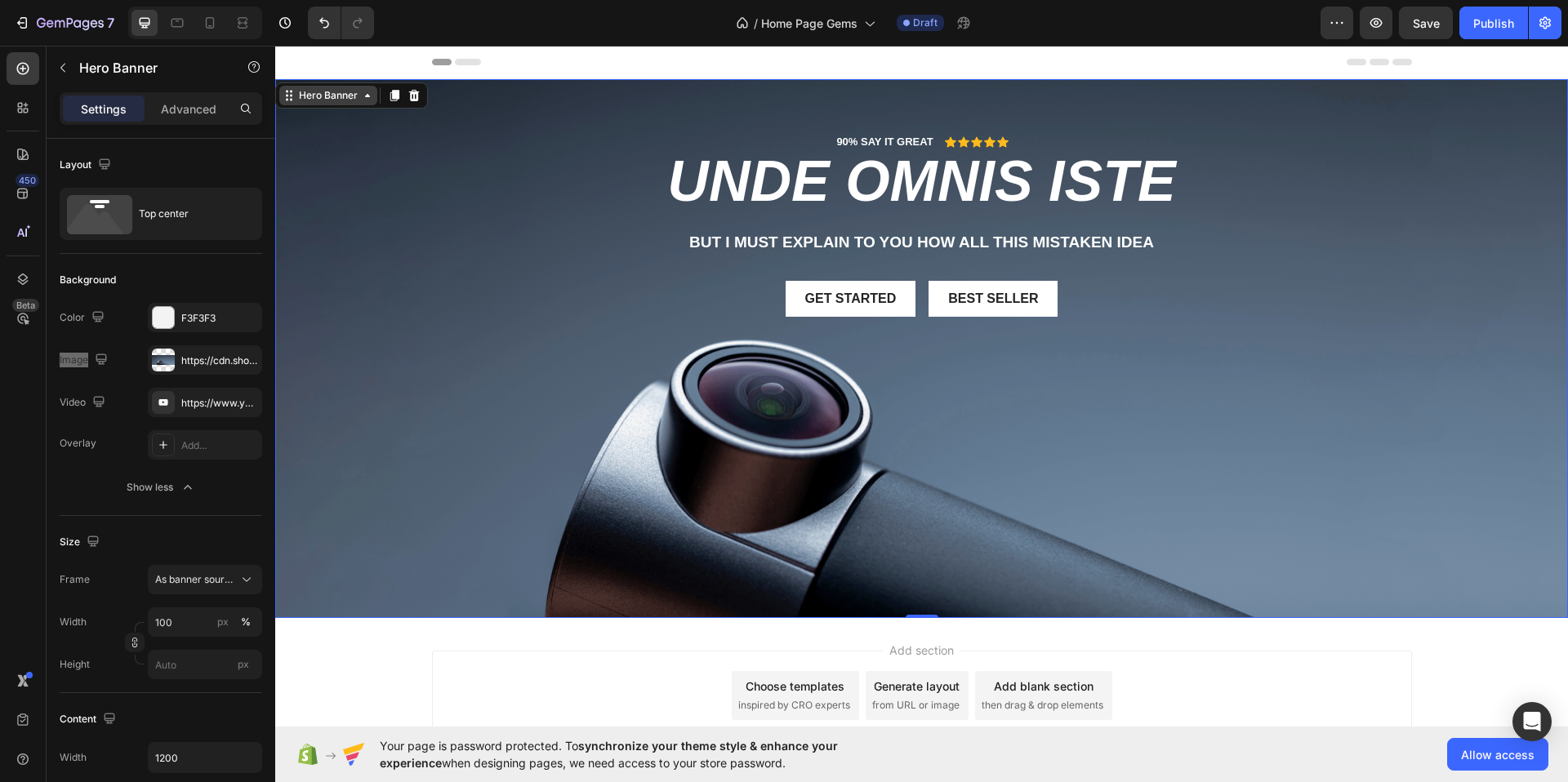 click on "Hero Banner" at bounding box center [328, 96] 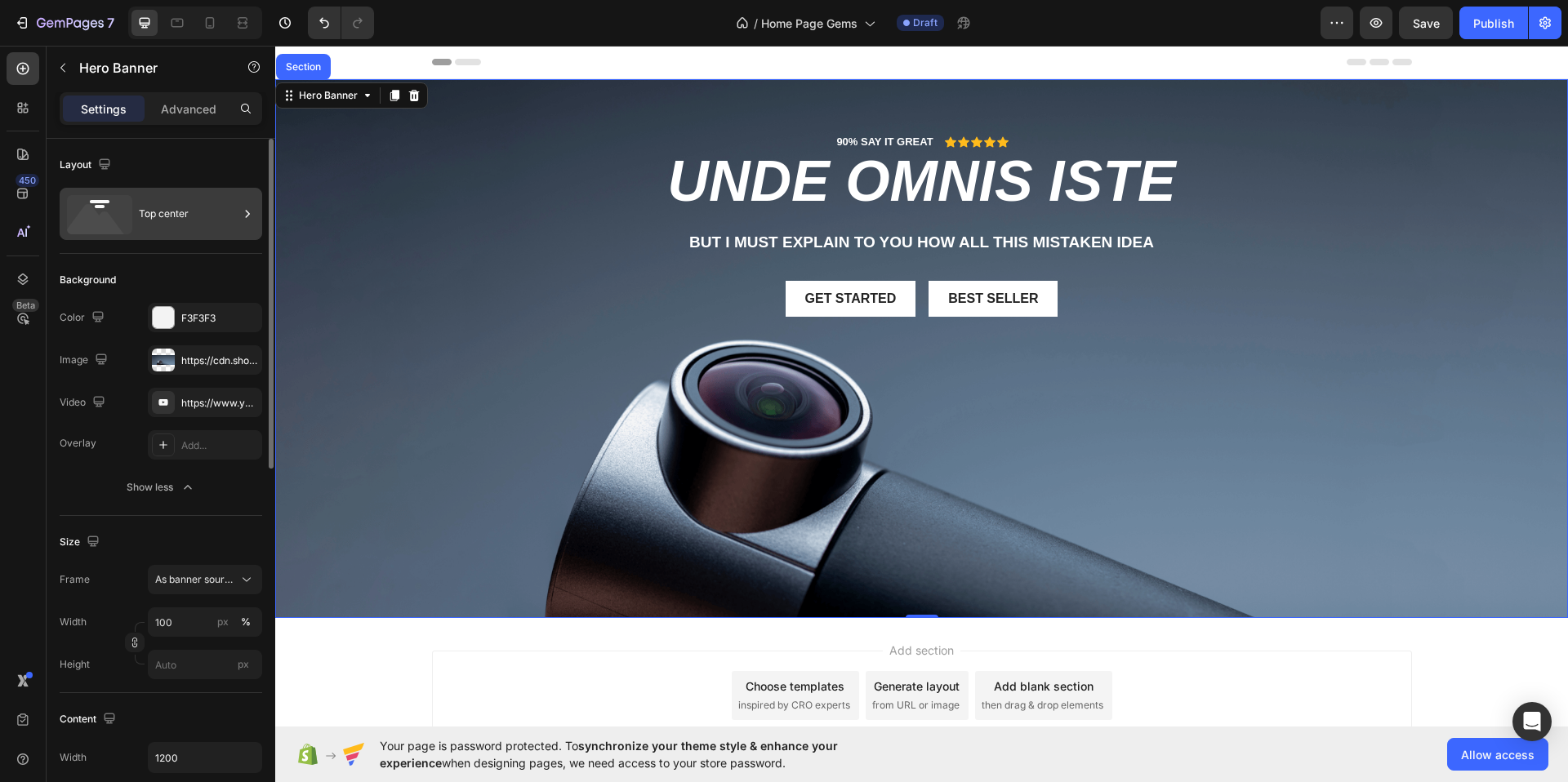 click on "Top center" at bounding box center [189, 214] 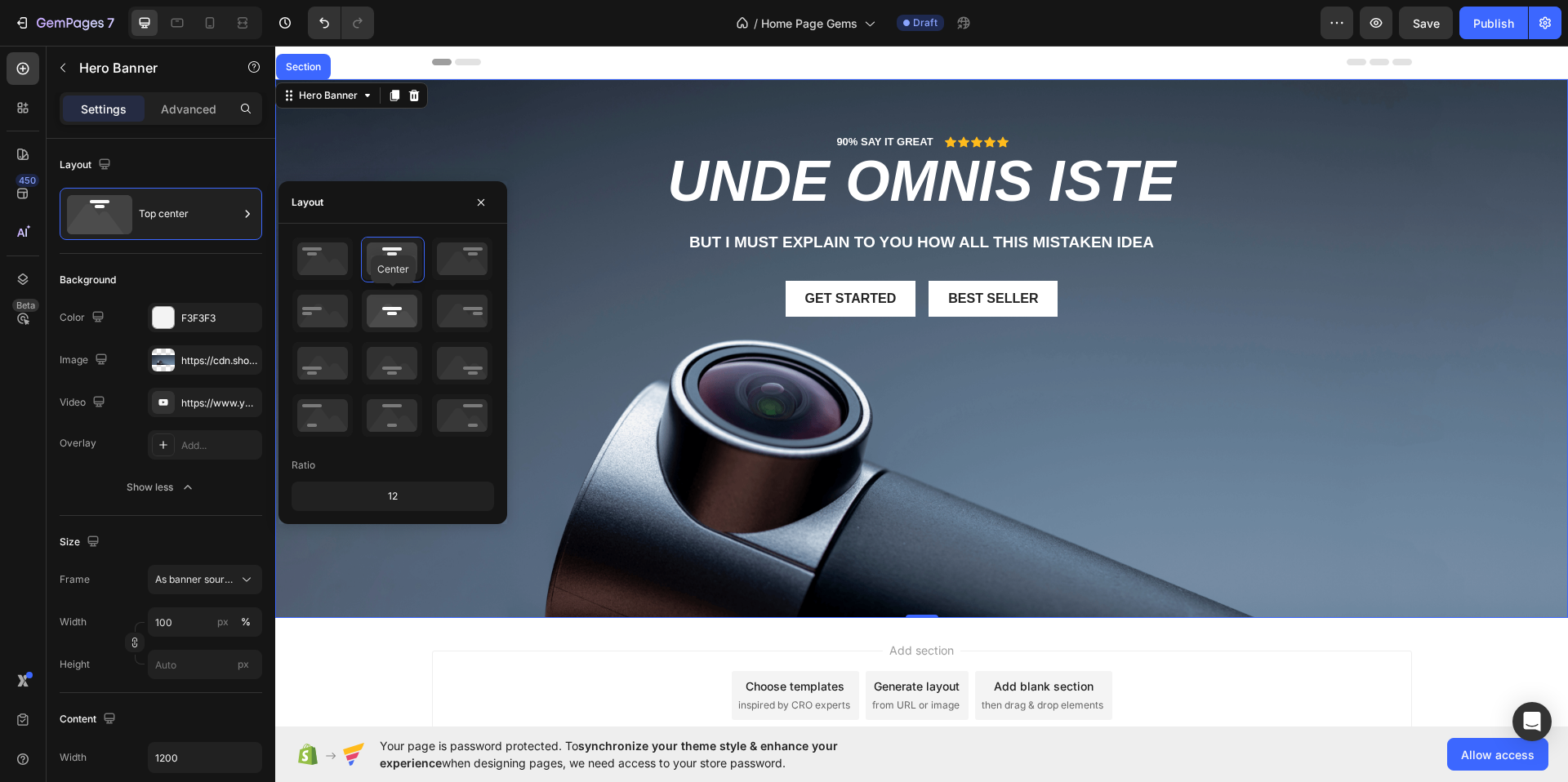 click 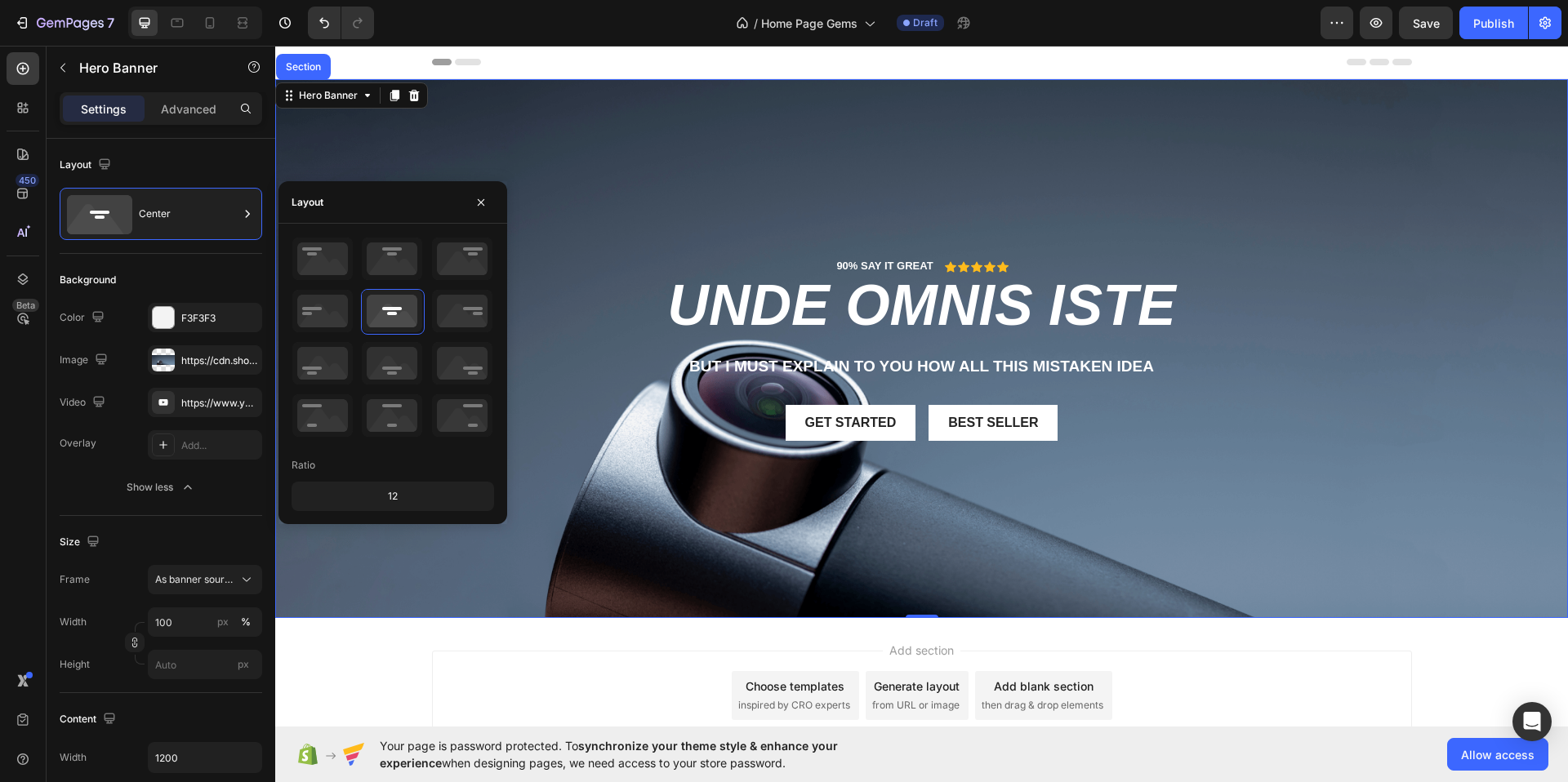 click at bounding box center [921, 349] 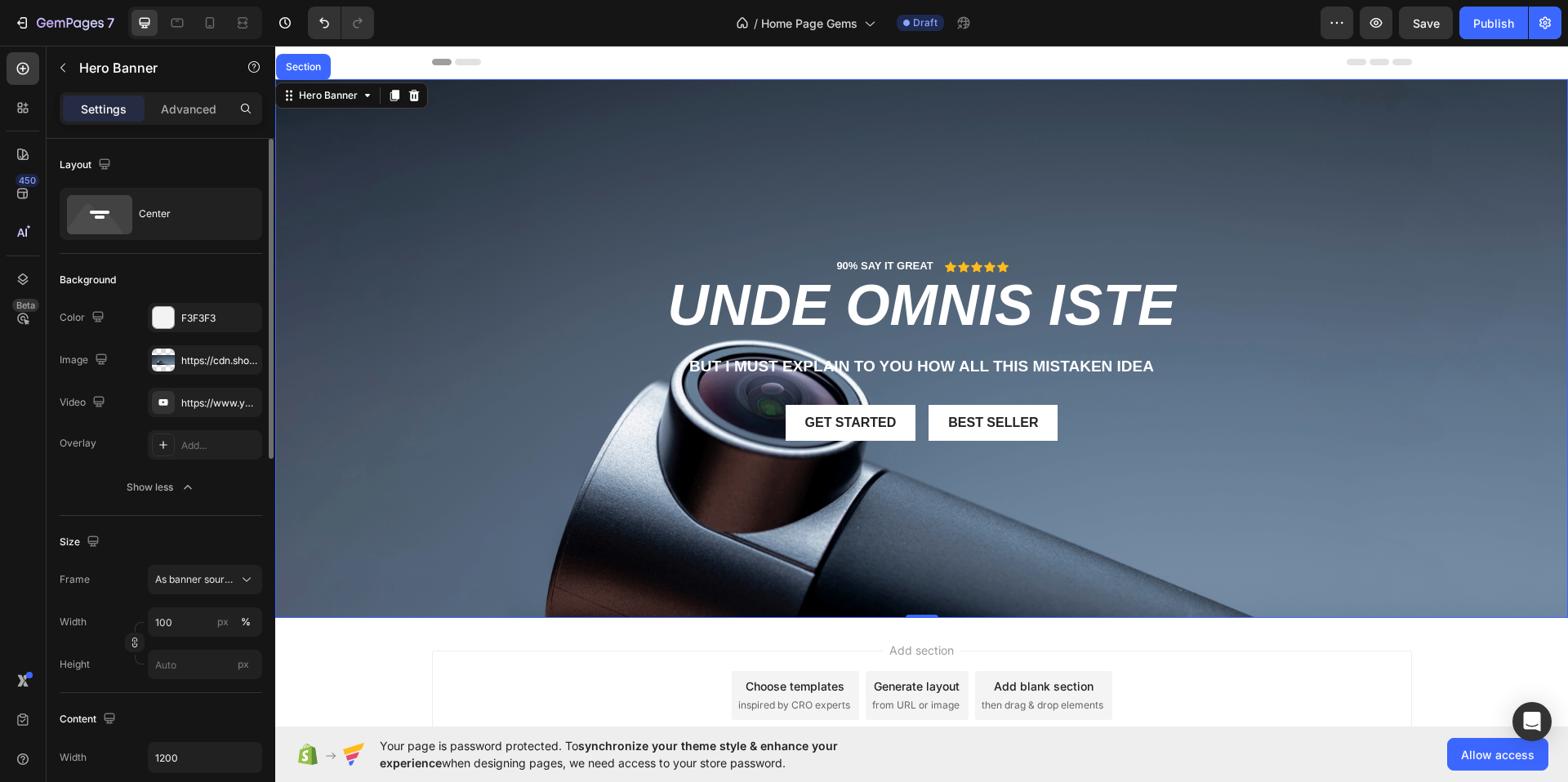 click on "The changes might be hidden by the image and the video. Color F3F3F3 Image [URL] Video [URL]" 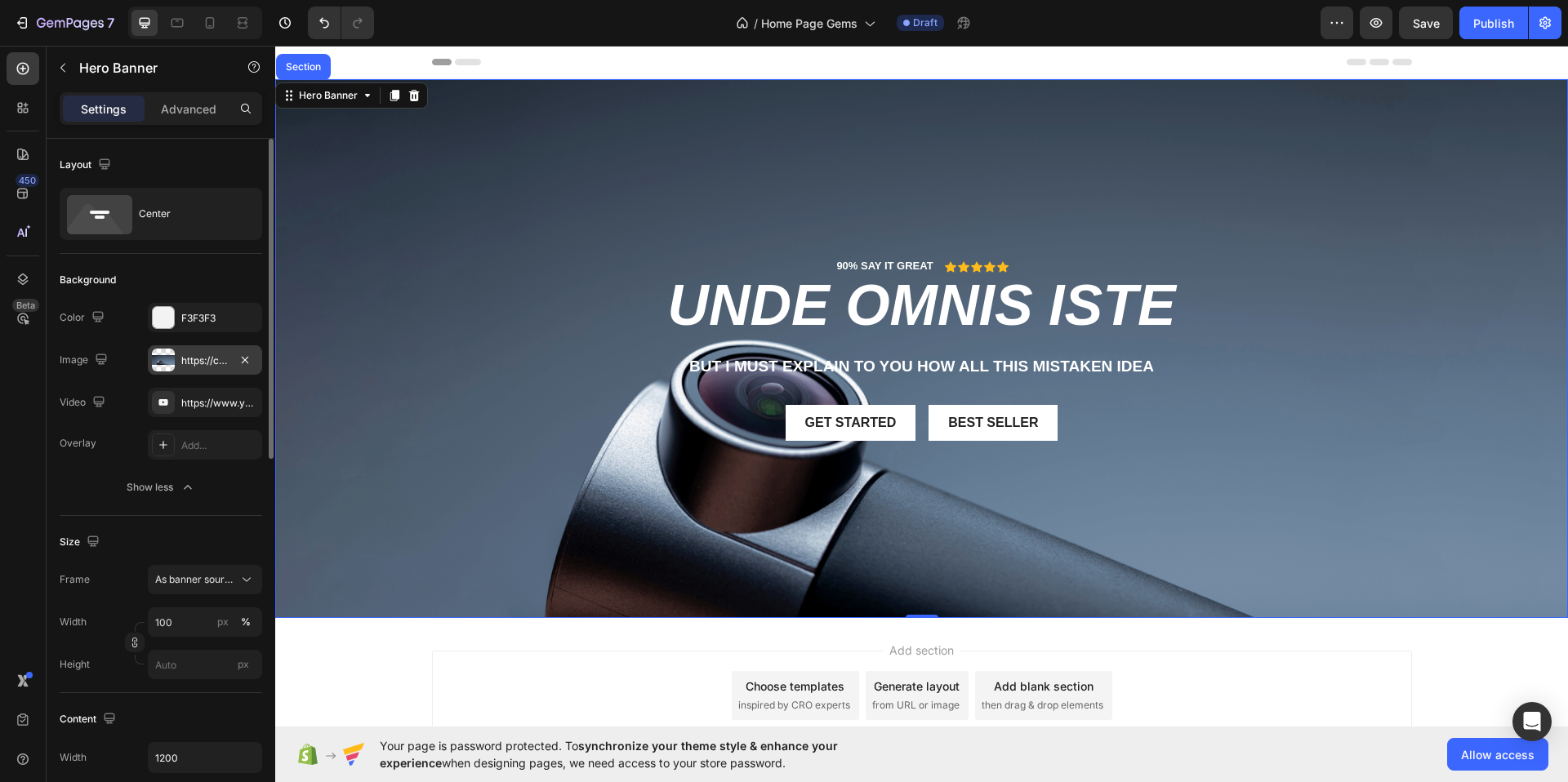 click at bounding box center [163, 360] 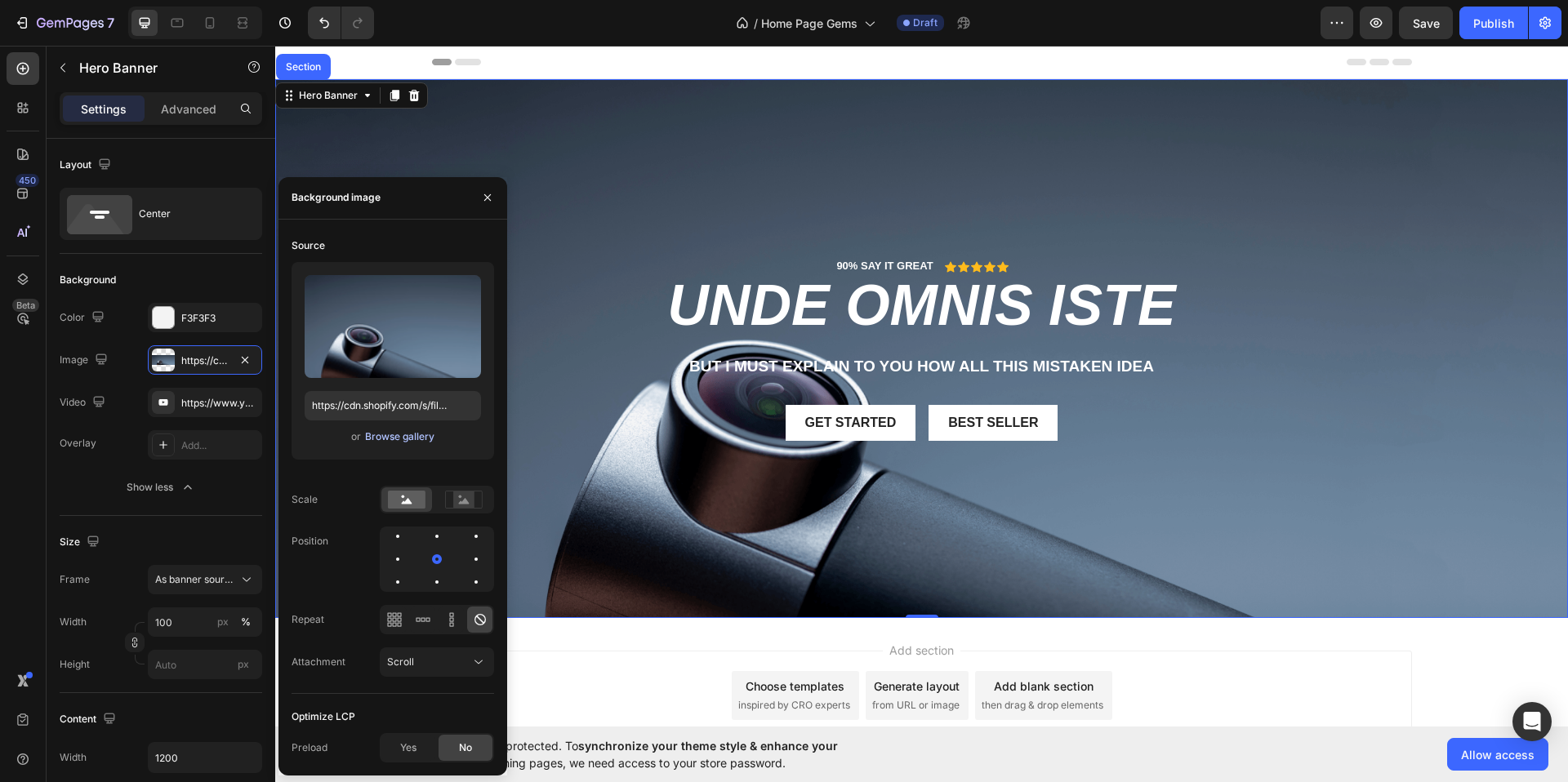 click on "Browse gallery" at bounding box center [399, 437] 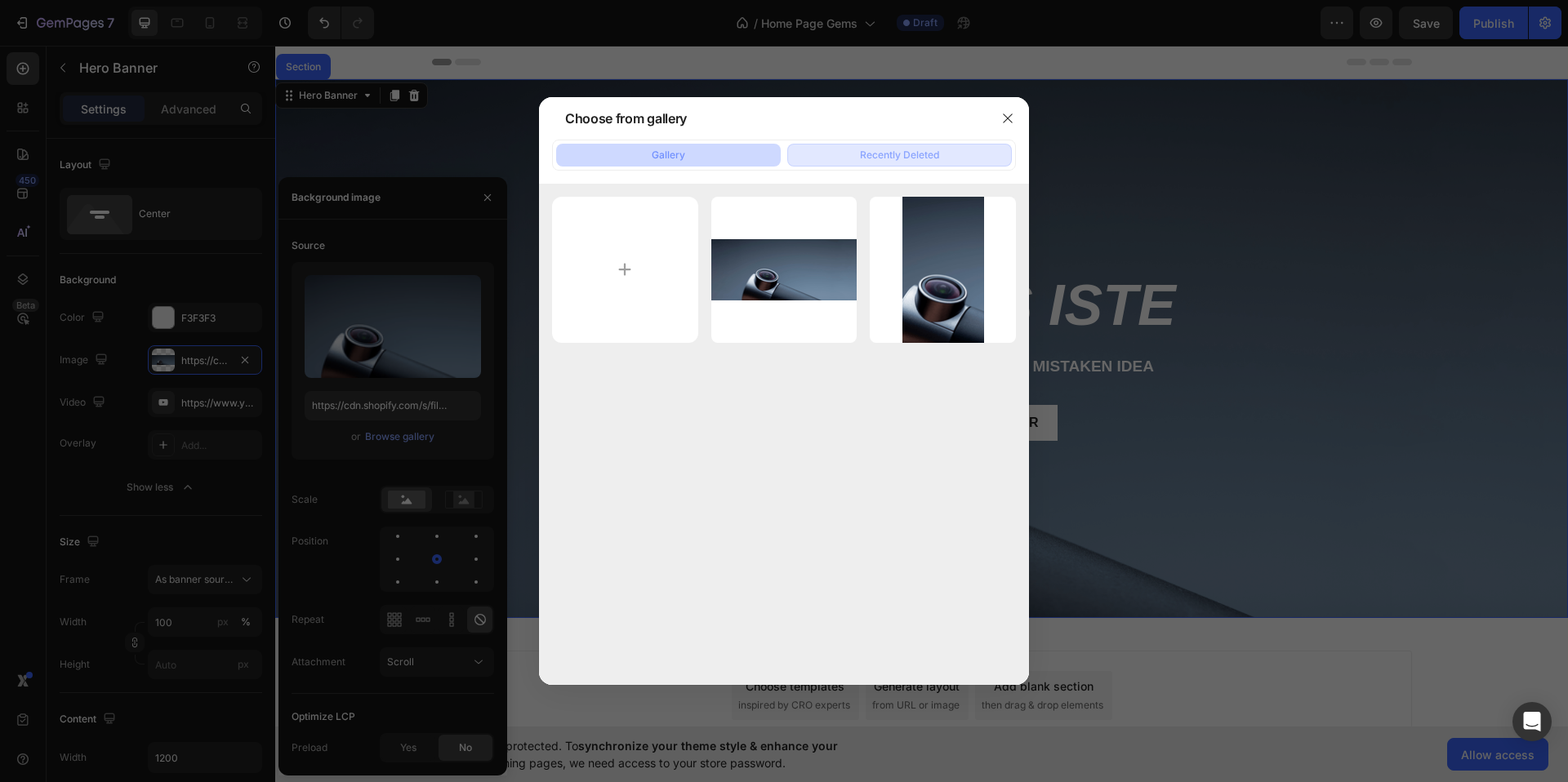 click on "Recently Deleted" at bounding box center [899, 155] 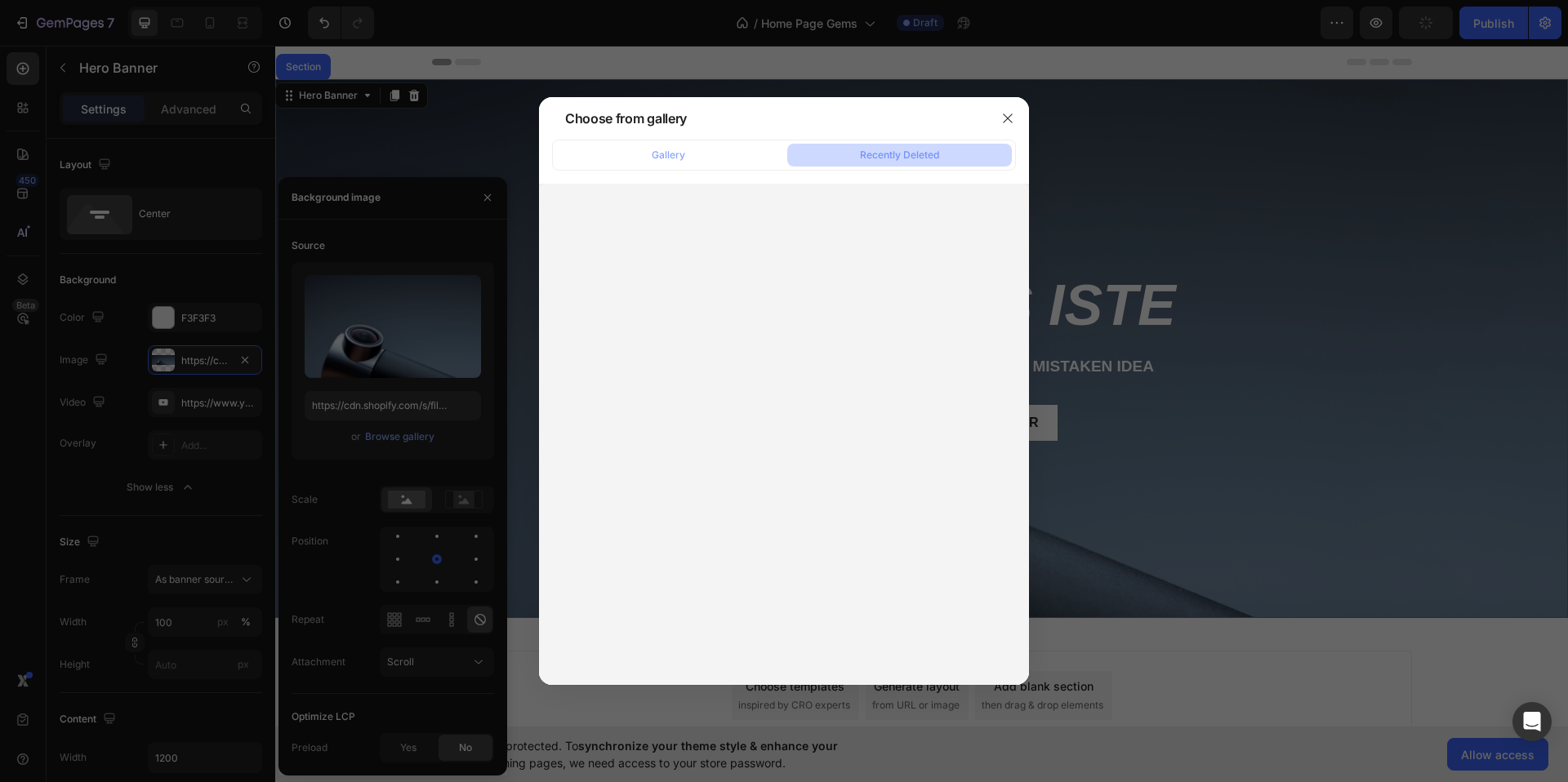 drag, startPoint x: 1004, startPoint y: 123, endPoint x: 409, endPoint y: 344, distance: 634.7173 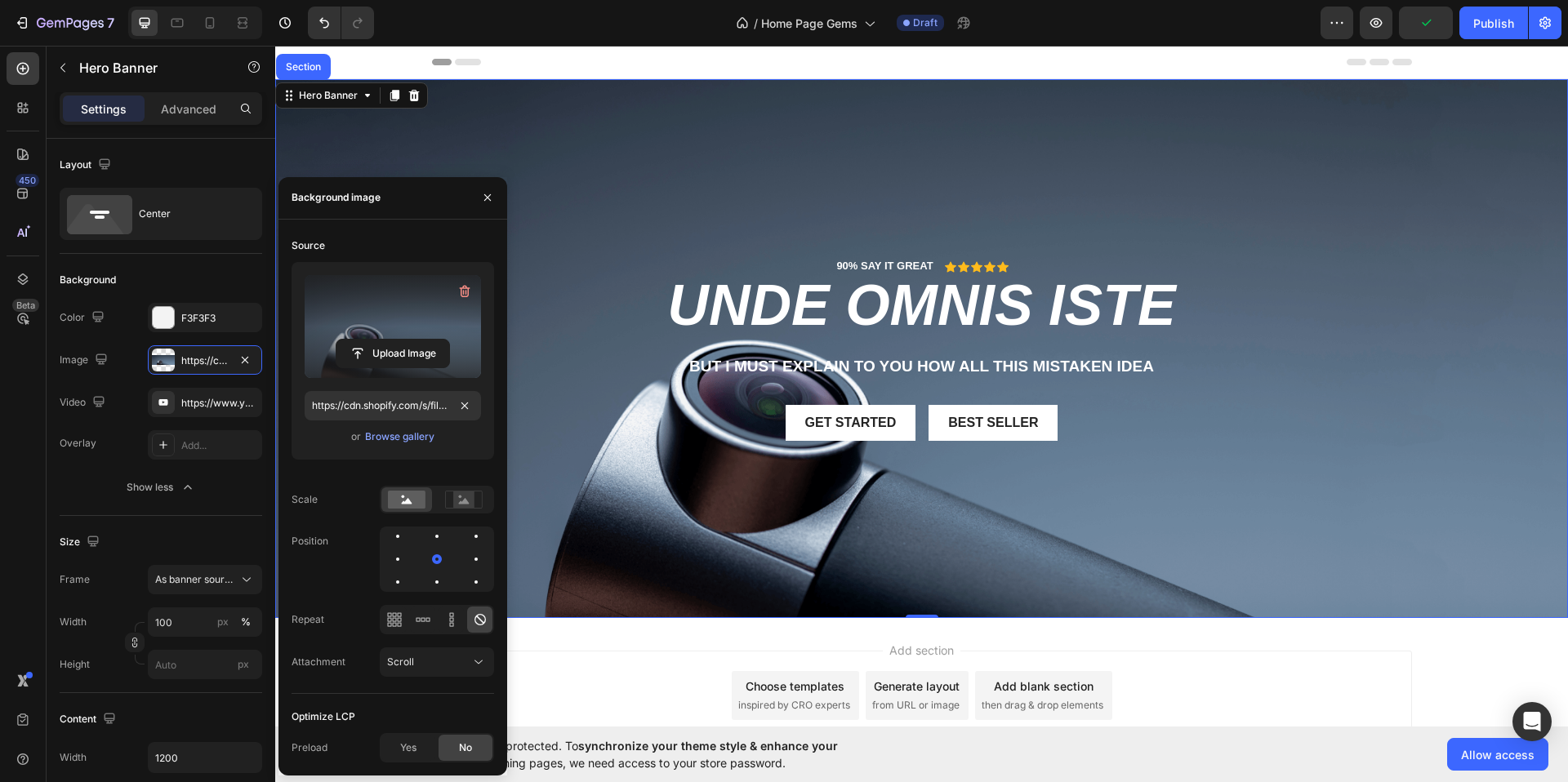 click at bounding box center (393, 327) 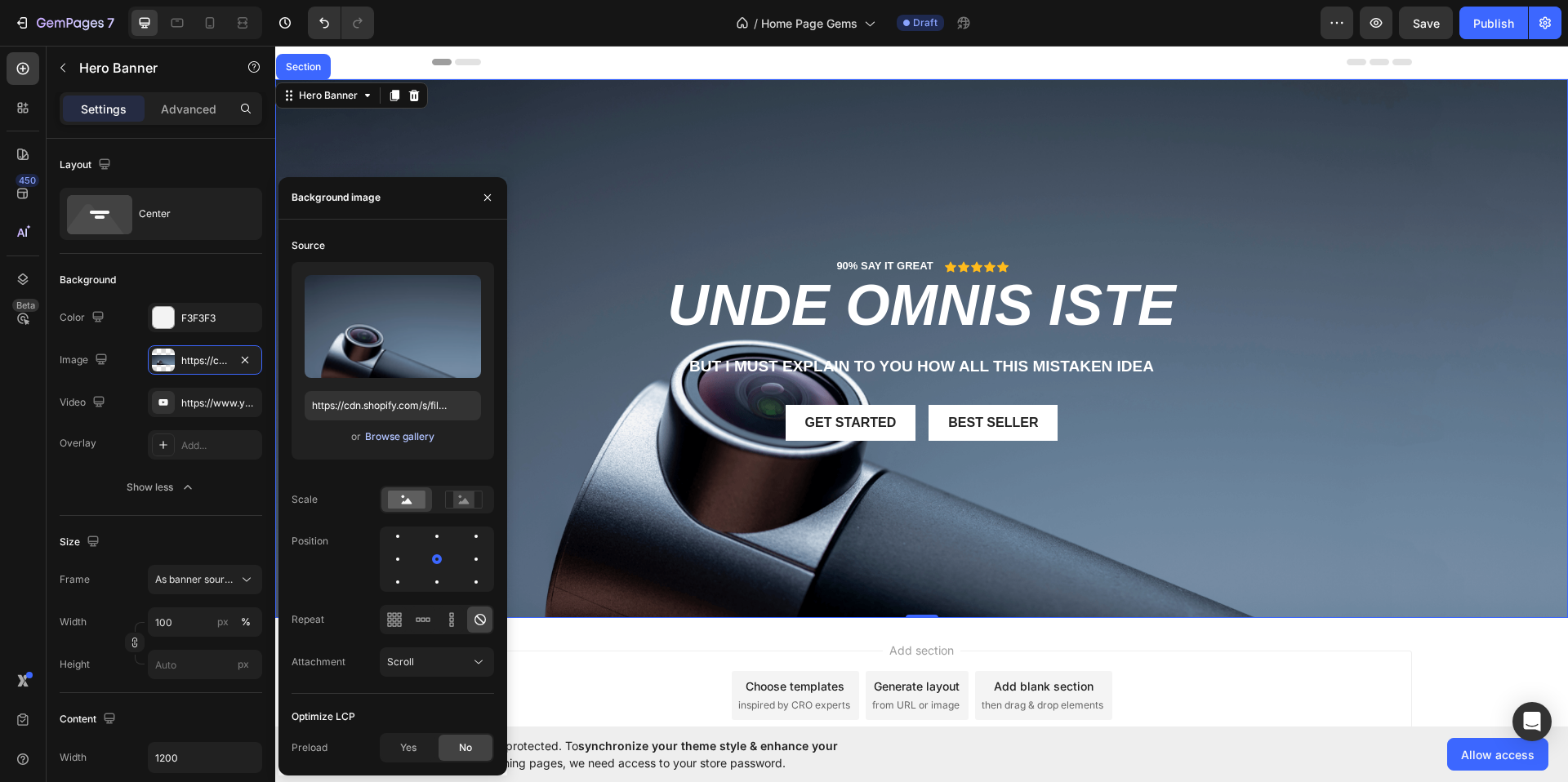 click on "Browse gallery" at bounding box center (399, 437) 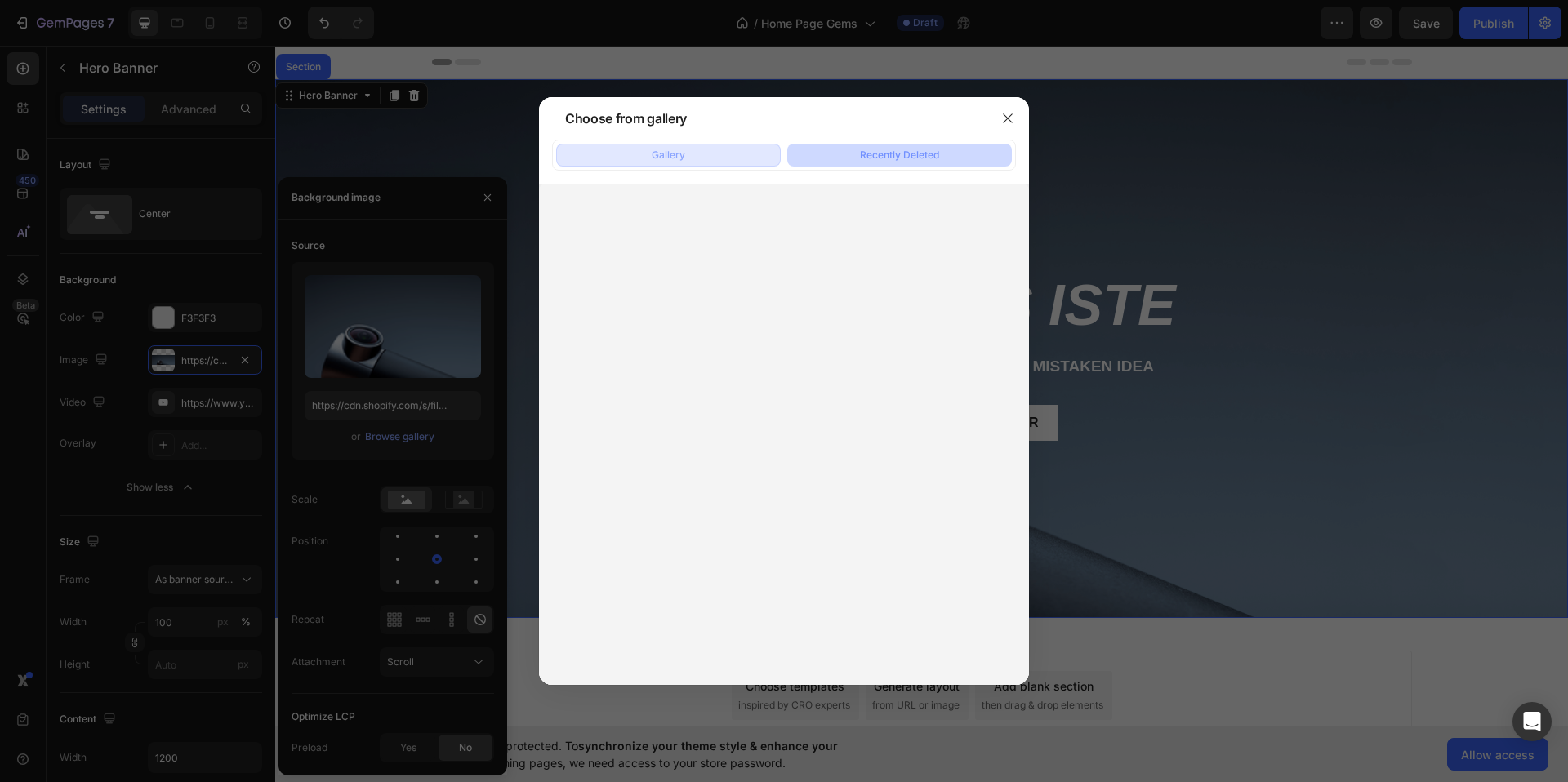 click on "Gallery" 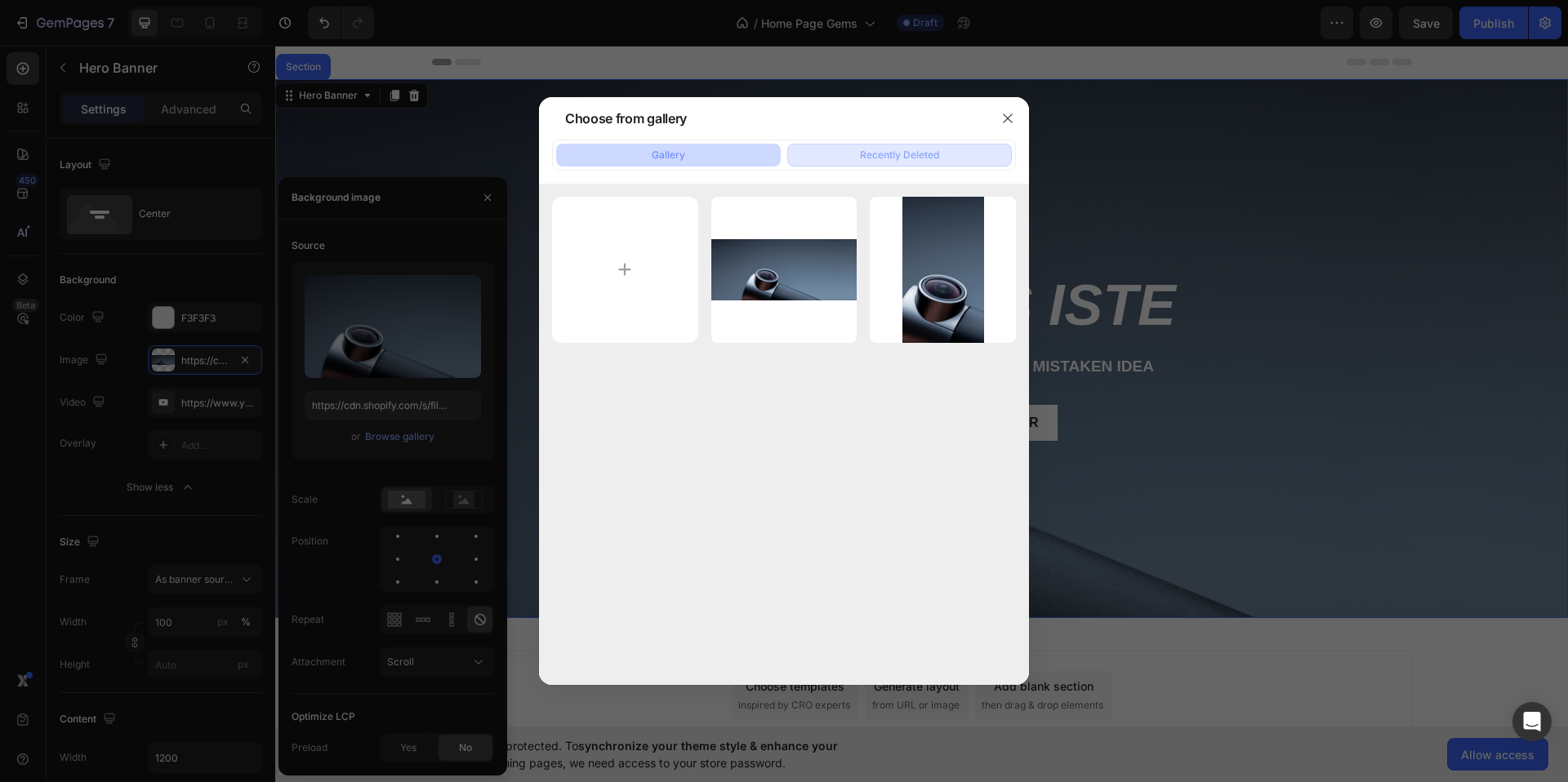 click on "Recently Deleted" at bounding box center [899, 155] 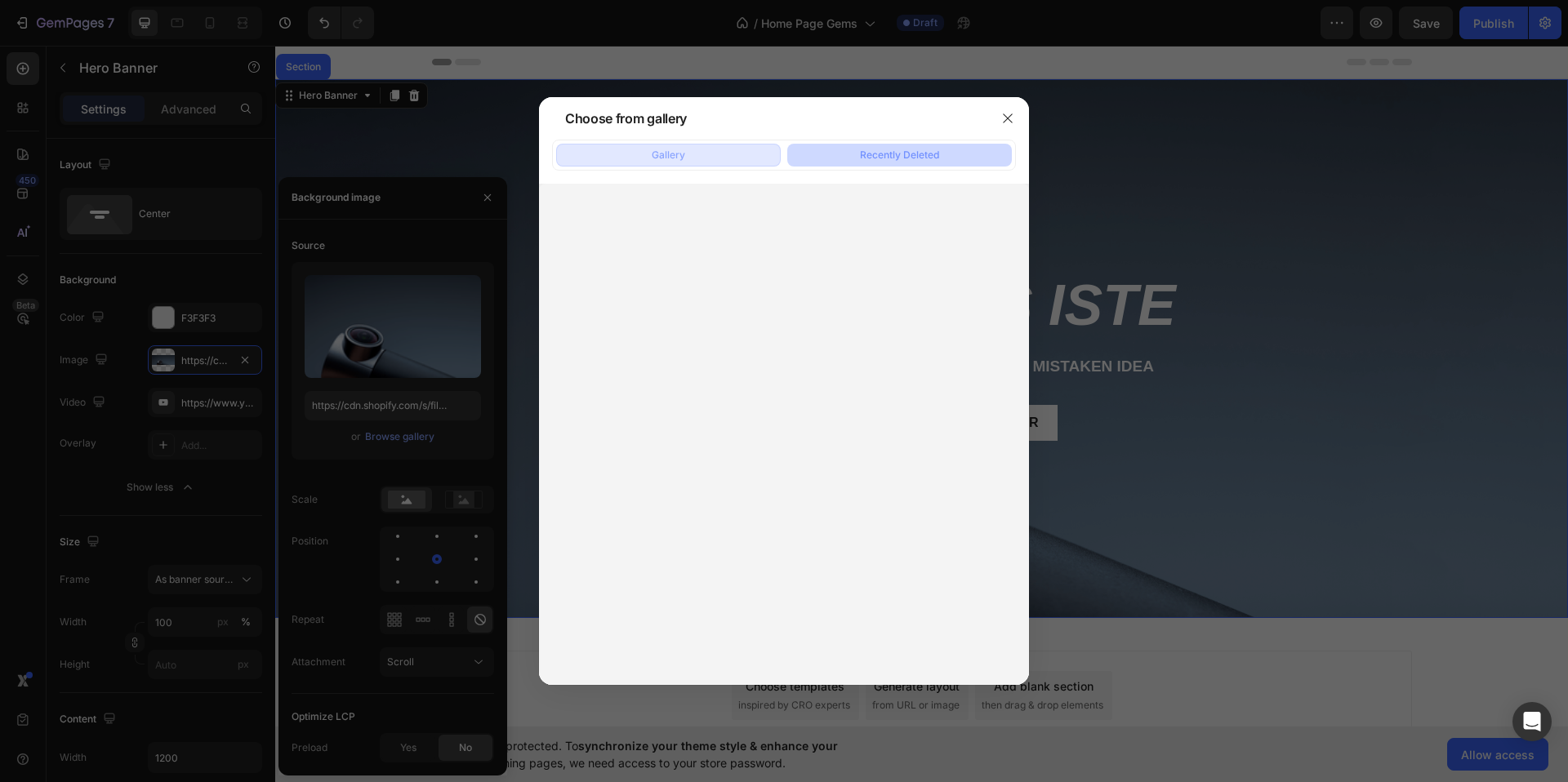 click on "Gallery" 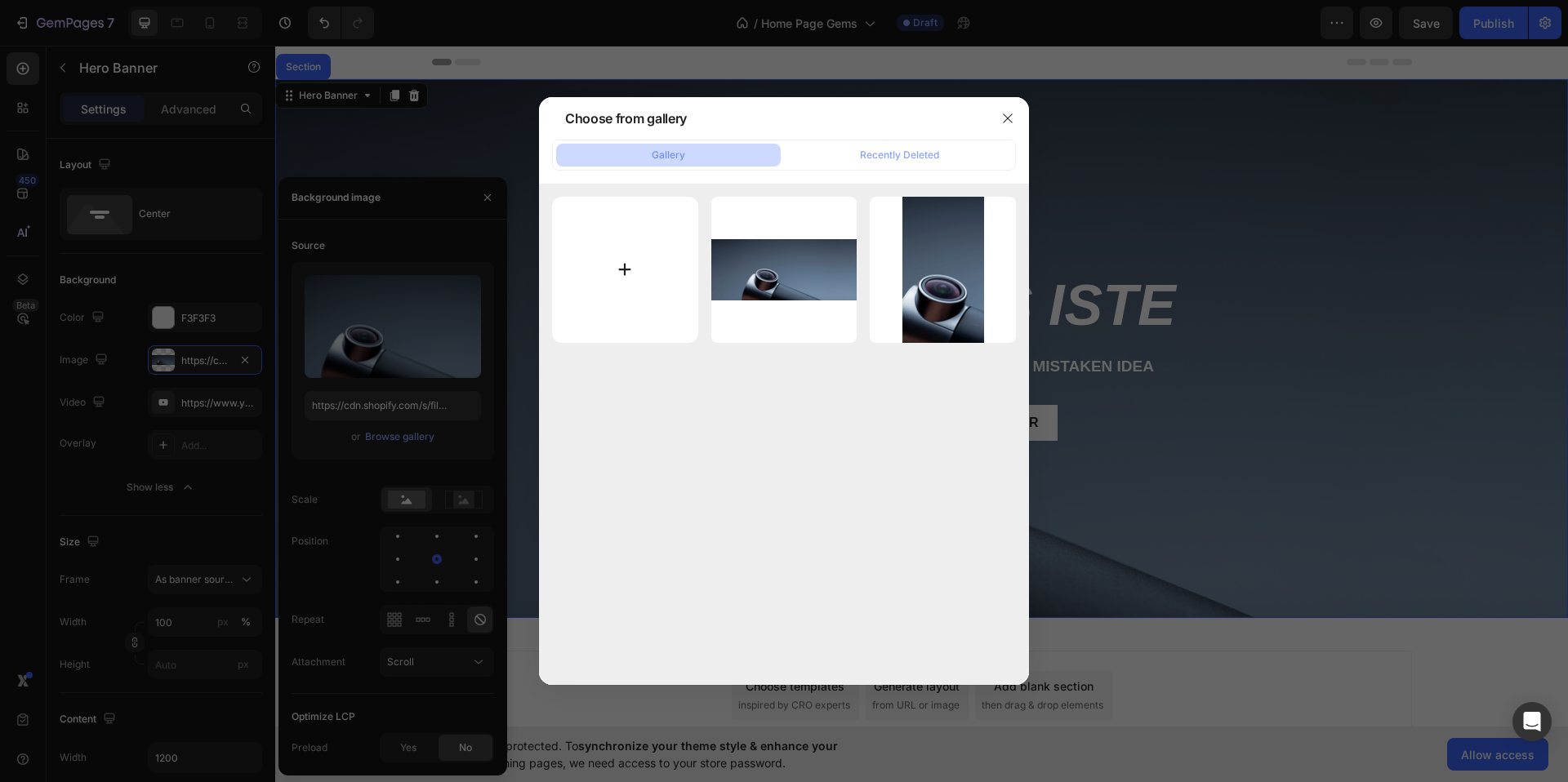 click at bounding box center (625, 269) 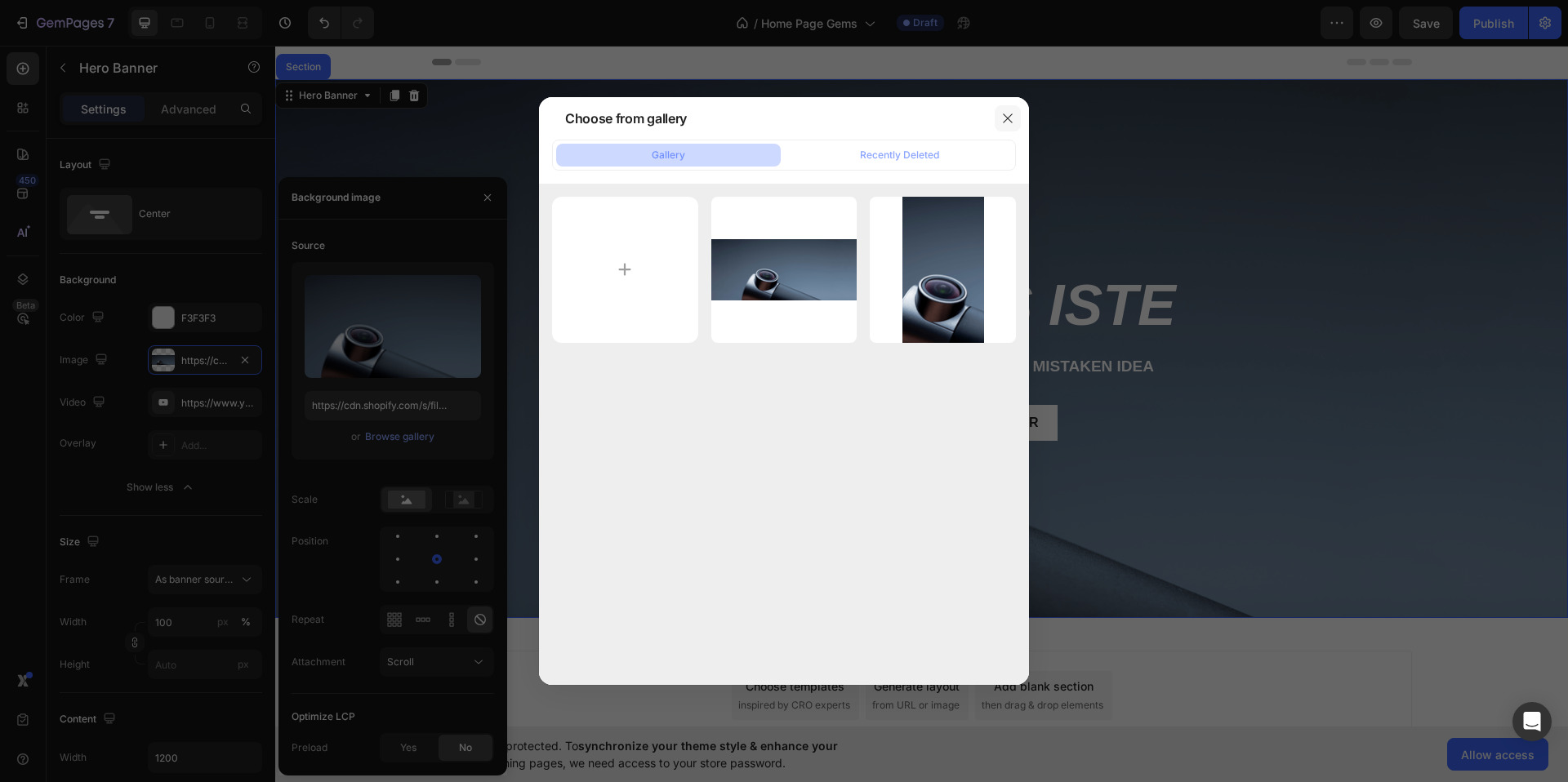 click at bounding box center (1008, 118) 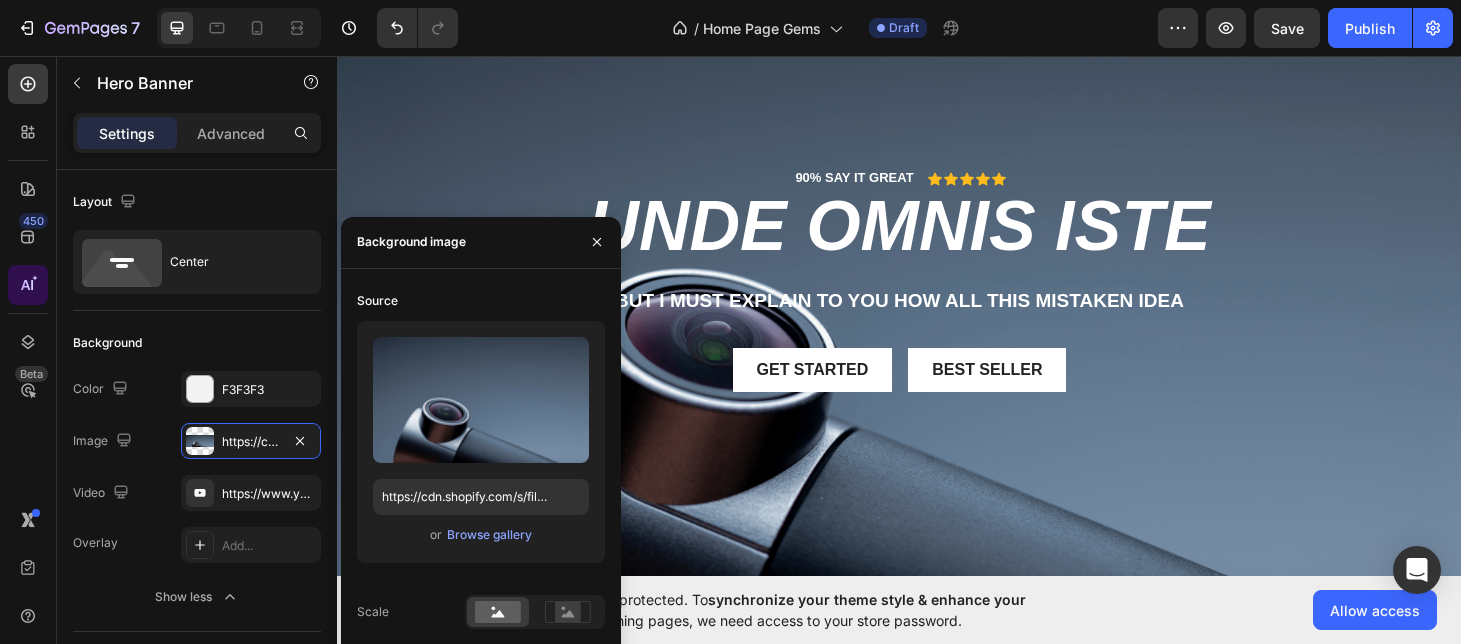 scroll, scrollTop: 147, scrollLeft: 0, axis: vertical 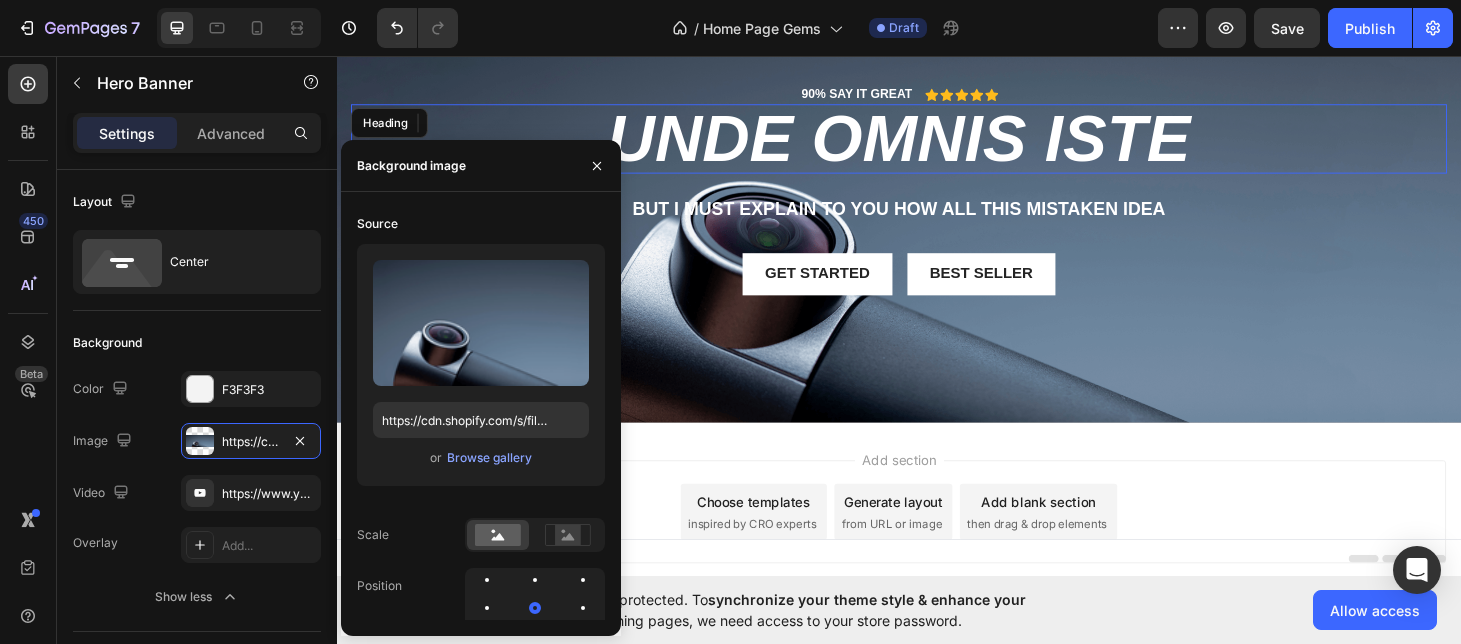 click on "unde omnis iste" at bounding box center [937, 144] 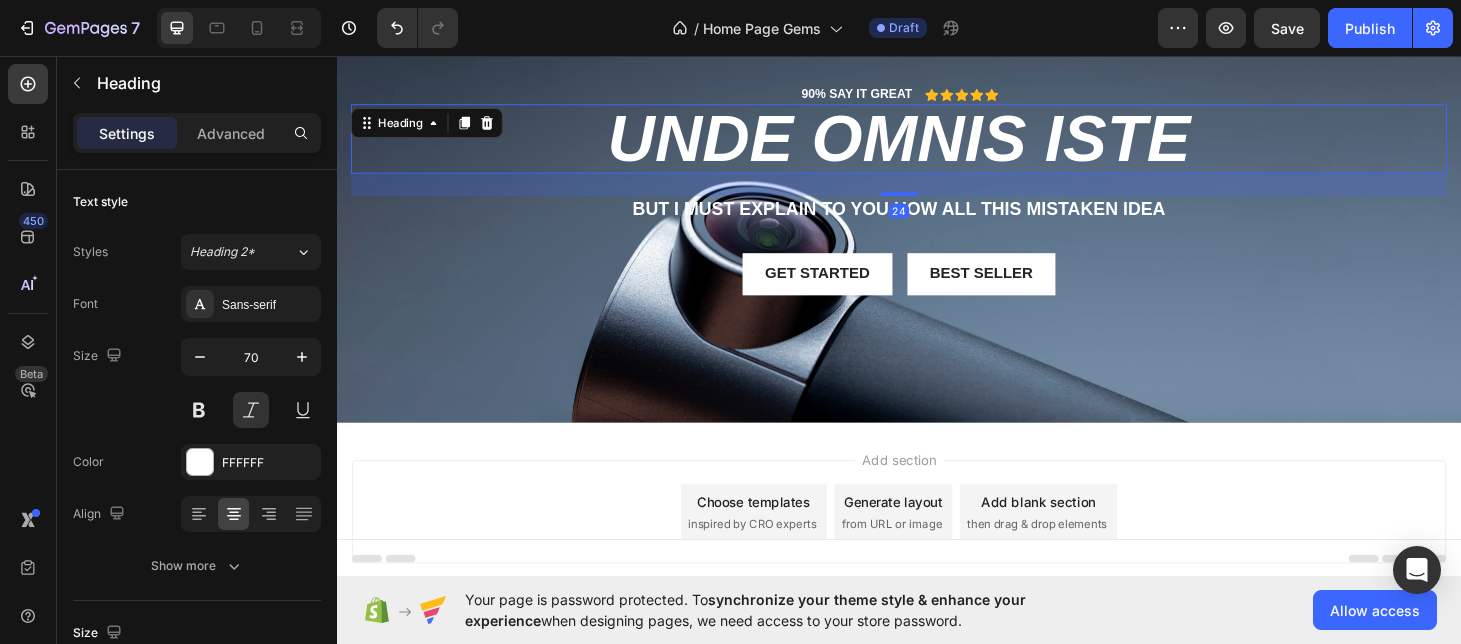 click on "unde omnis iste" at bounding box center [937, 144] 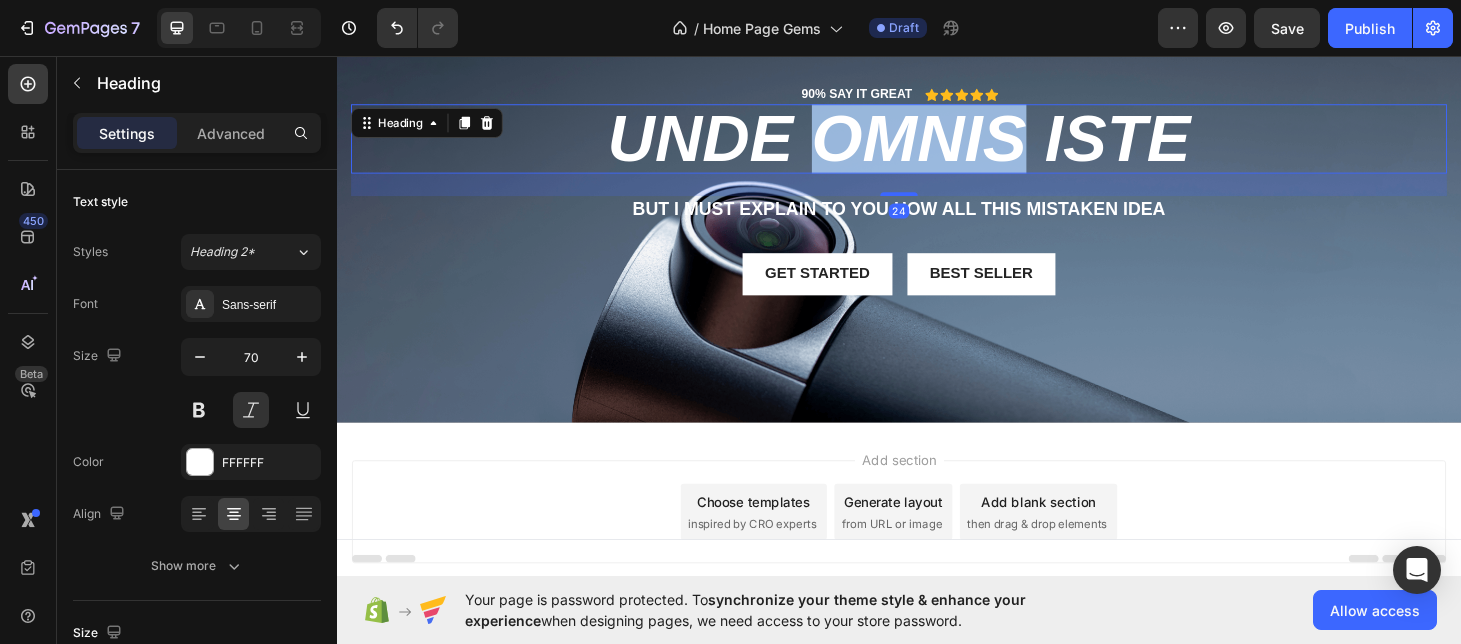 click on "unde omnis iste" at bounding box center (937, 144) 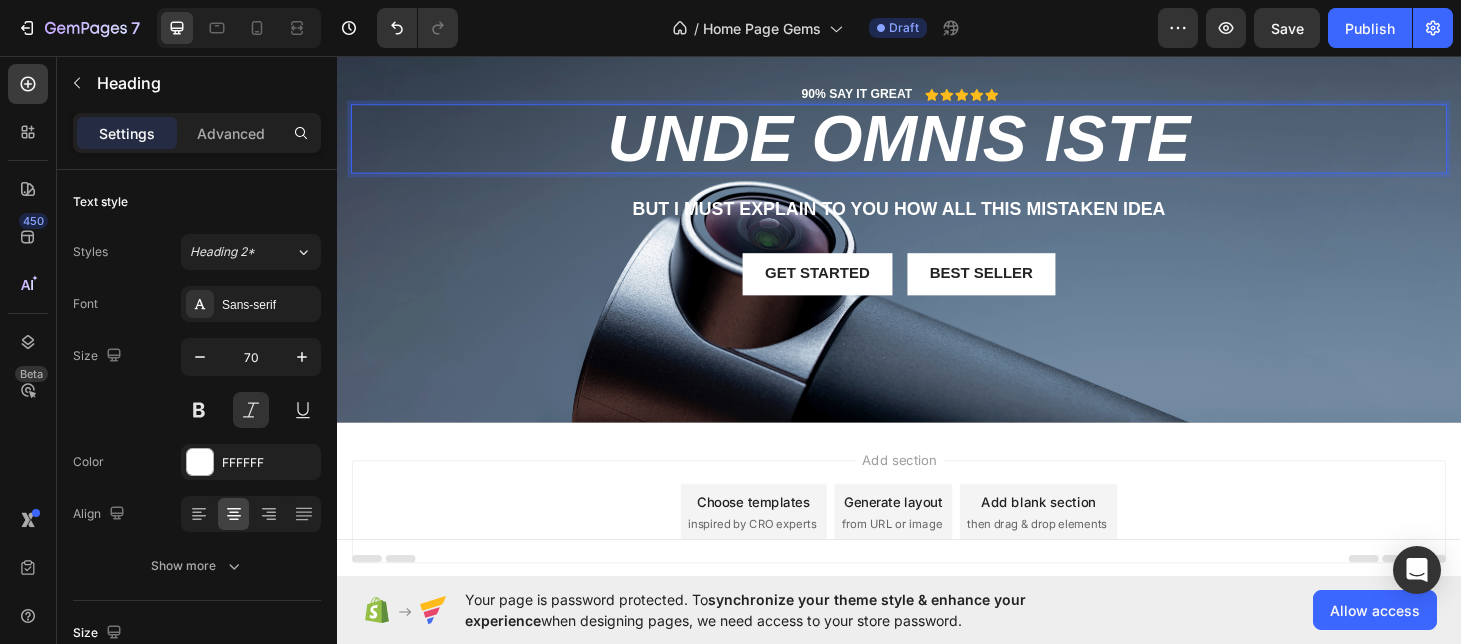 click on "unde omnis iste" at bounding box center [937, 144] 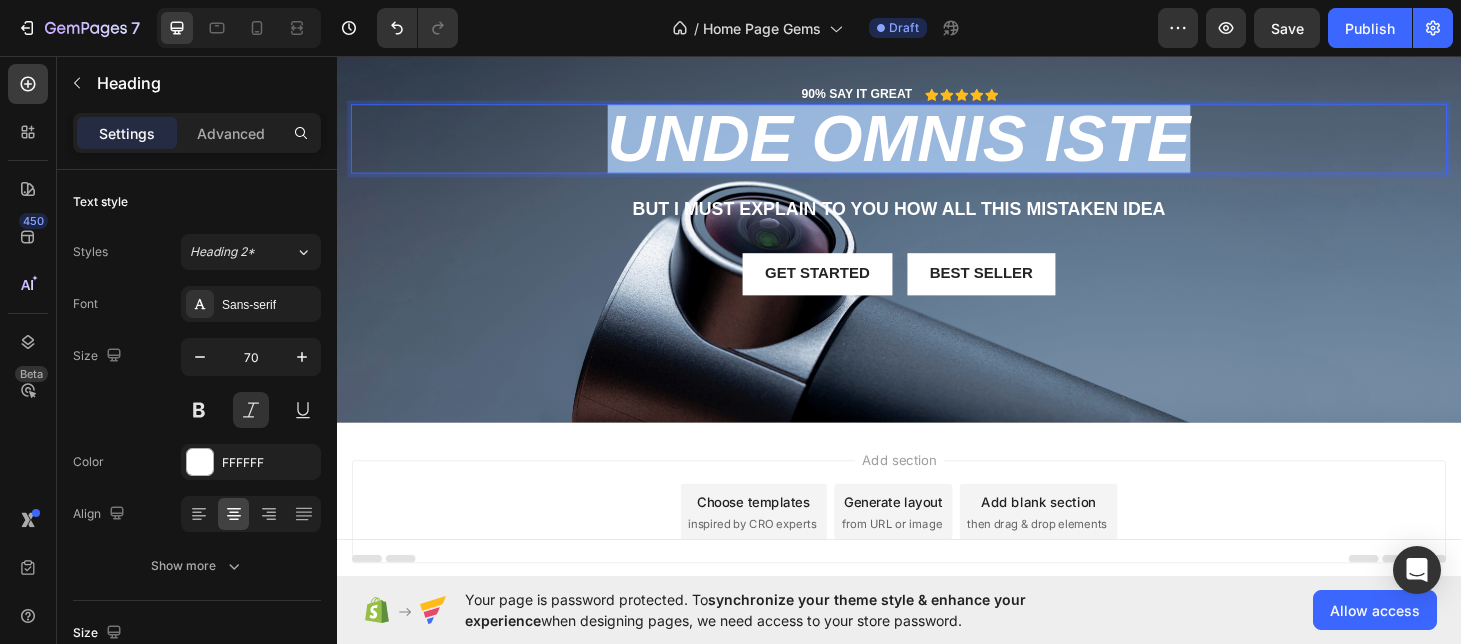 drag, startPoint x: 1240, startPoint y: 133, endPoint x: 598, endPoint y: 137, distance: 642.01245 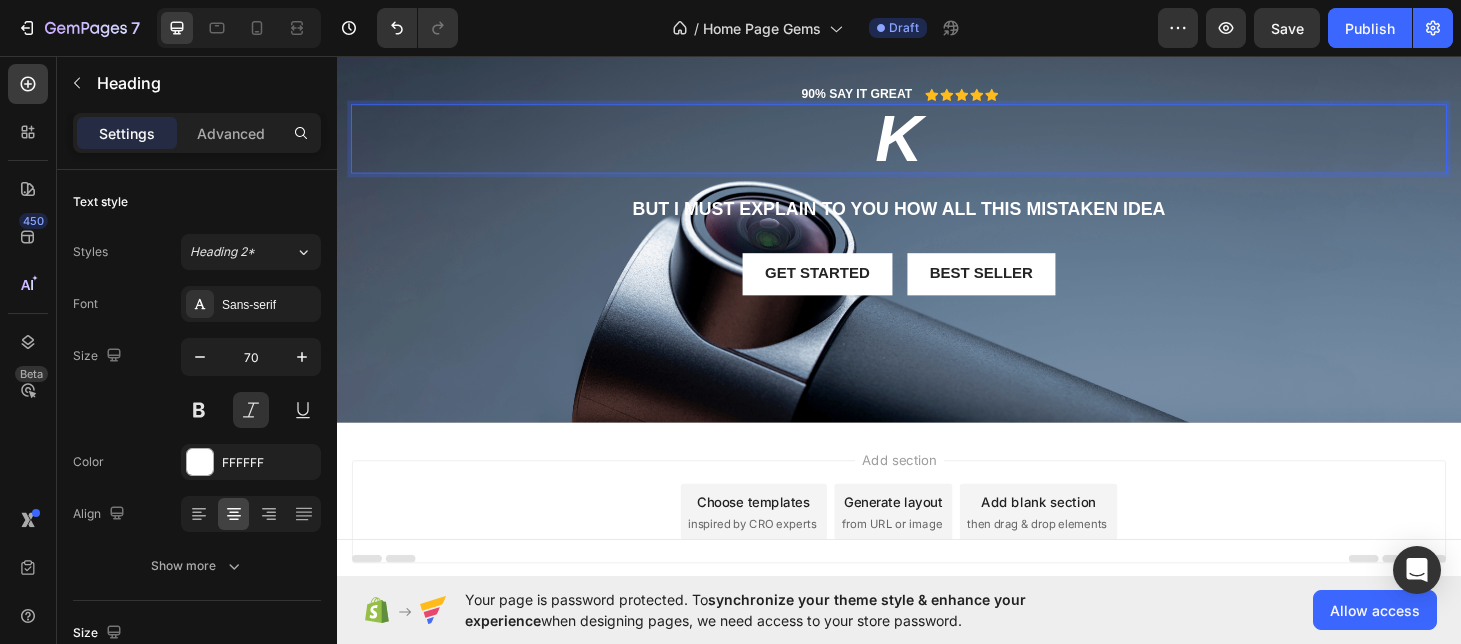 type 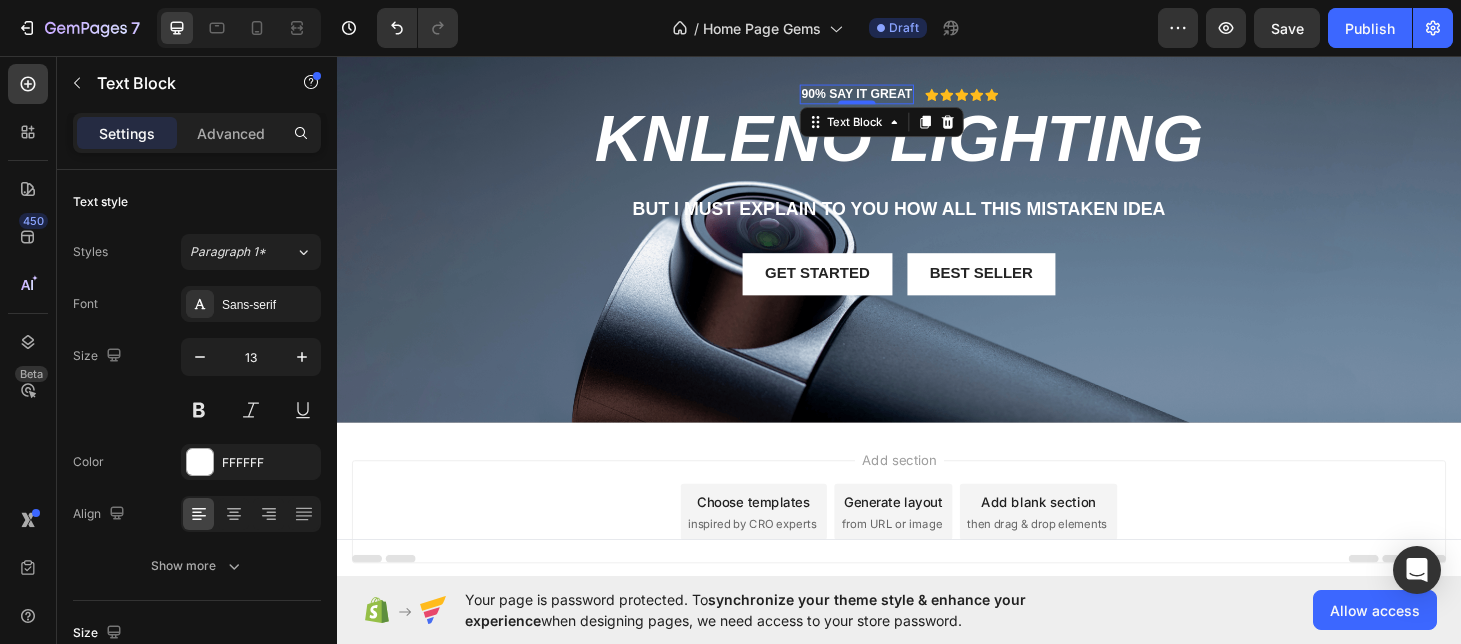 click on "90% SAY IT GREAT" at bounding box center [892, 96] 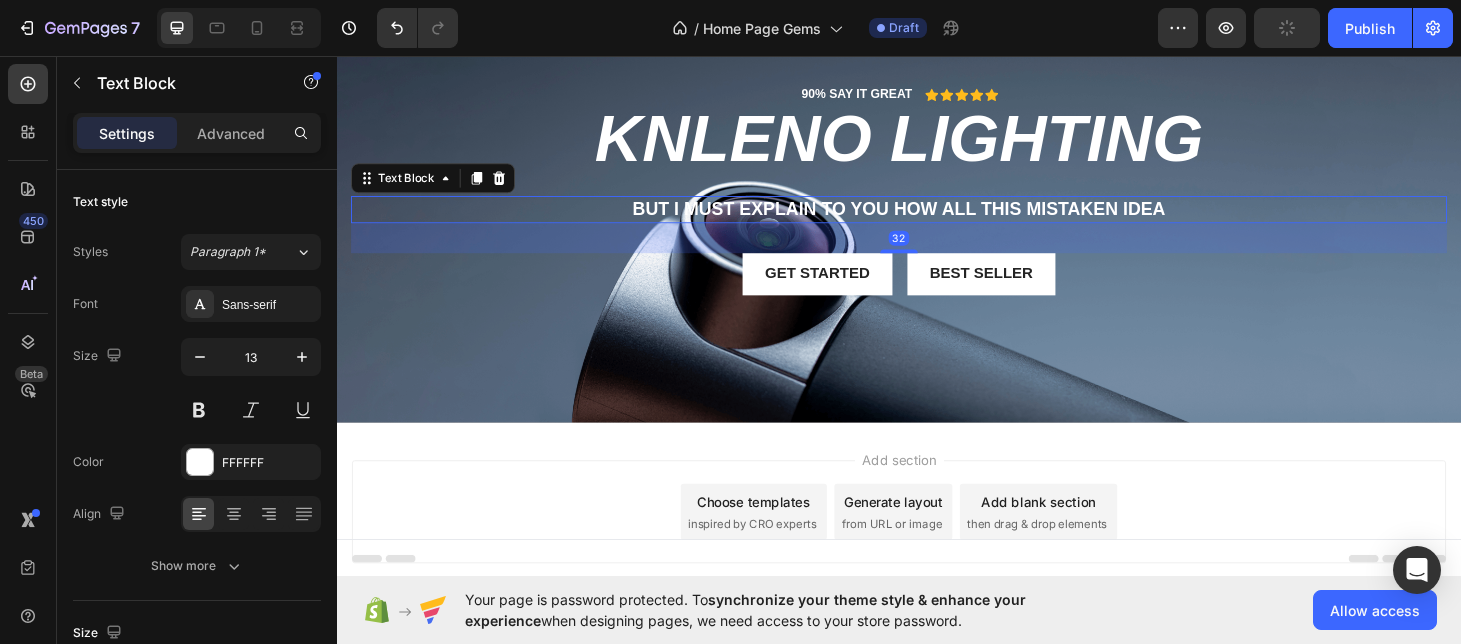 click on "But I must explain to you how all this mistaken idea" at bounding box center (937, 219) 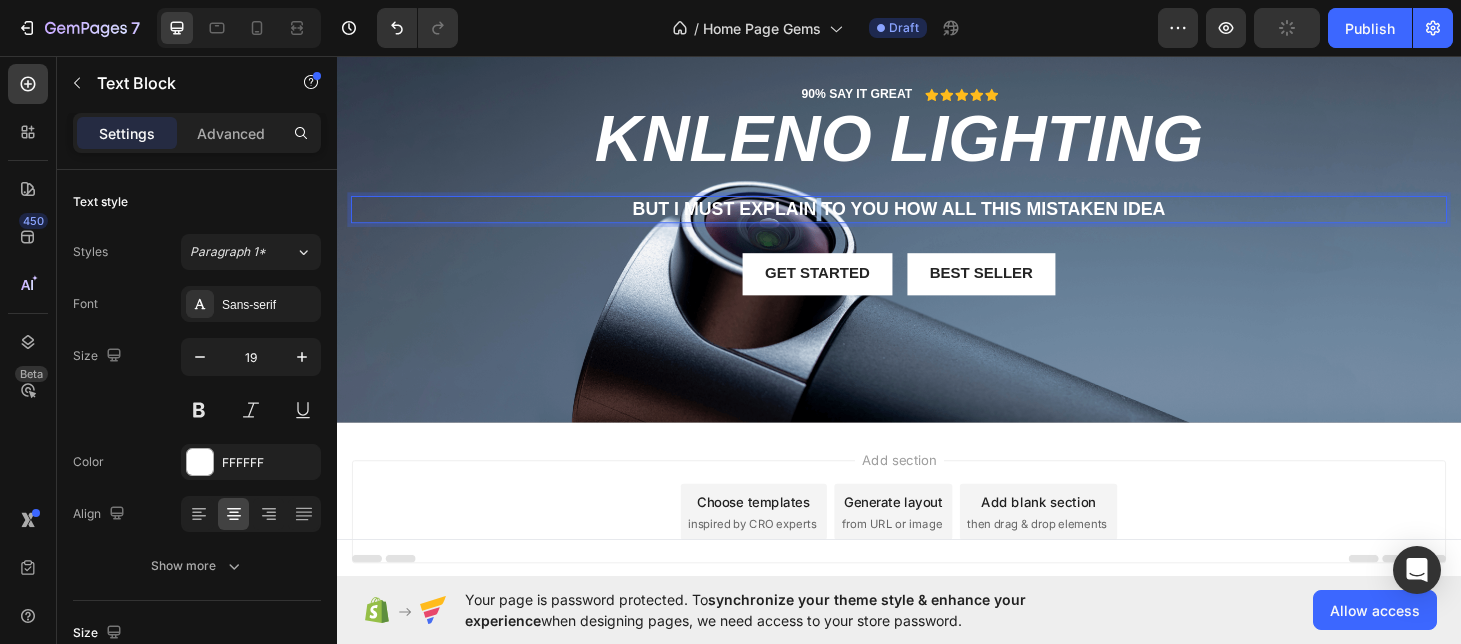 click on "But I must explain to you how all this mistaken idea" at bounding box center (937, 219) 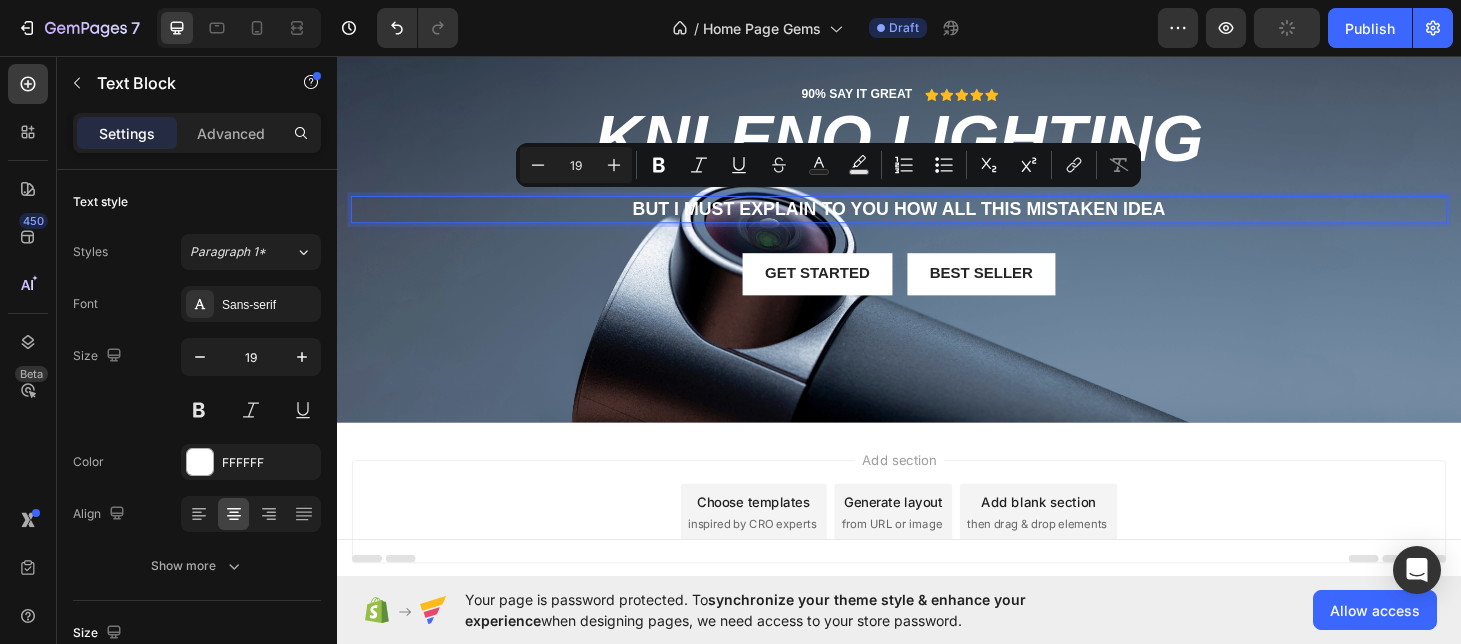 click on "But I must explain to you how all this mistaken idea" at bounding box center (937, 219) 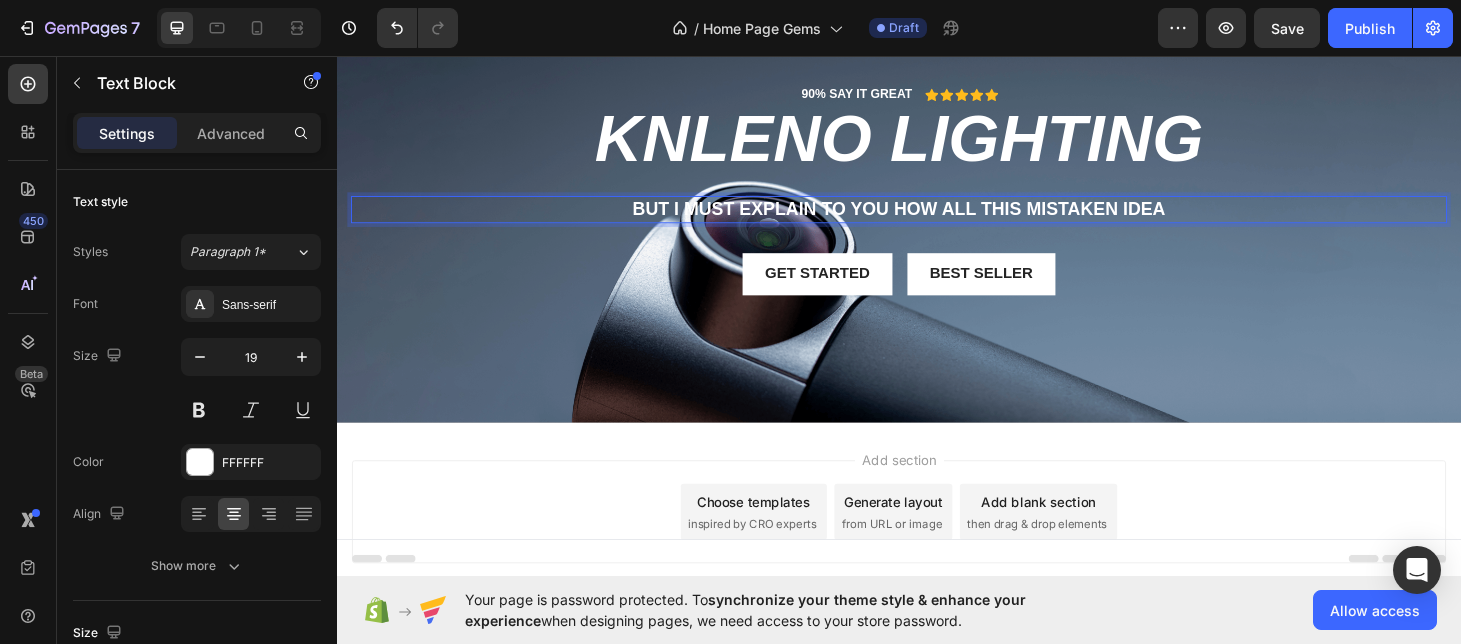 click on "But I must explain to you how all this mistaken idea" at bounding box center [937, 219] 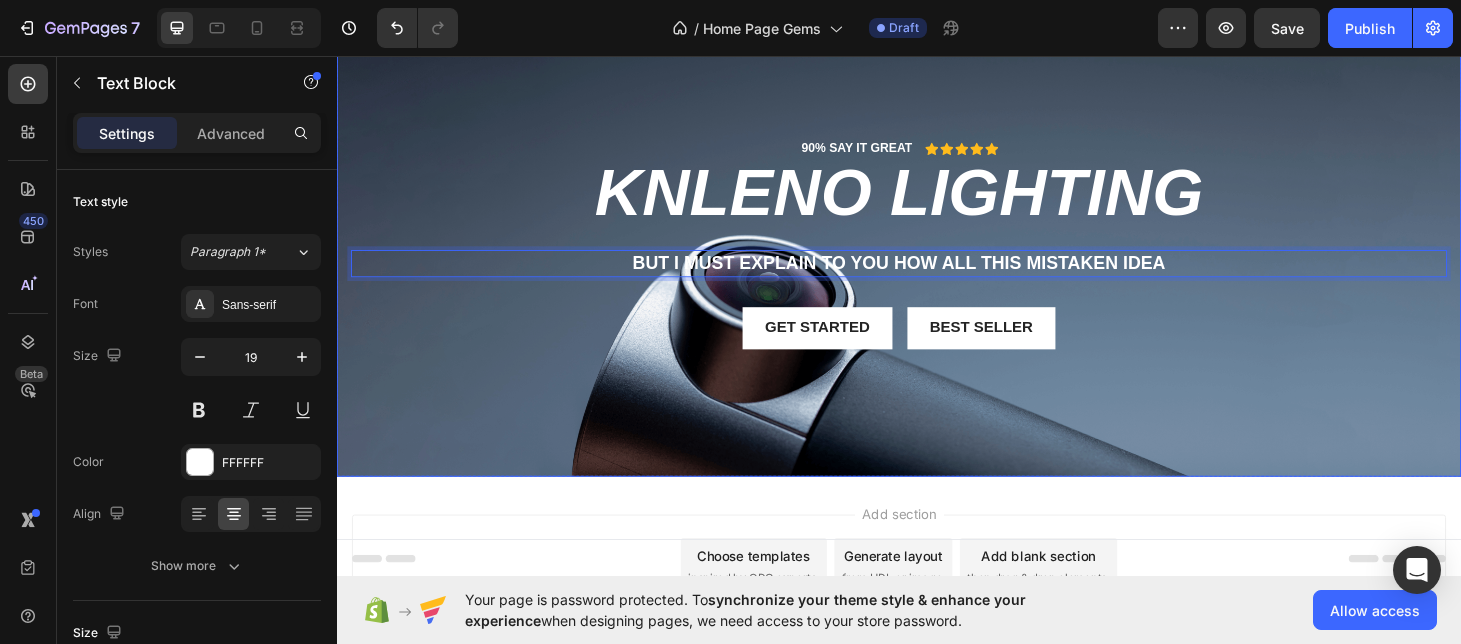 scroll, scrollTop: 31, scrollLeft: 0, axis: vertical 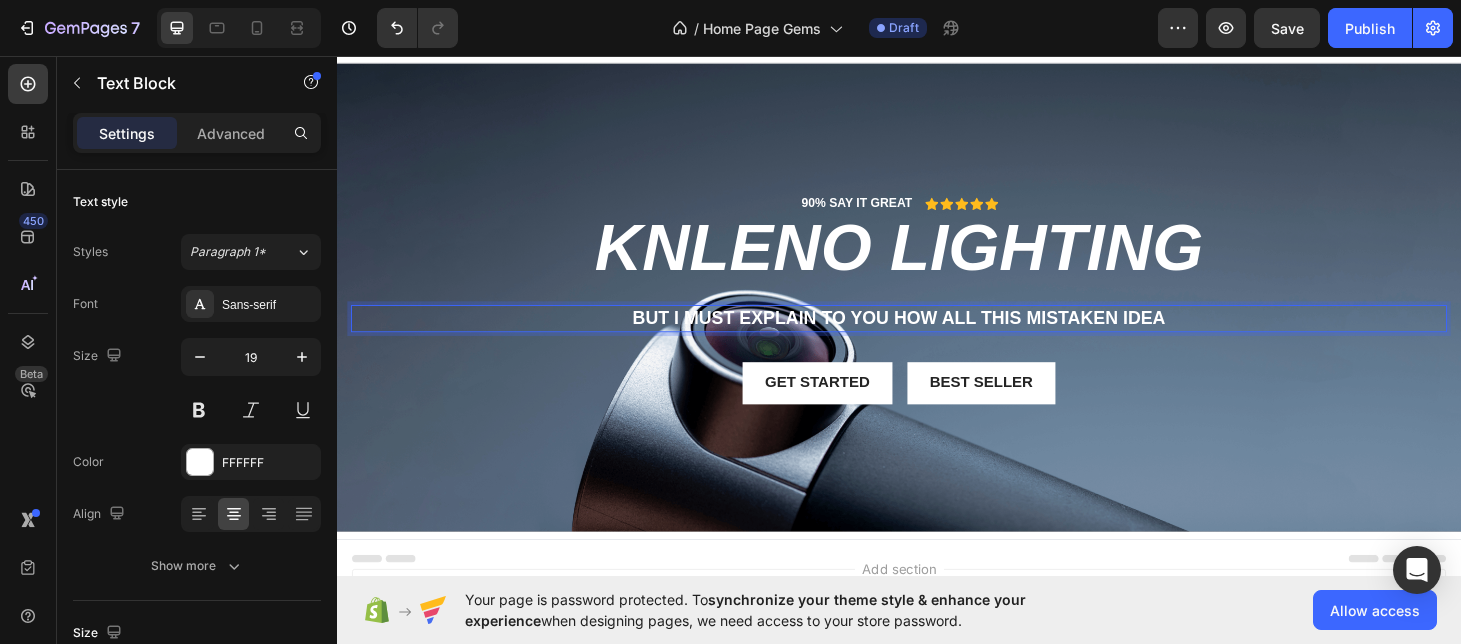 click on "But I must explain to you how all this mistaken idea" at bounding box center (937, 335) 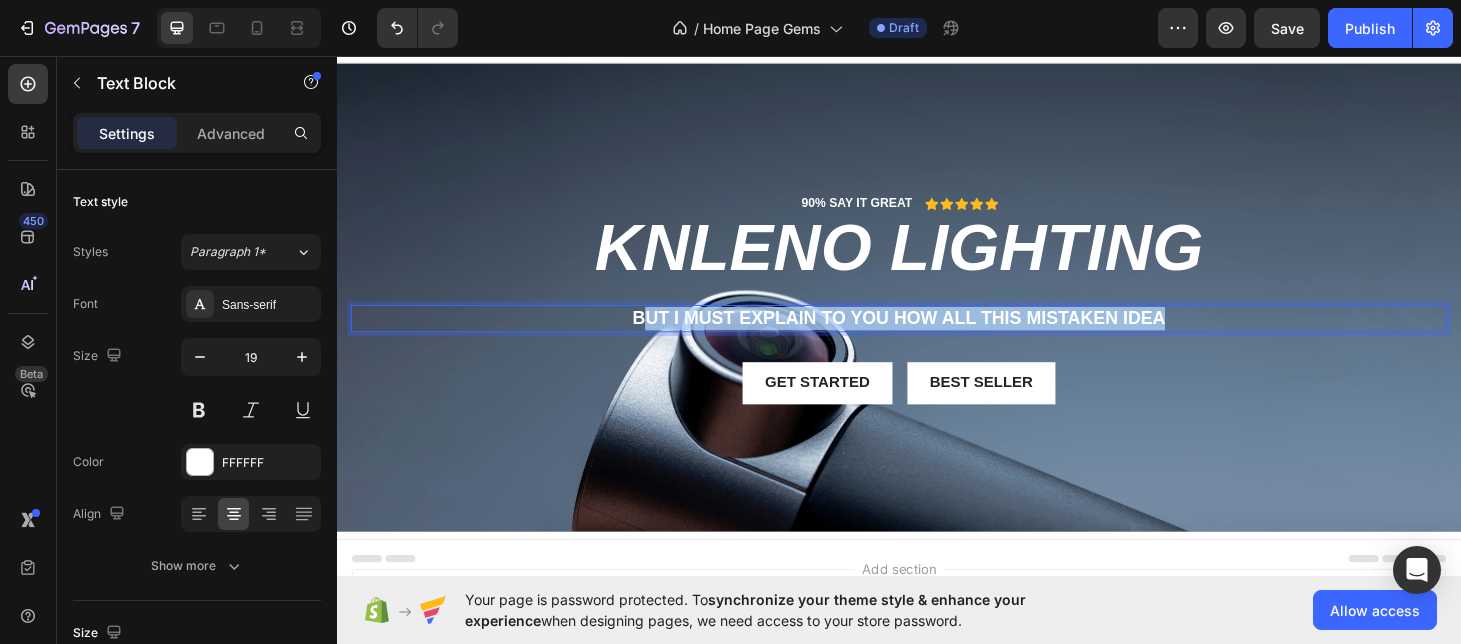 drag, startPoint x: 1204, startPoint y: 334, endPoint x: 664, endPoint y: 335, distance: 540.0009 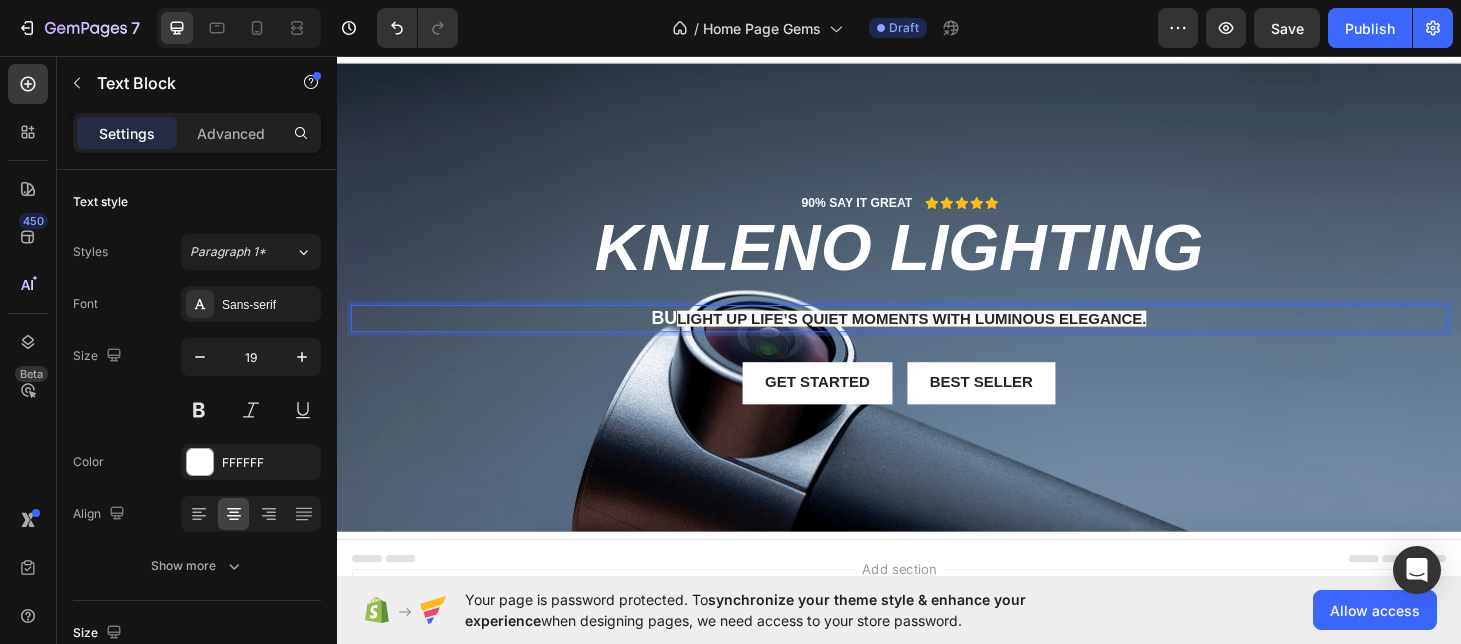 click on "Bu Light up life’s quiet moments with luminous elegance." at bounding box center (937, 336) 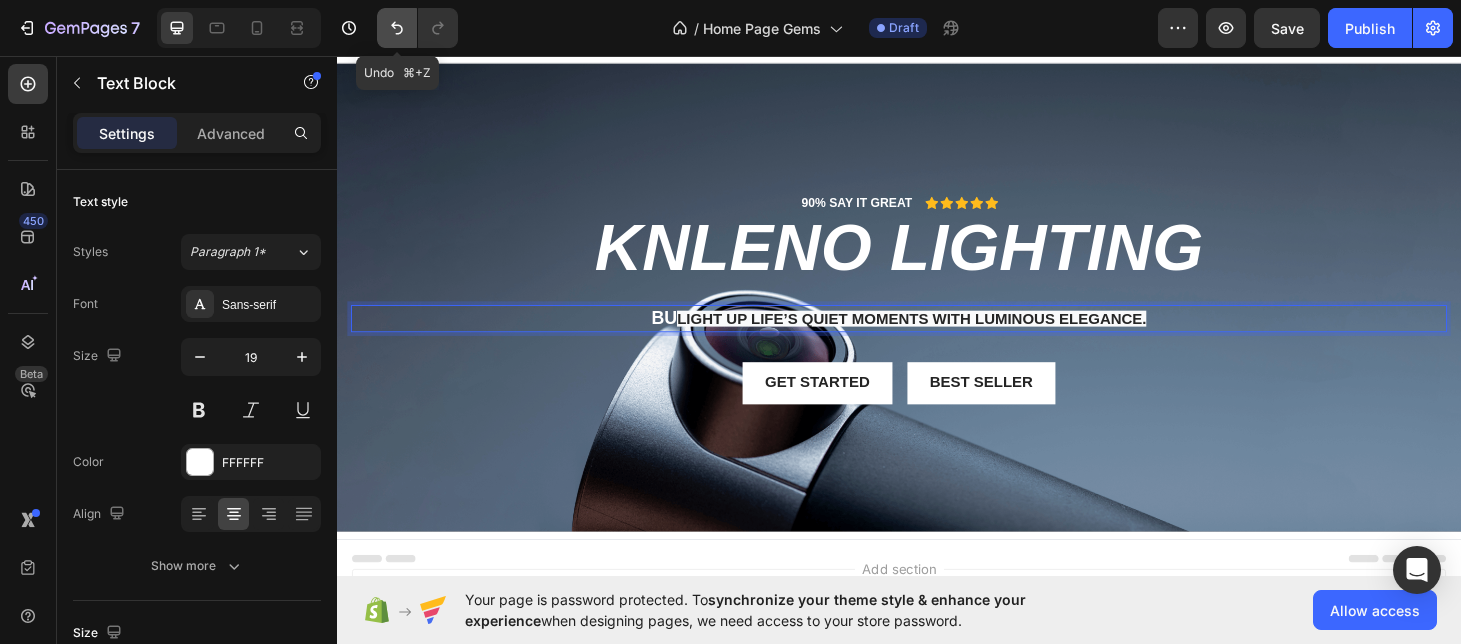click 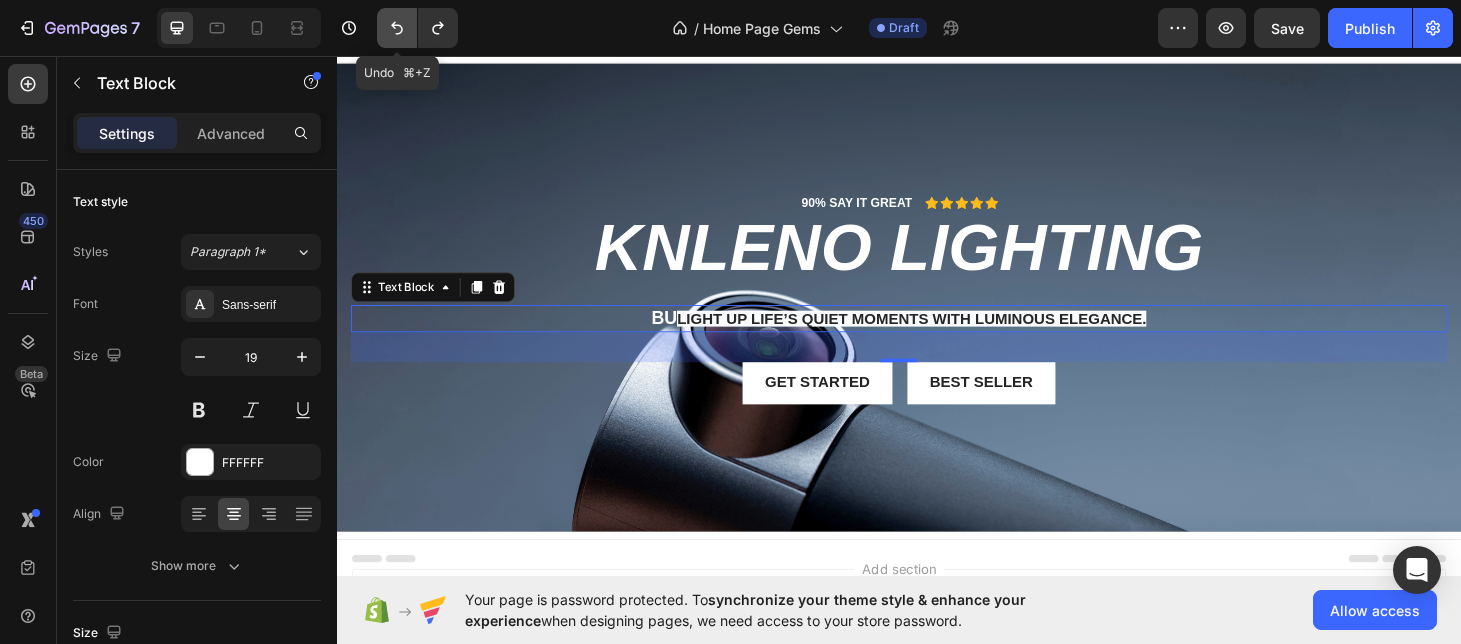 click 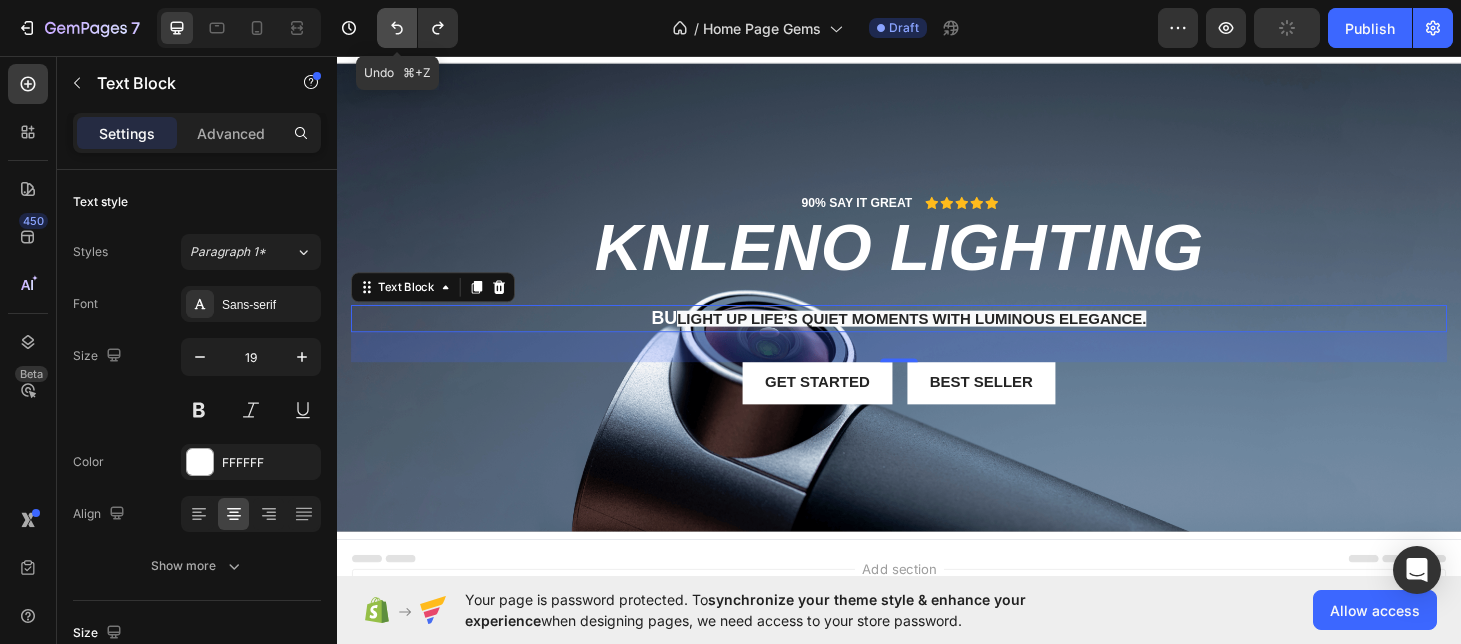 click 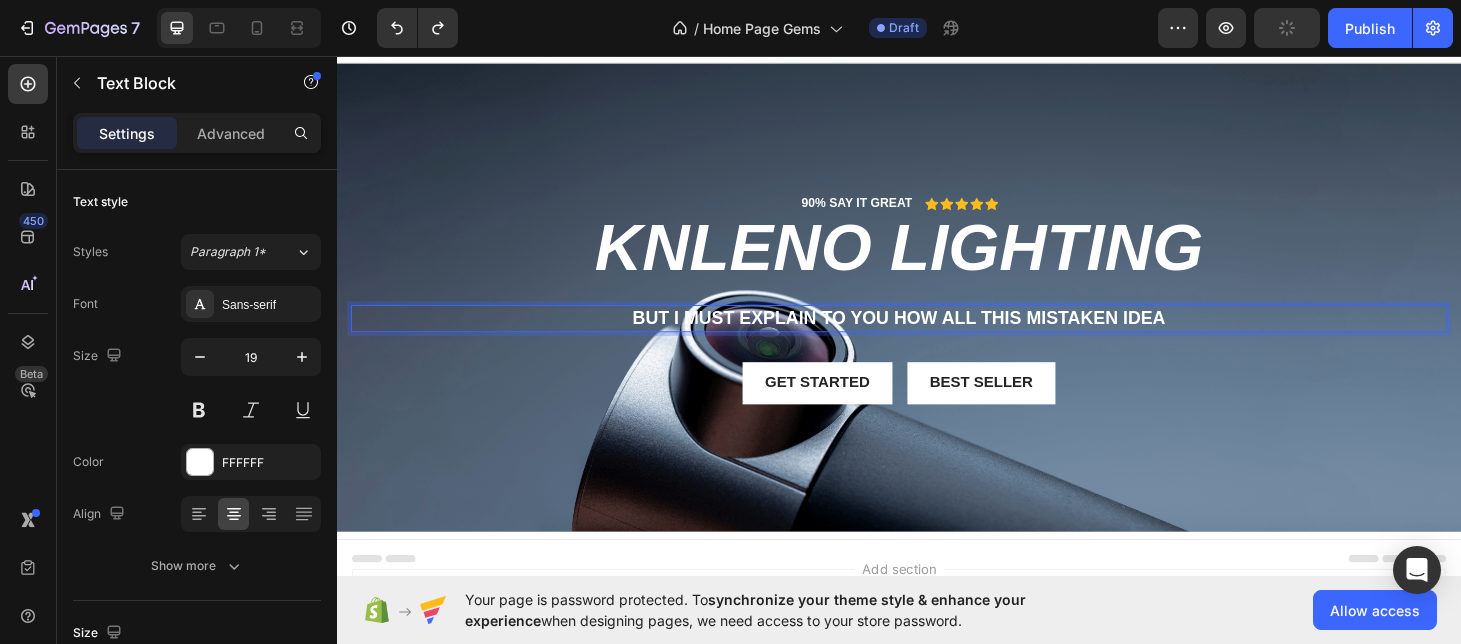 click on "But I must explain to you how all this mistaken idea" at bounding box center [937, 335] 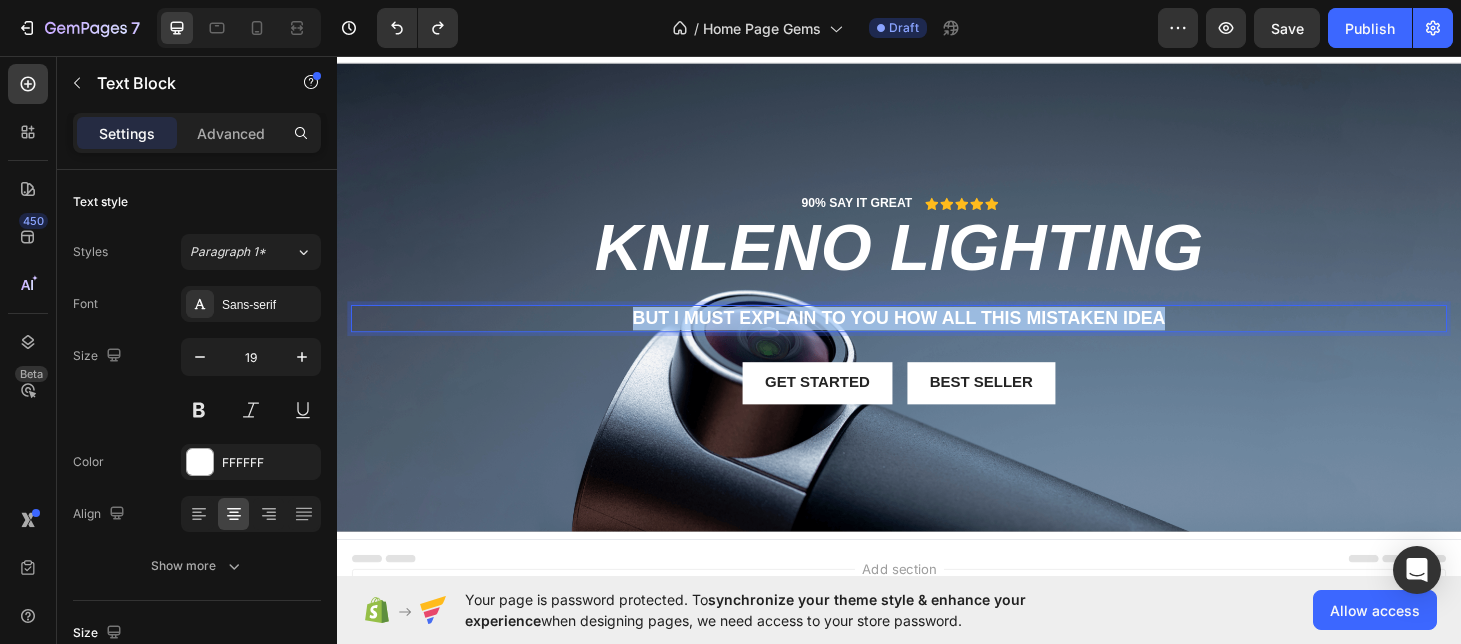 drag, startPoint x: 1225, startPoint y: 333, endPoint x: 639, endPoint y: 336, distance: 586.0077 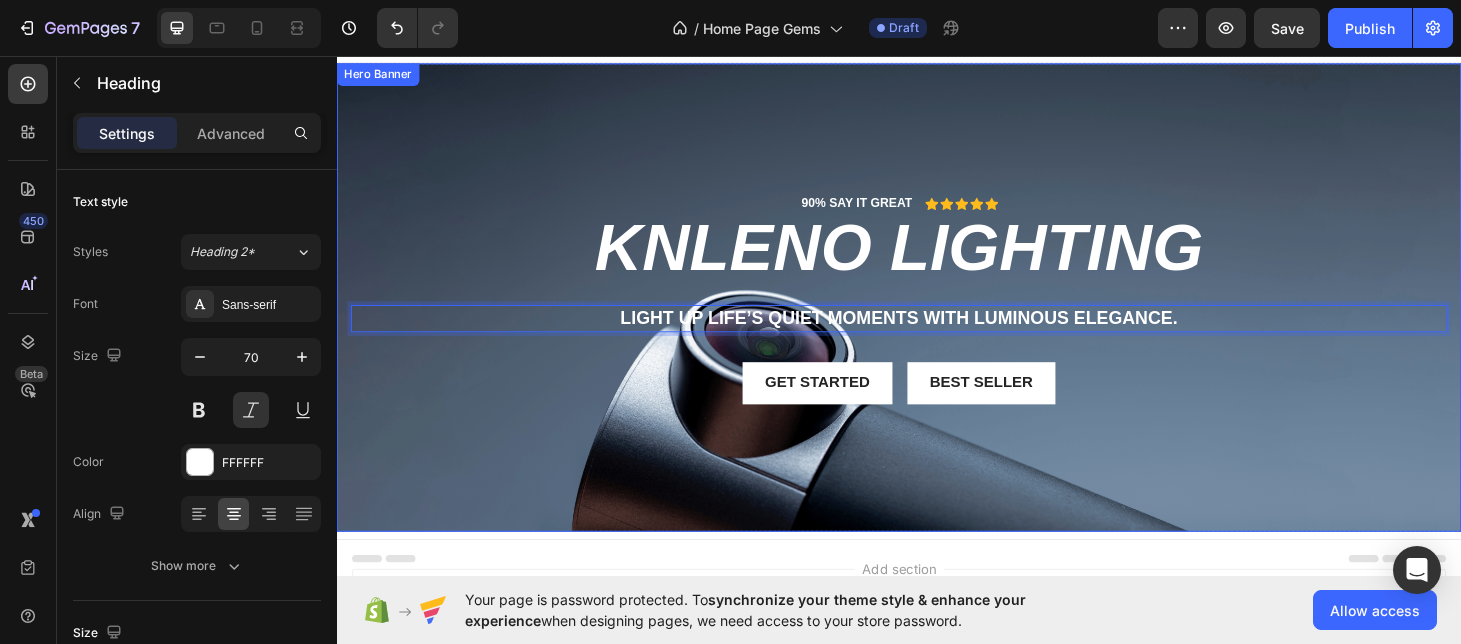 click on "Knleno Lighting" at bounding box center [937, 260] 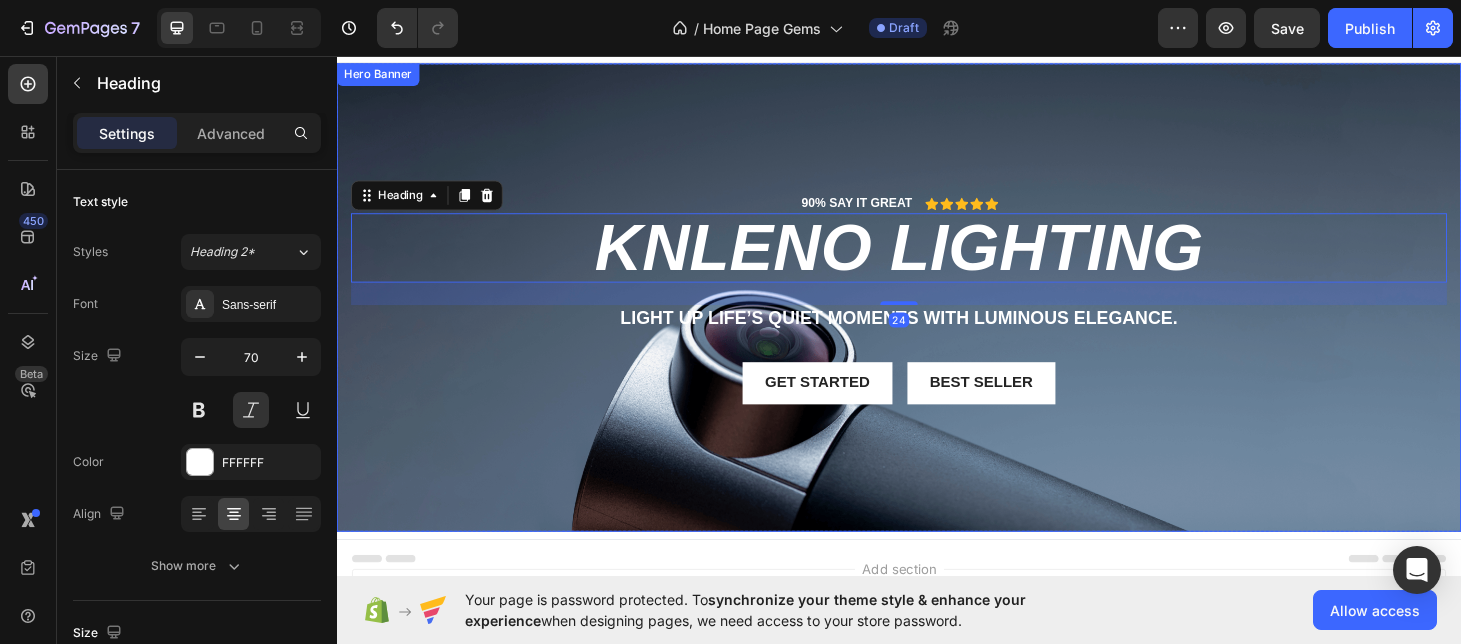 click on "90% SAY IT GREAT Text Block Icon Icon Icon Icon Icon Icon List Row Knleno Lighting Heading 24 Light up life’s quiet moments with luminous elegance. Text Block Get started Button Best Seller Button Row" at bounding box center (937, 330) 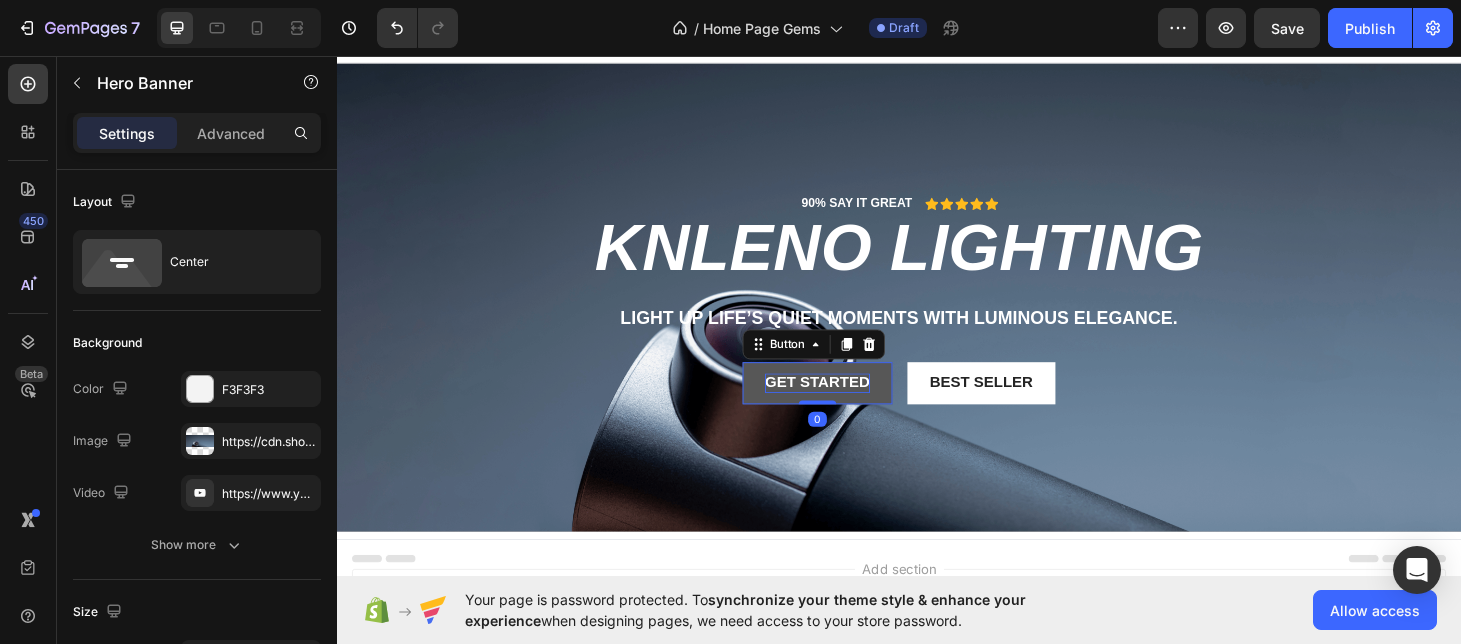 click on "Get started" at bounding box center (850, 404) 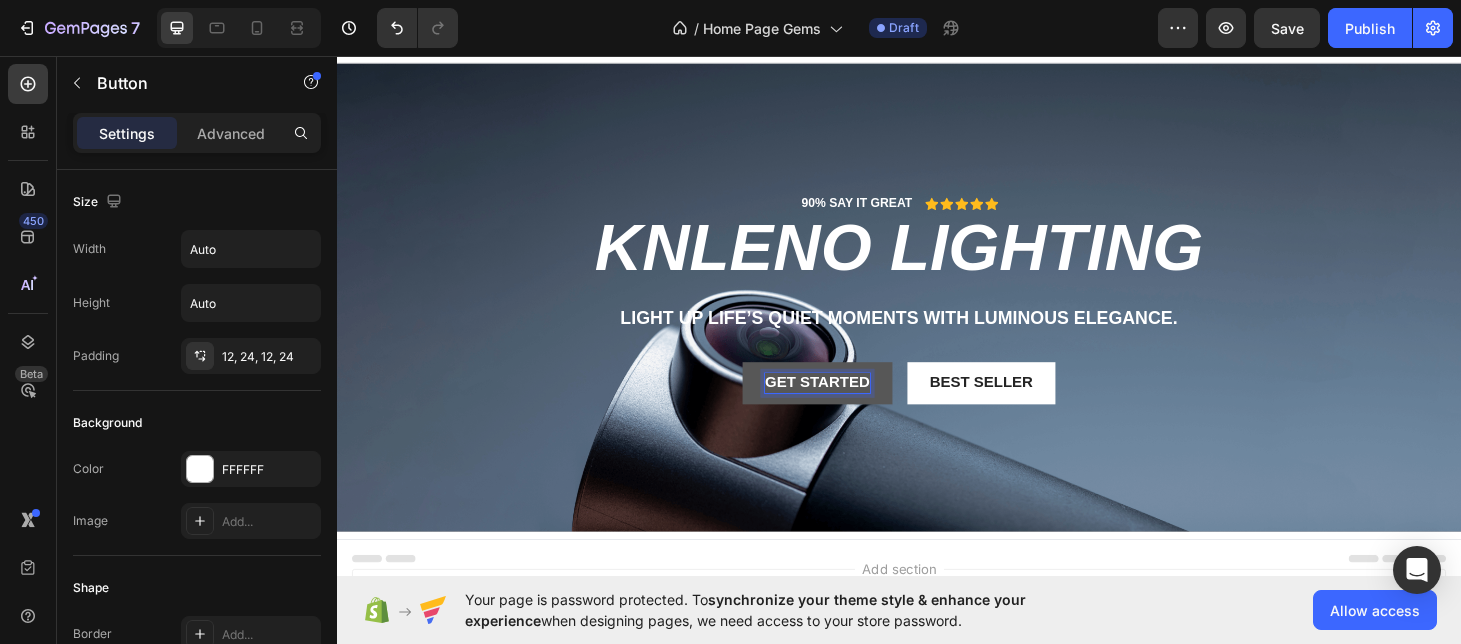 scroll, scrollTop: 8, scrollLeft: 0, axis: vertical 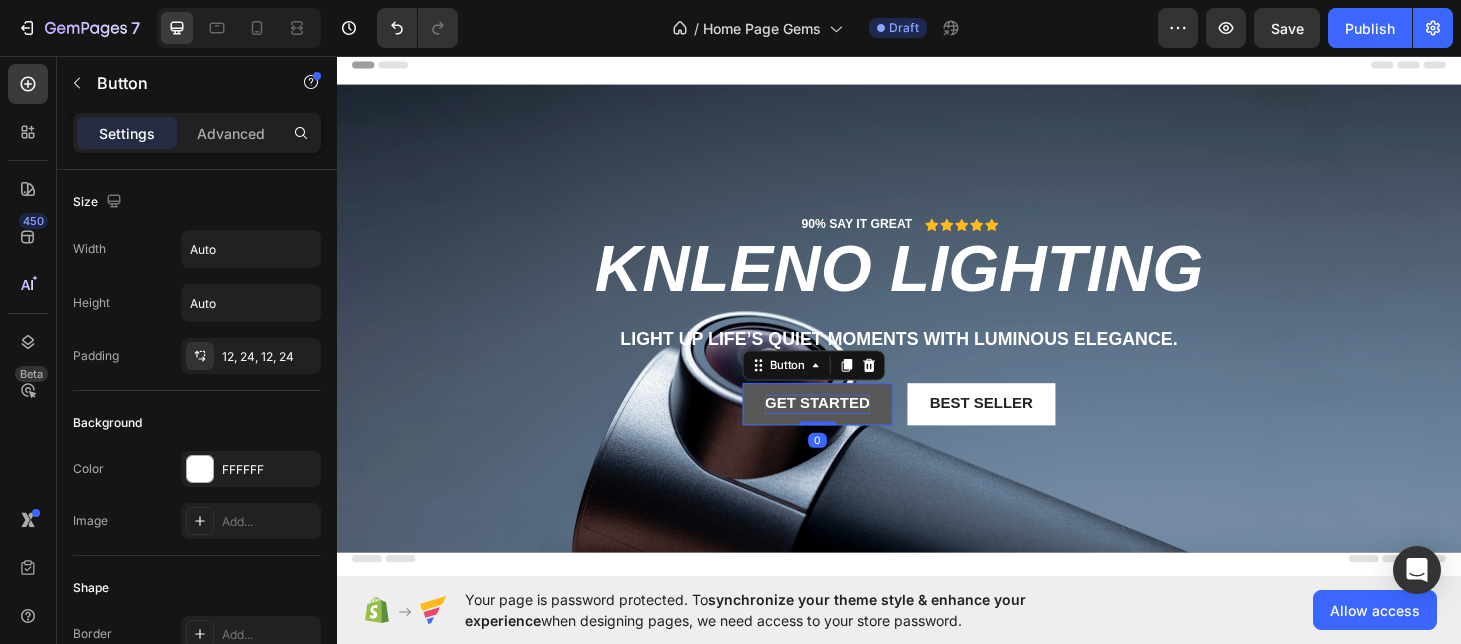 click on "Get started" at bounding box center [850, 427] 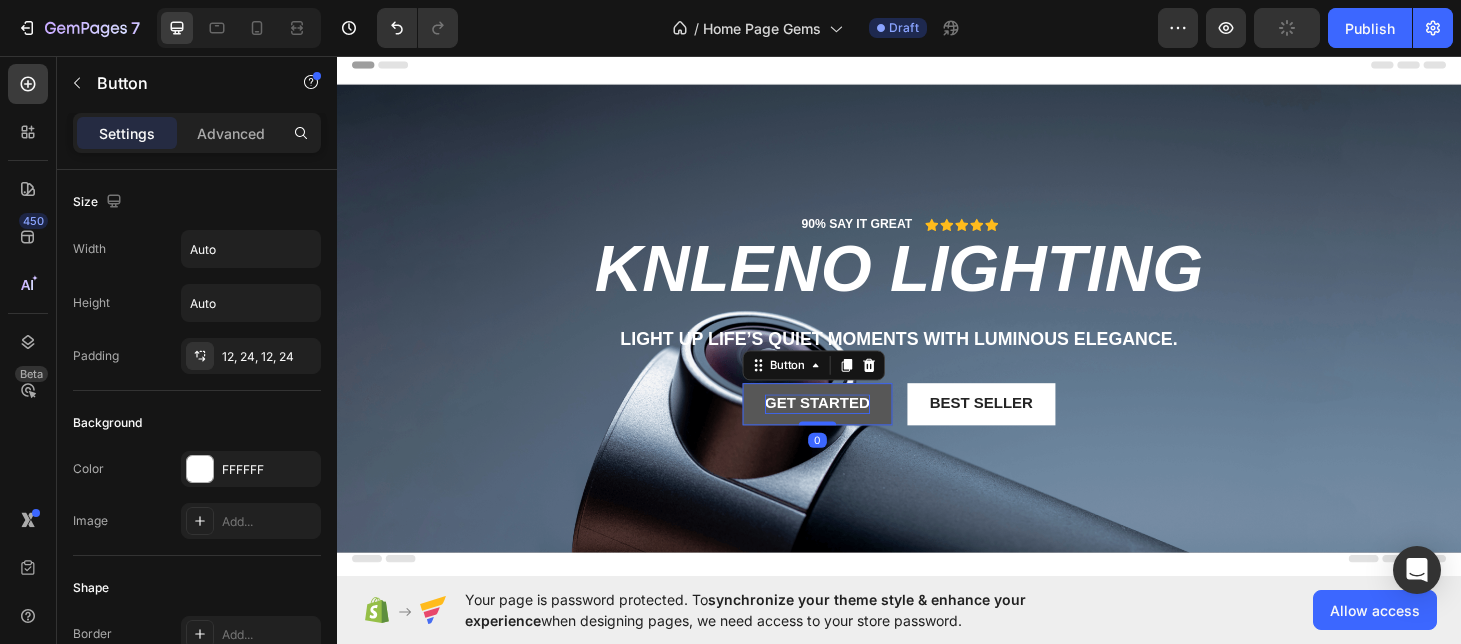click on "Get started" at bounding box center [850, 427] 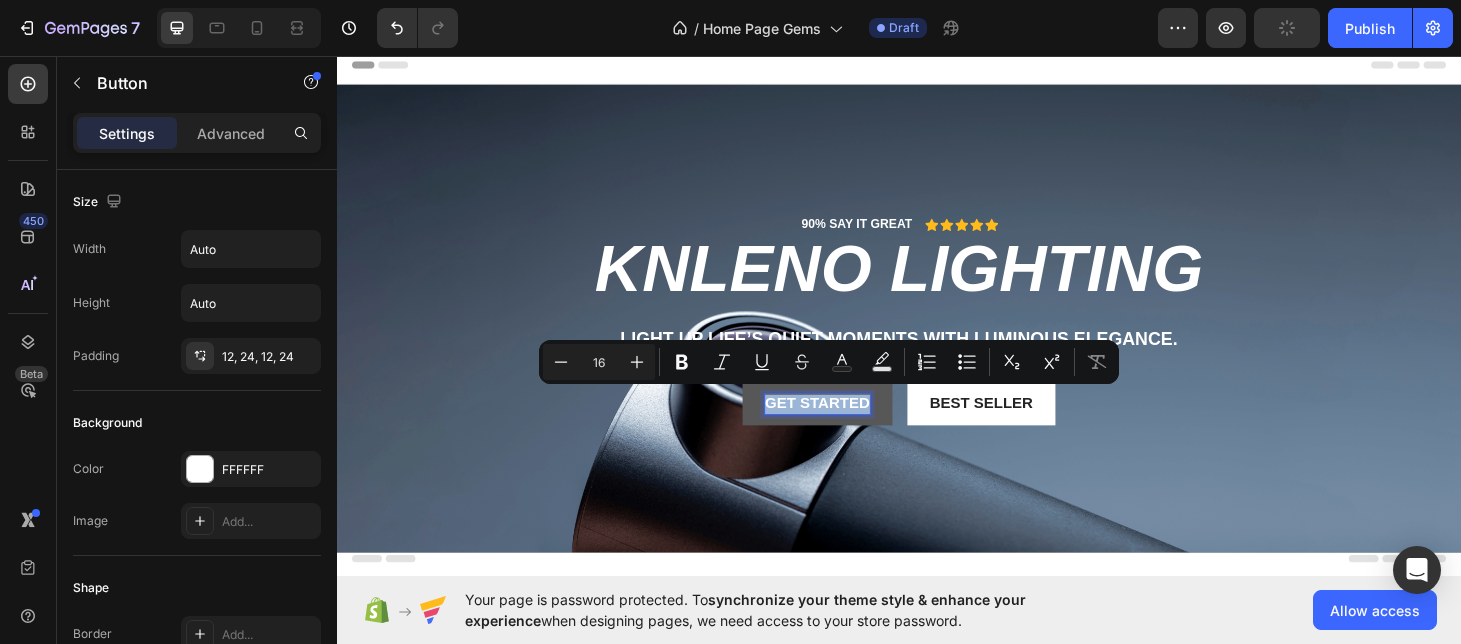 drag, startPoint x: 896, startPoint y: 424, endPoint x: 784, endPoint y: 424, distance: 112 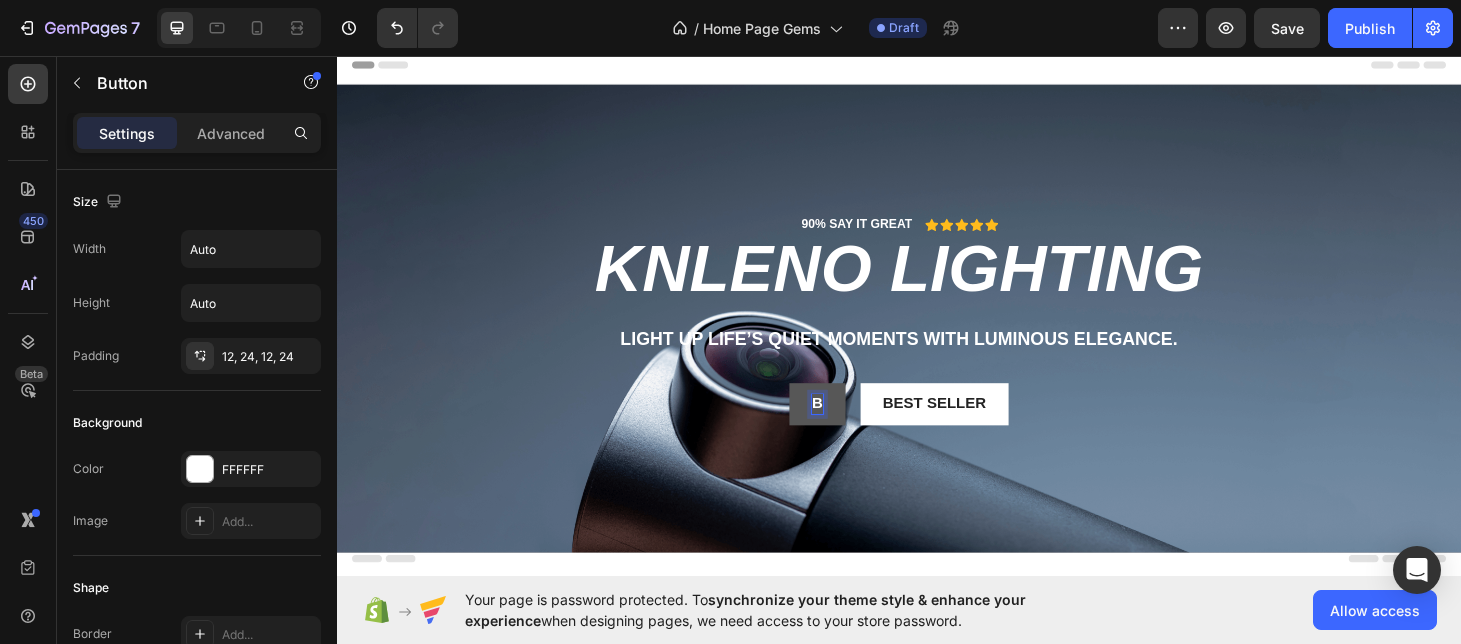 type 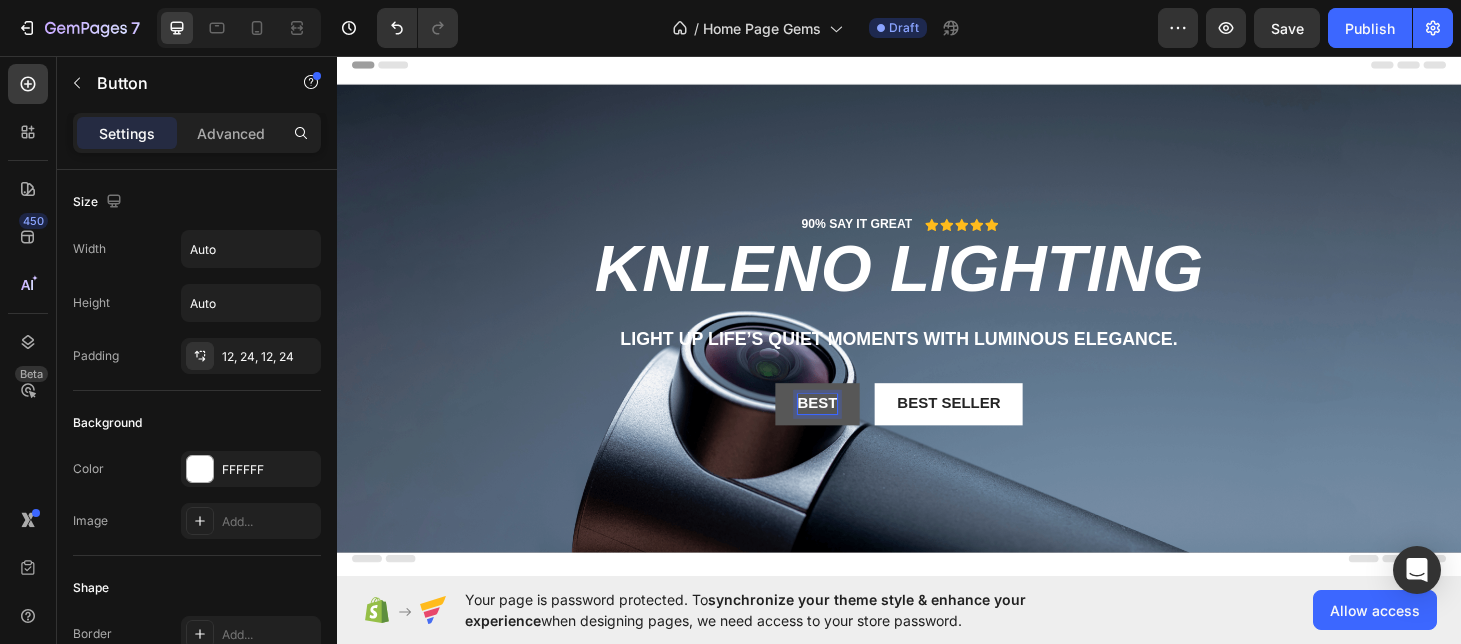 click on "Best" at bounding box center [850, 427] 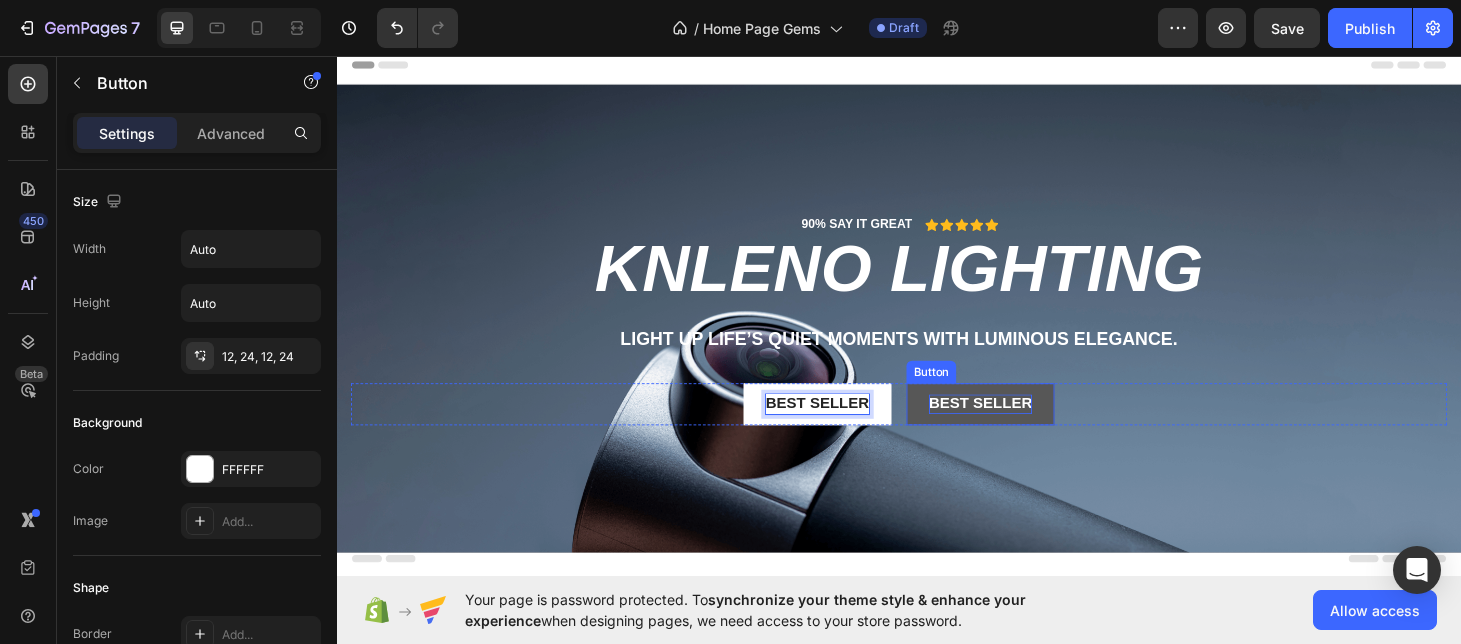 click on "Best Seller" at bounding box center [1024, 427] 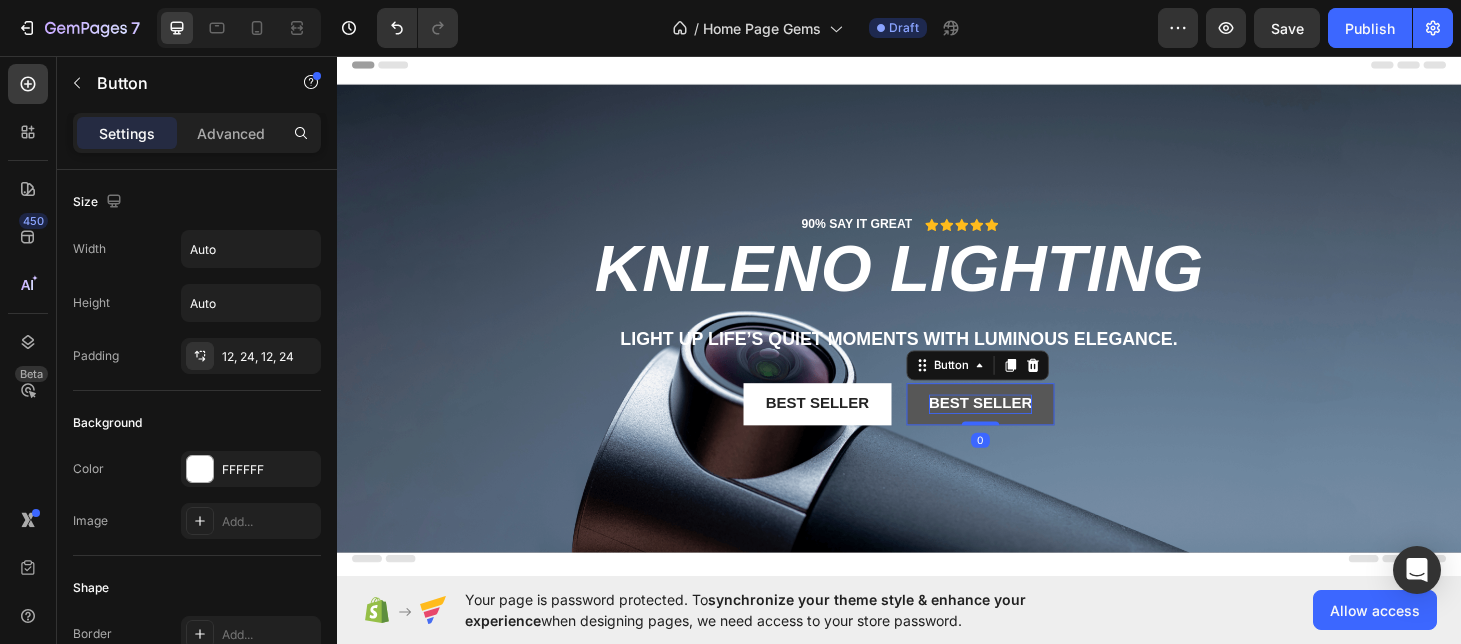 click on "Best Seller" at bounding box center [1024, 427] 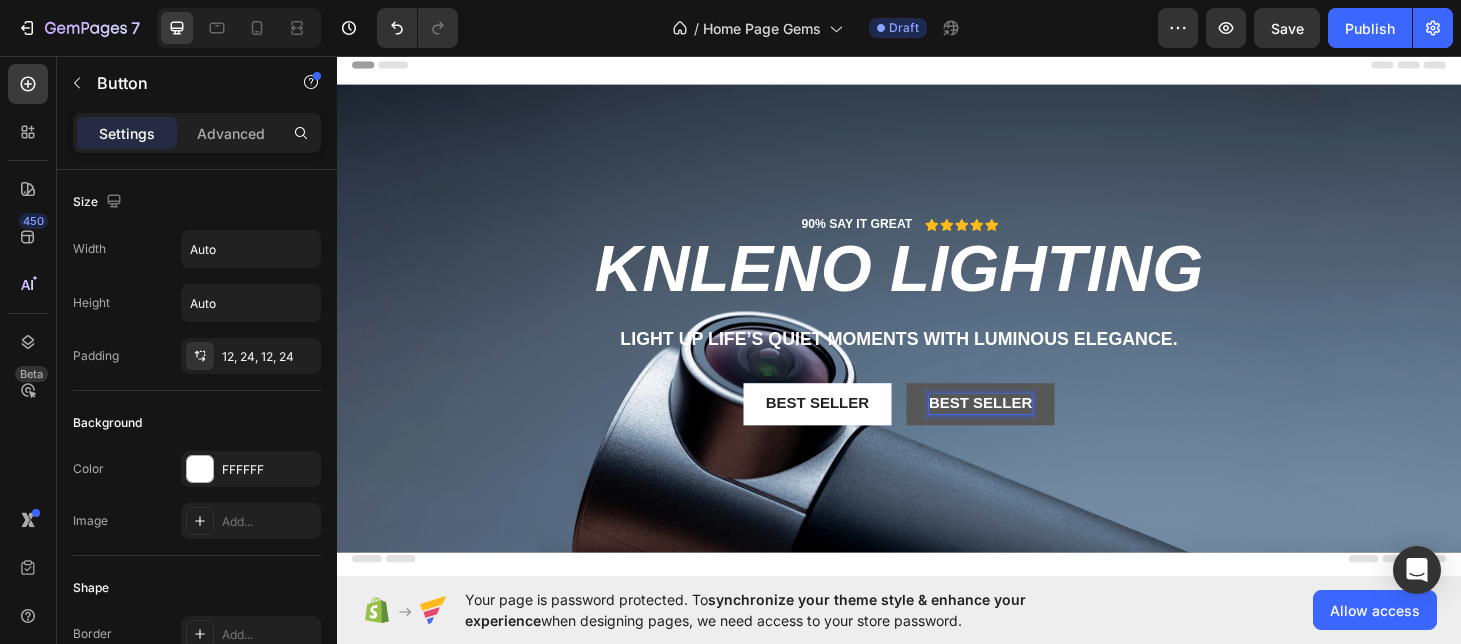 click on "Best Seller" at bounding box center [1024, 427] 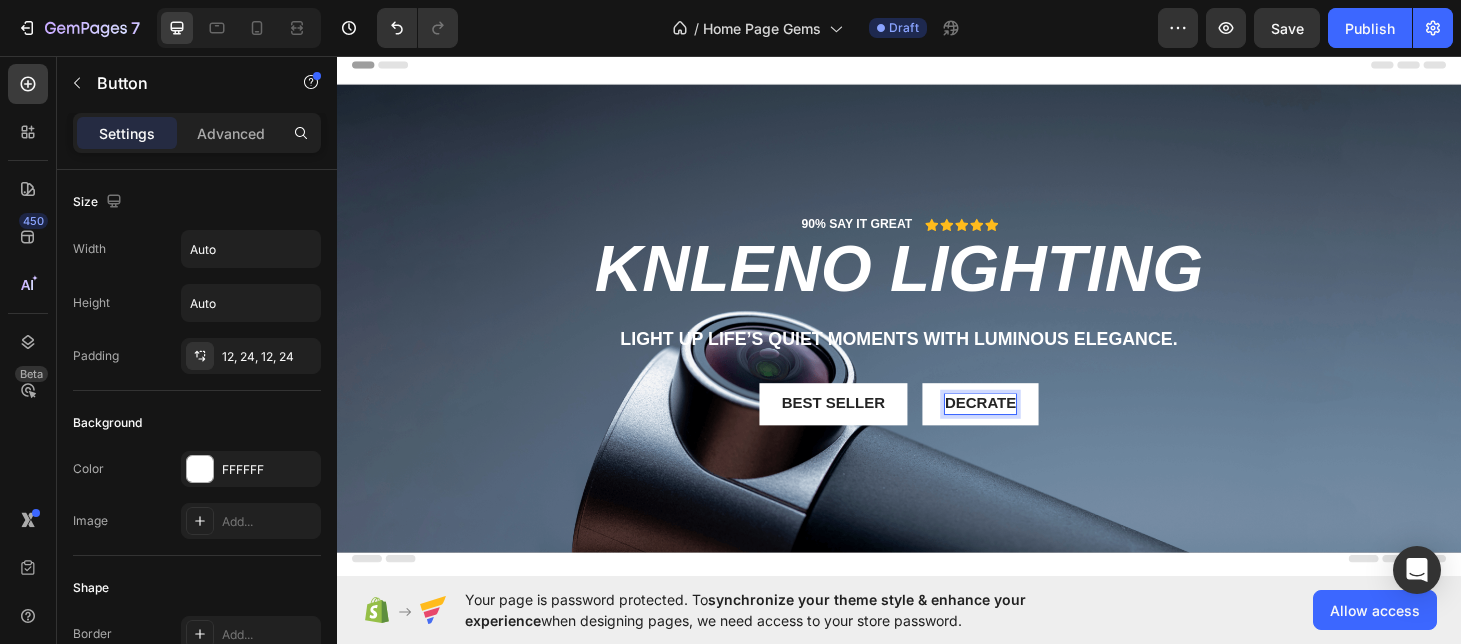 click on "dECRATE" at bounding box center [1024, 427] 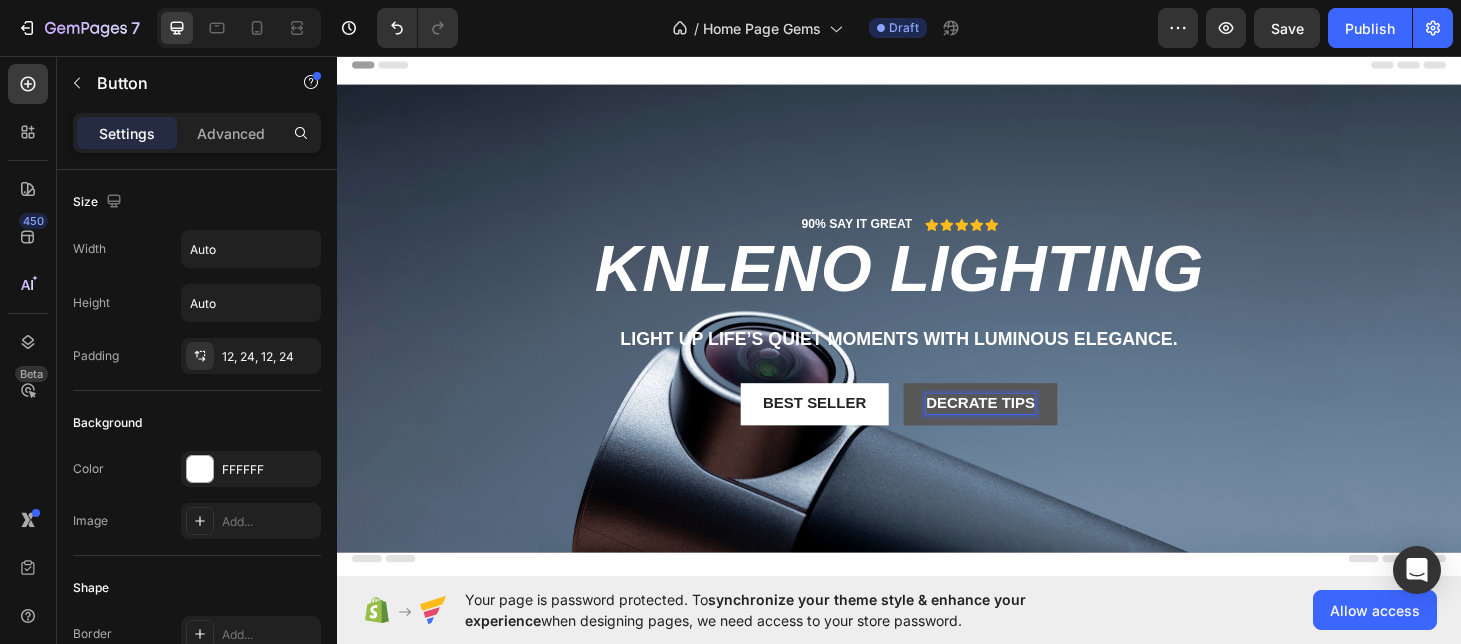 click on "dECRATE tIPS" at bounding box center (1024, 427) 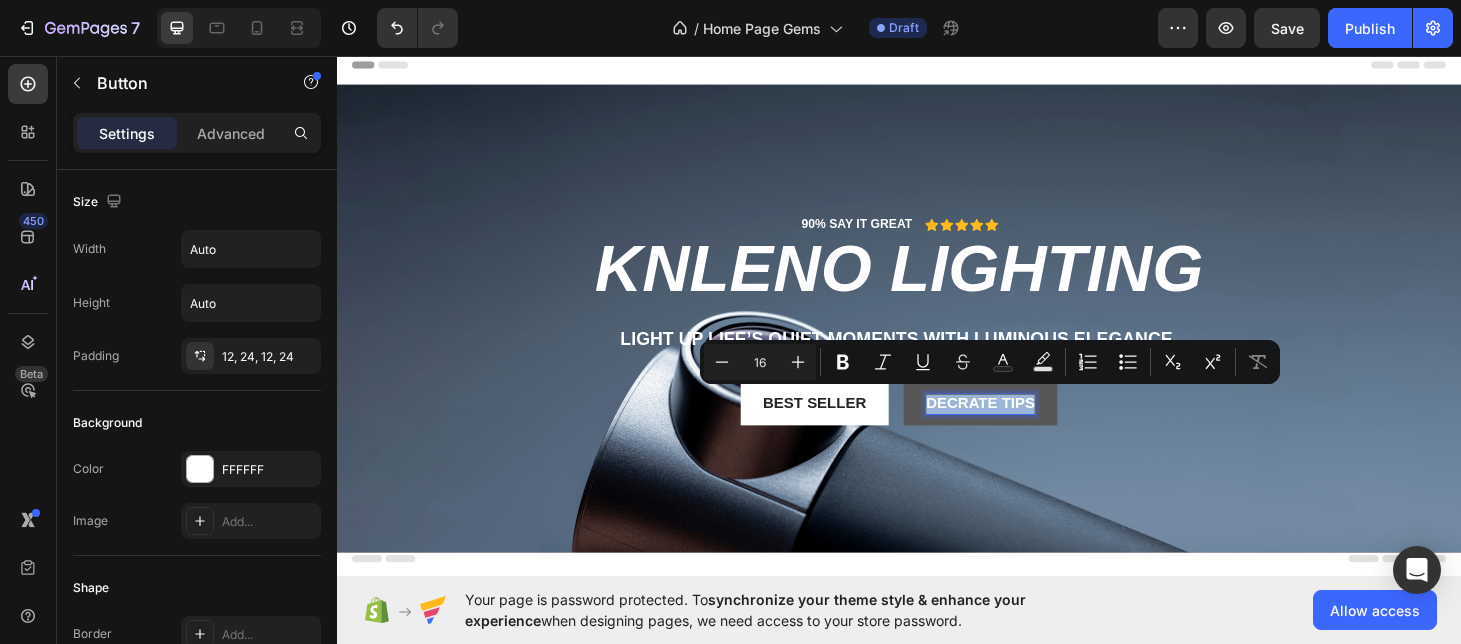 drag, startPoint x: 1071, startPoint y: 423, endPoint x: 947, endPoint y: 425, distance: 124.01613 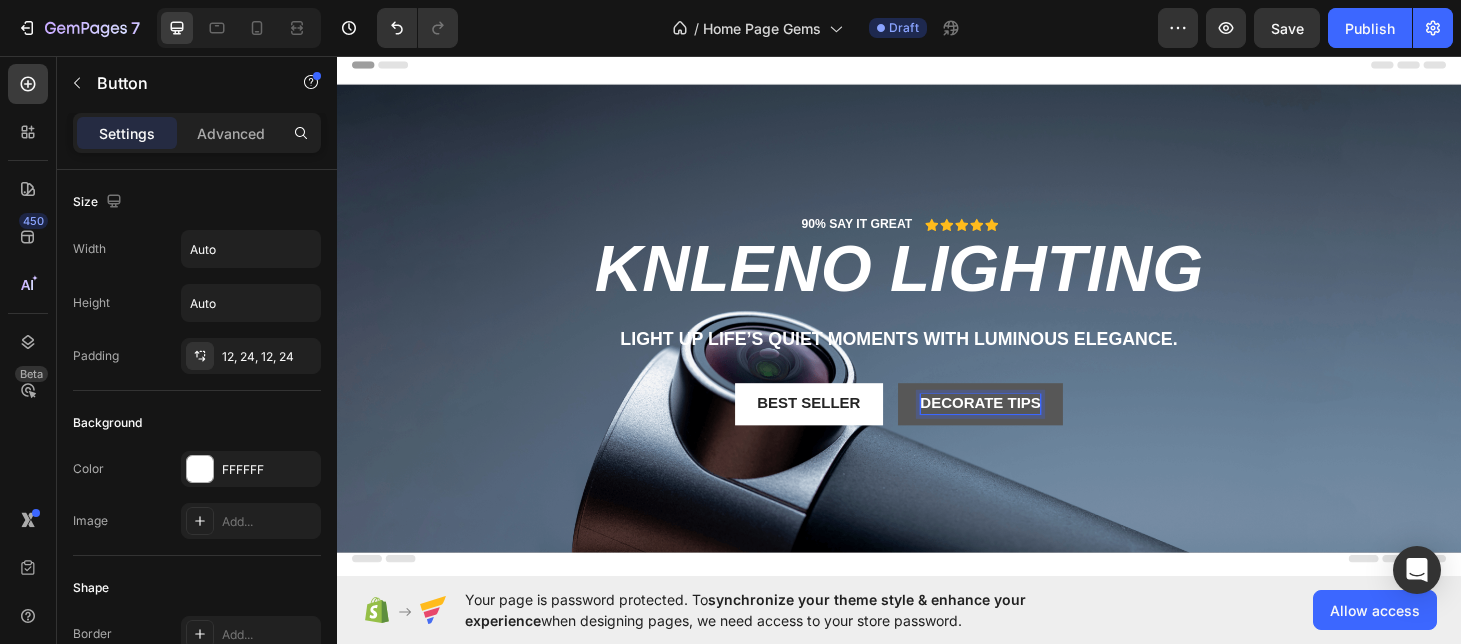 click on "dECORATE tIPS" at bounding box center [1024, 427] 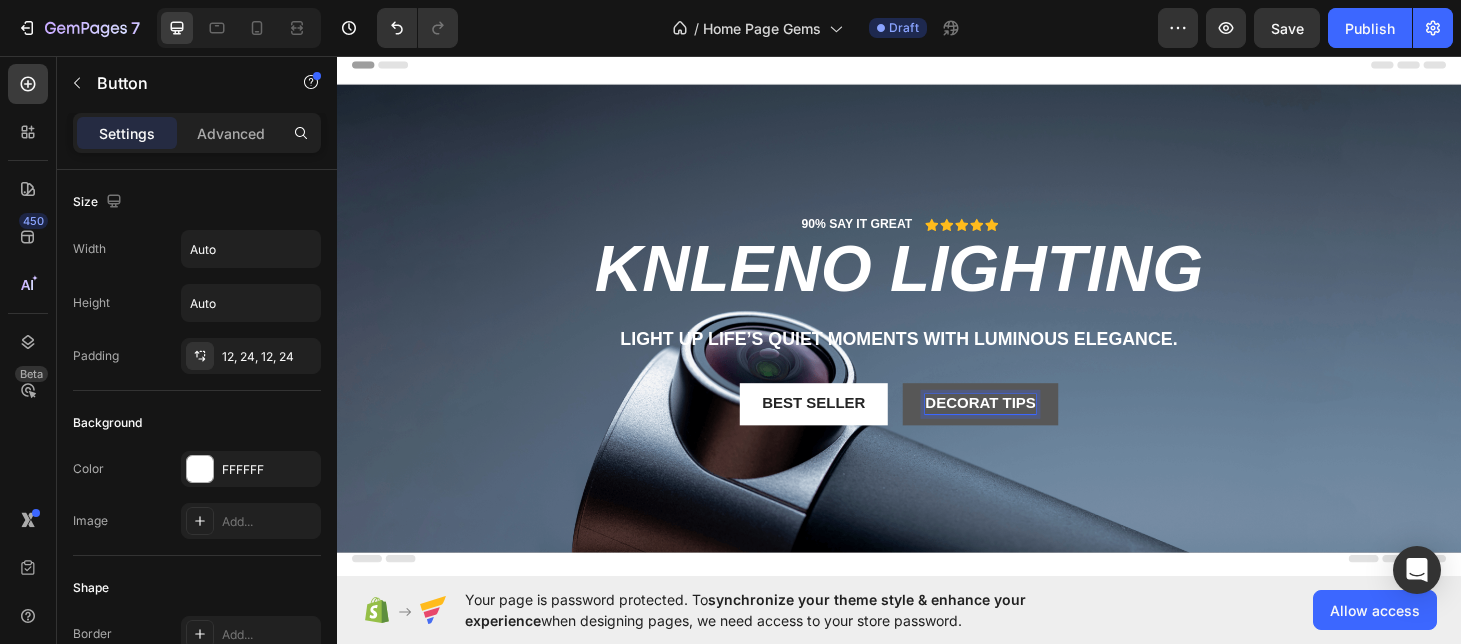 type 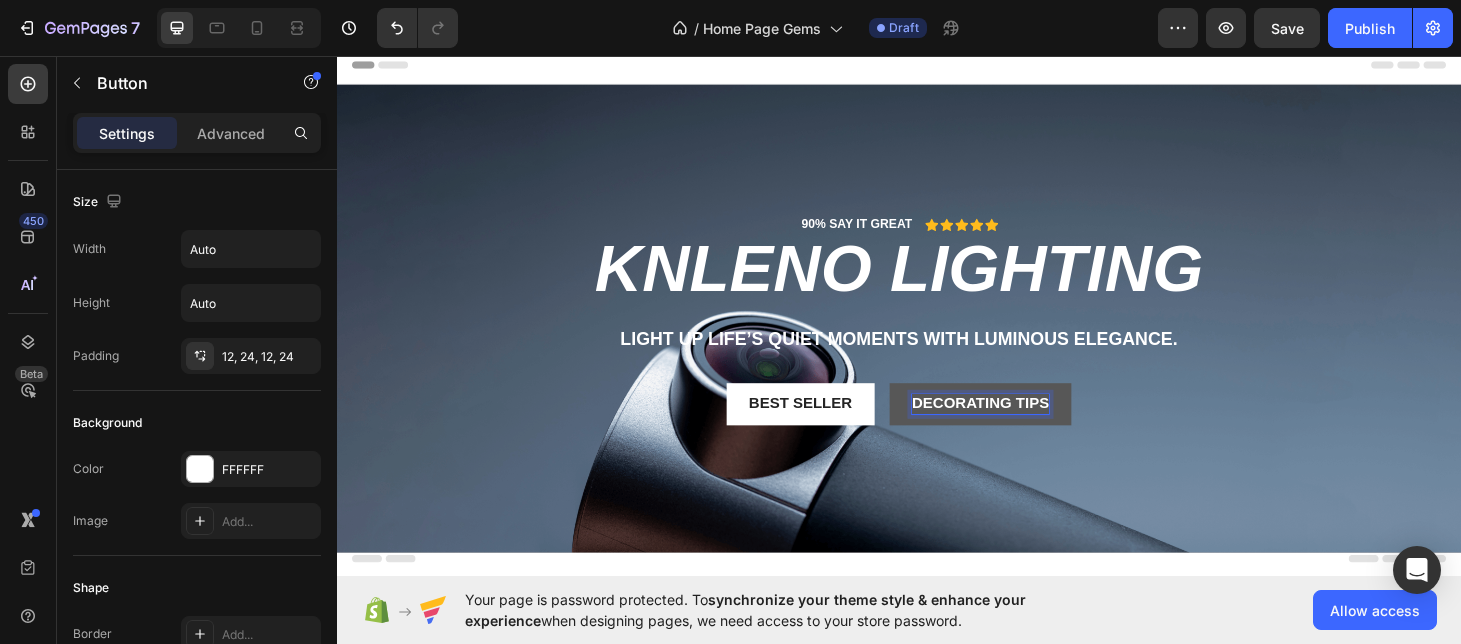 click on "90% SAY IT GREAT Text Block Icon Icon Icon Icon Icon Icon List Row Knleno Lighting Heading Light up life’s quiet moments with luminous elegance. Text Block Best Seller Button dECORATing tIPS Button 0 Row" at bounding box center [937, 353] 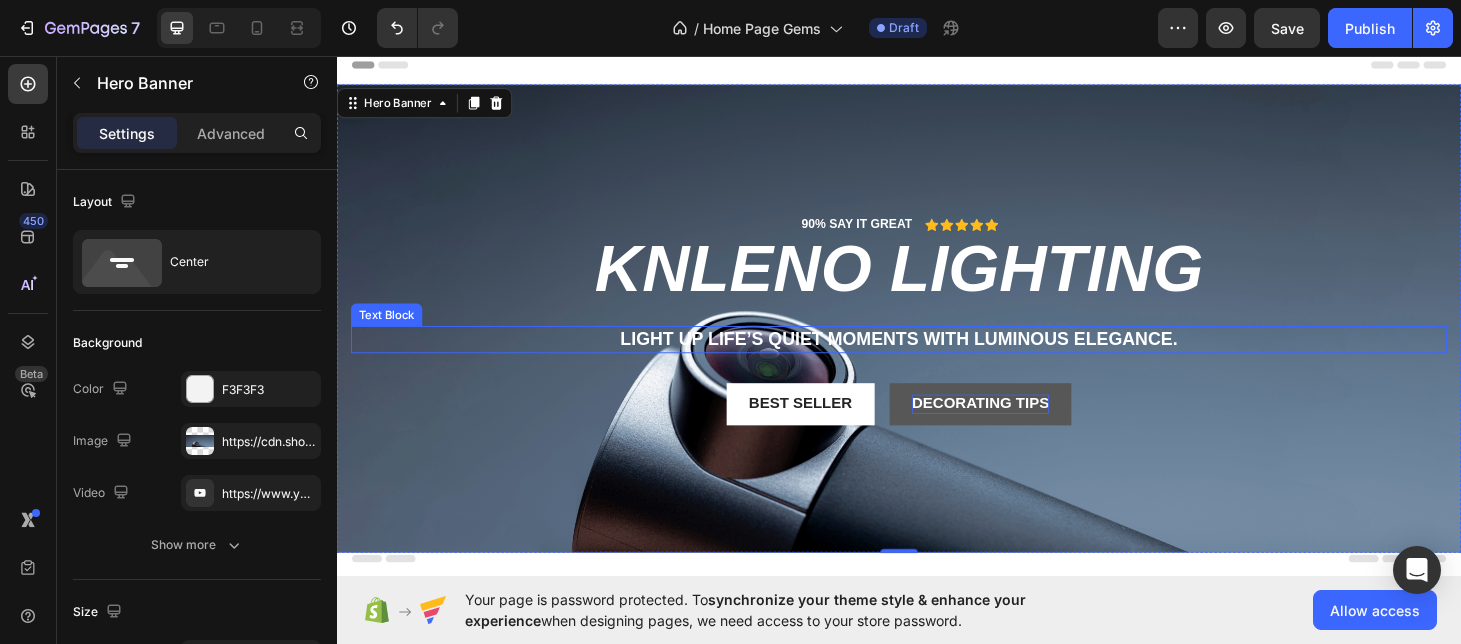 click on "90% SAY IT GREAT Text Block Icon Icon Icon Icon Icon Icon List Row Knleno Lighting Heading Light up life’s quiet moments with luminous elegance. Text Block Best Seller Button dECORATing tIPS Button Row" at bounding box center (937, 353) 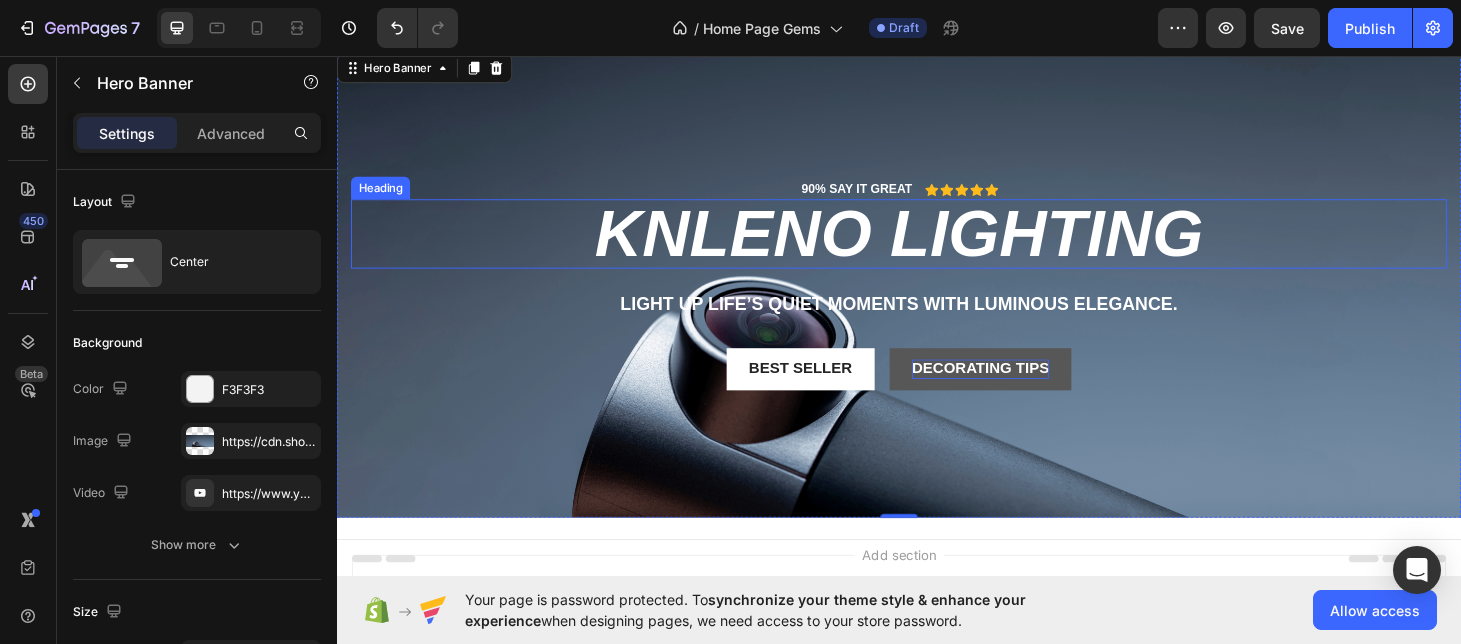 scroll, scrollTop: 49, scrollLeft: 0, axis: vertical 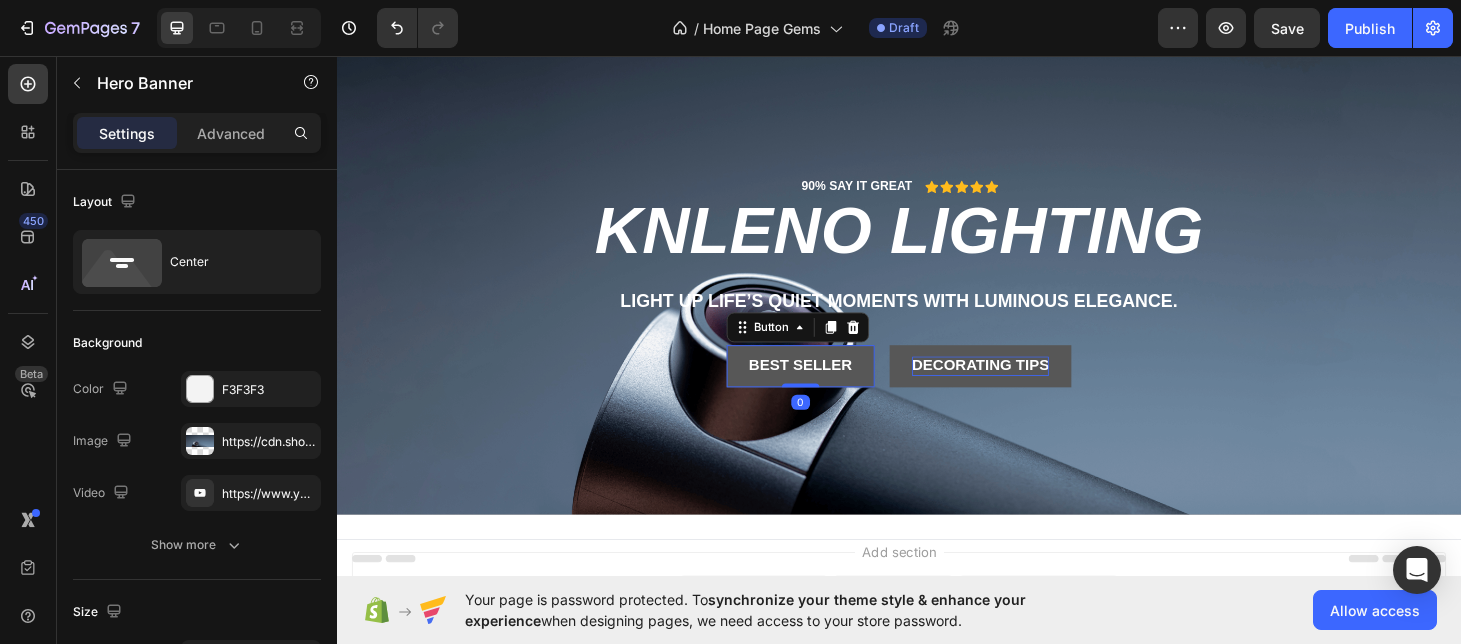 click on "Best Seller" at bounding box center (832, 386) 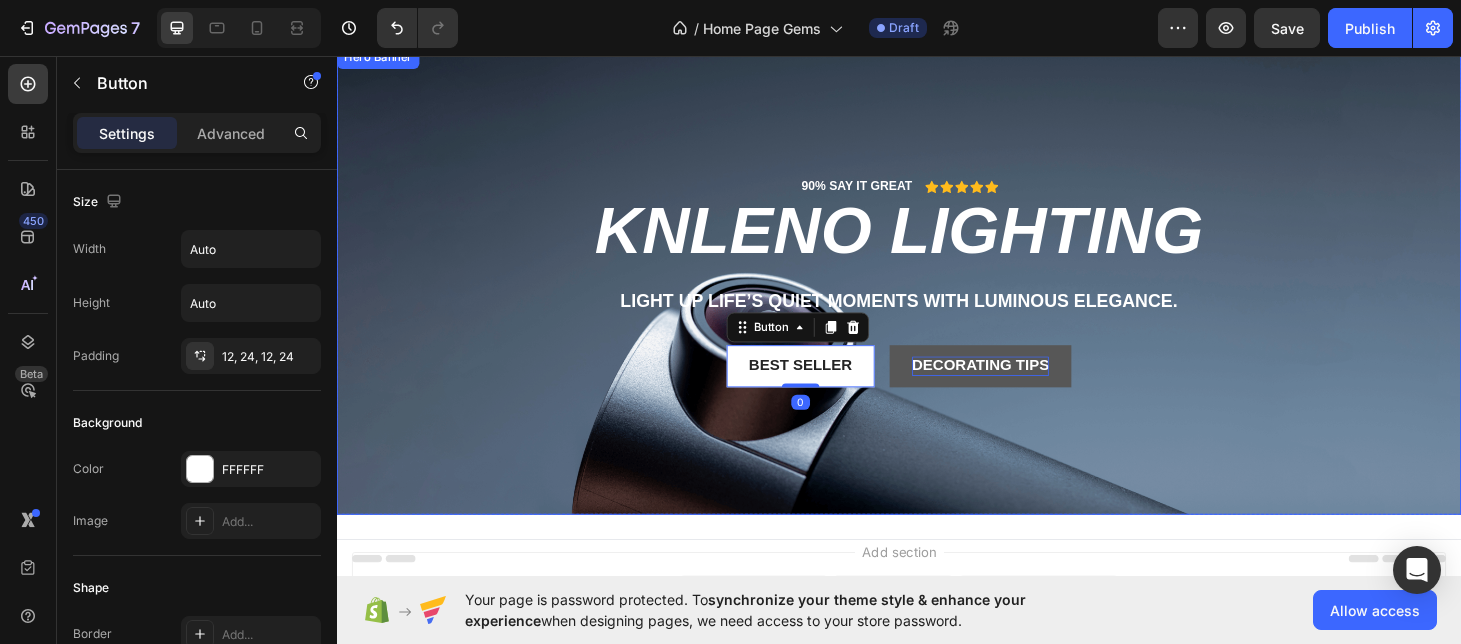click on "90% SAY IT GREAT Text Block Icon Icon Icon Icon Icon Icon List Row Knleno Lighting Heading Light up life’s quiet moments with luminous elegance. Text Block Best Seller Button 0 dECORATing tIPS Button Row" at bounding box center [937, 294] 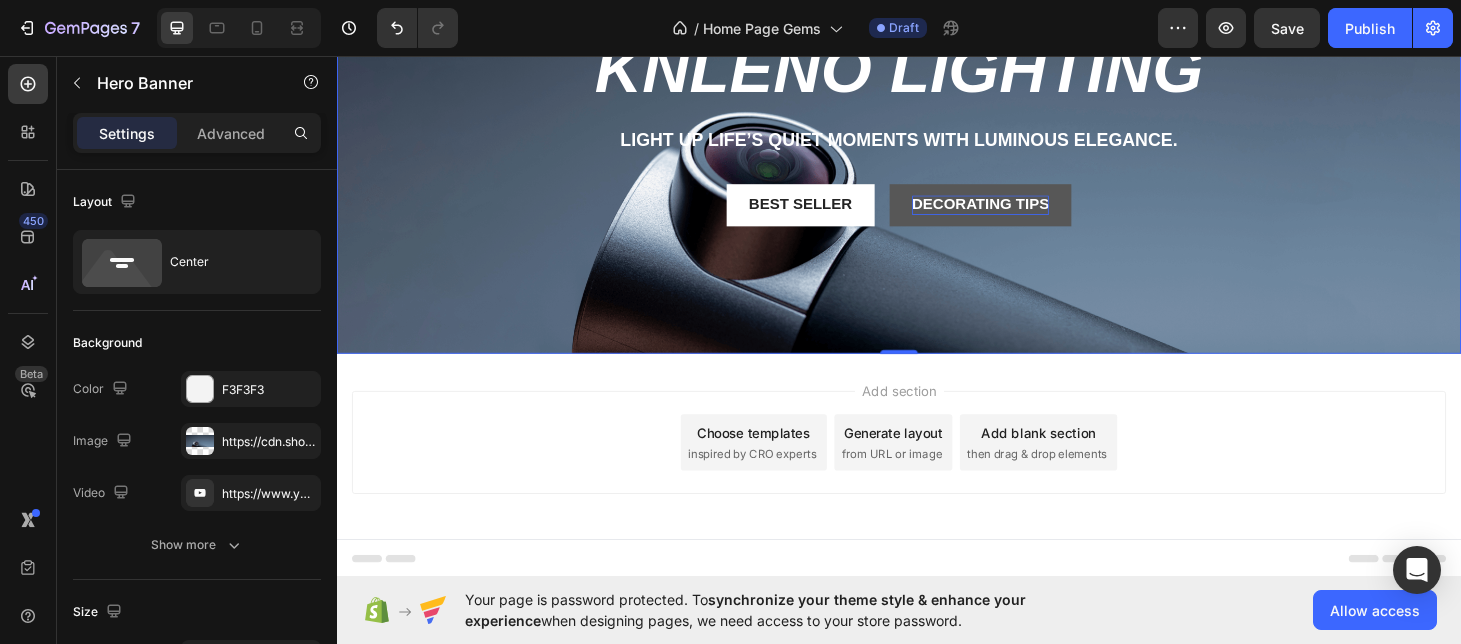 click on "90% SAY IT GREAT Text Block Icon Icon Icon Icon Icon Icon List Row Knleno Lighting Heading Light up life’s quiet moments with luminous elegance. Text Block Best Seller Button dECORATing tIPS Button Row" at bounding box center (937, 140) 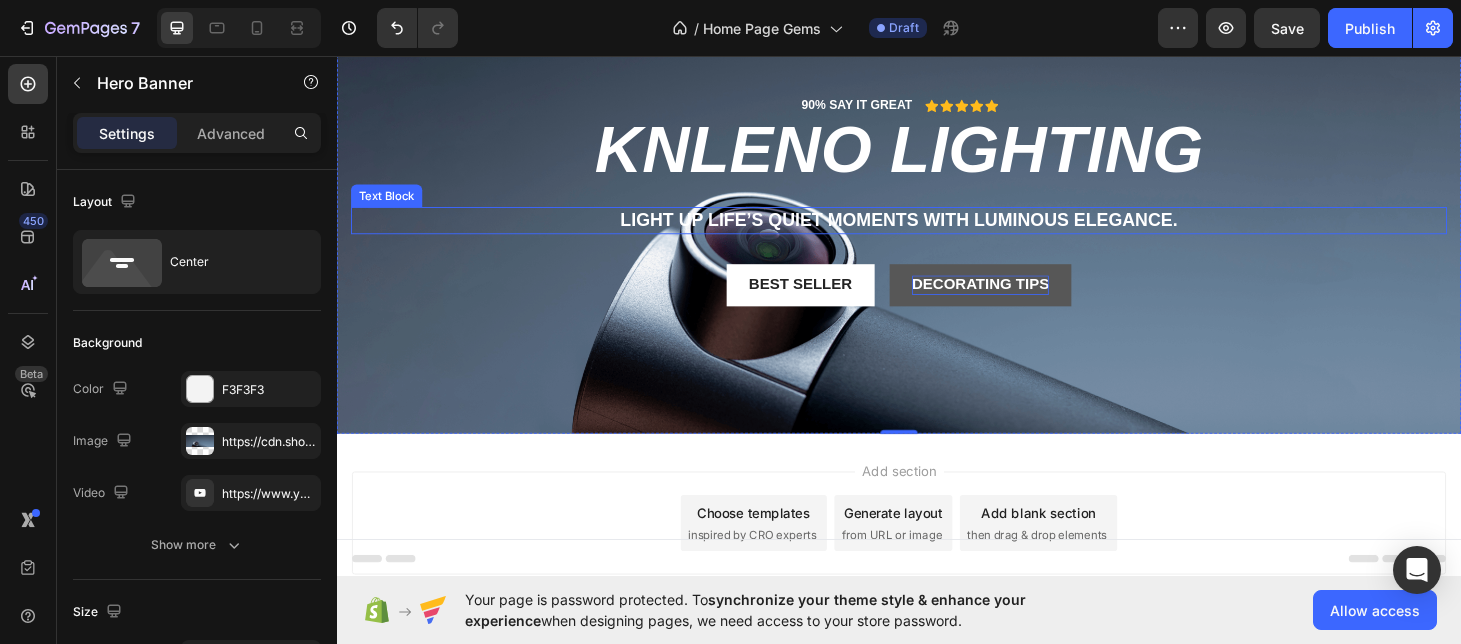 scroll, scrollTop: 25, scrollLeft: 0, axis: vertical 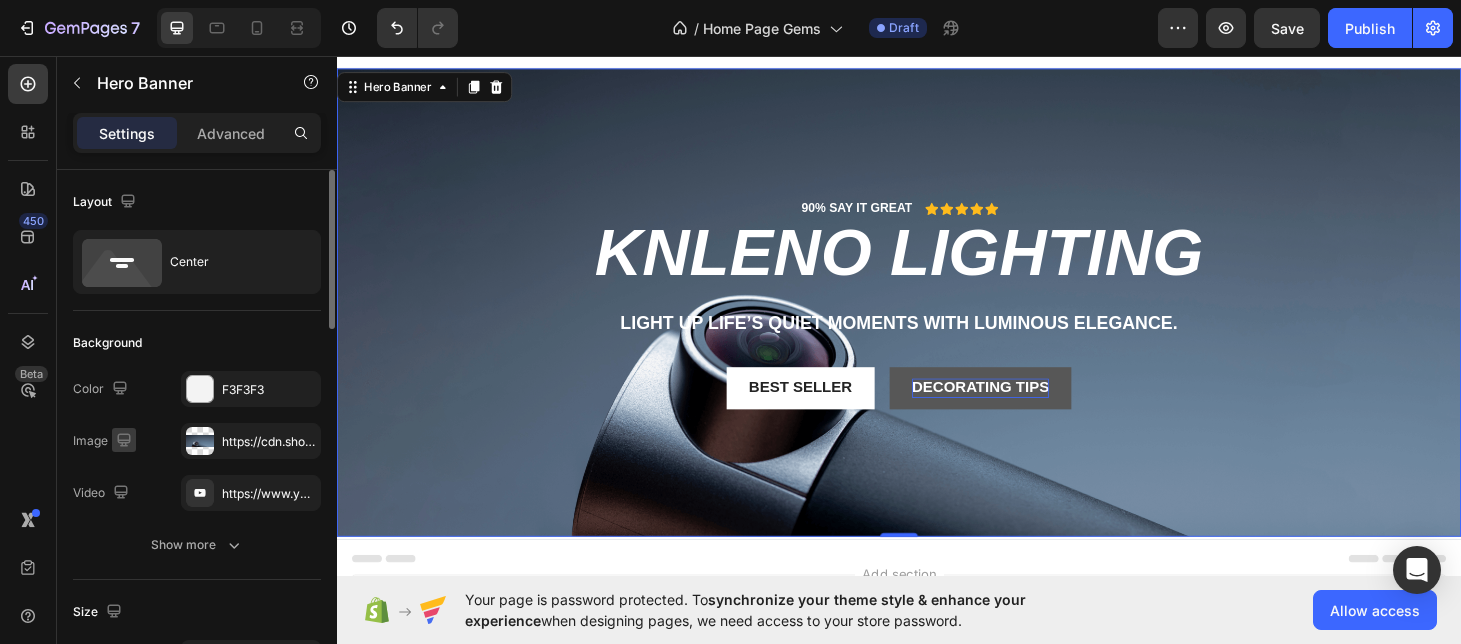 click 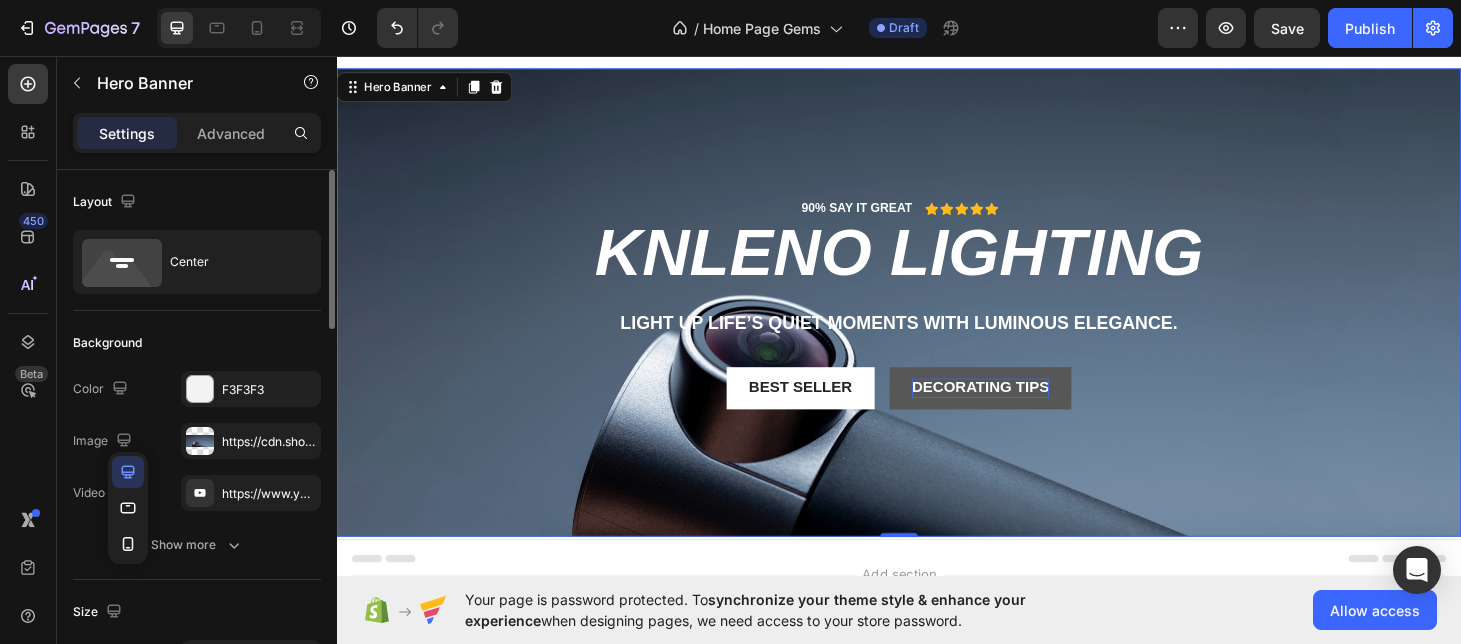 click 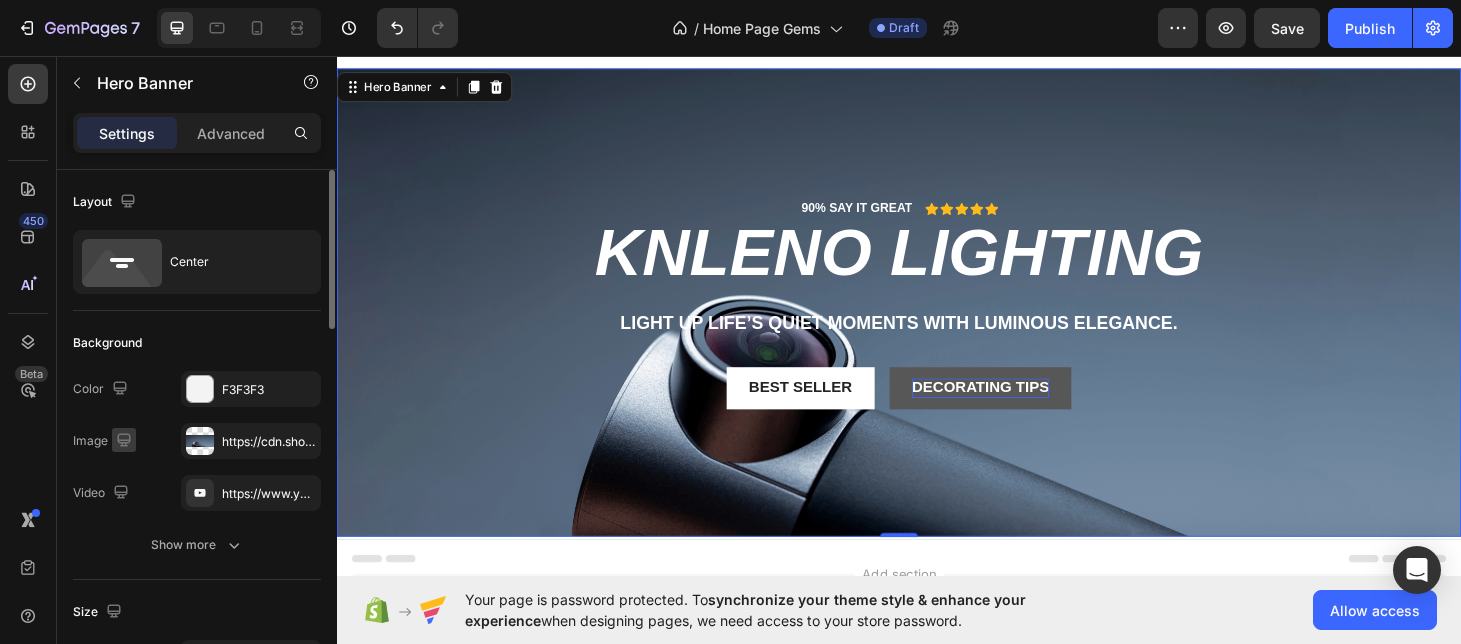 click 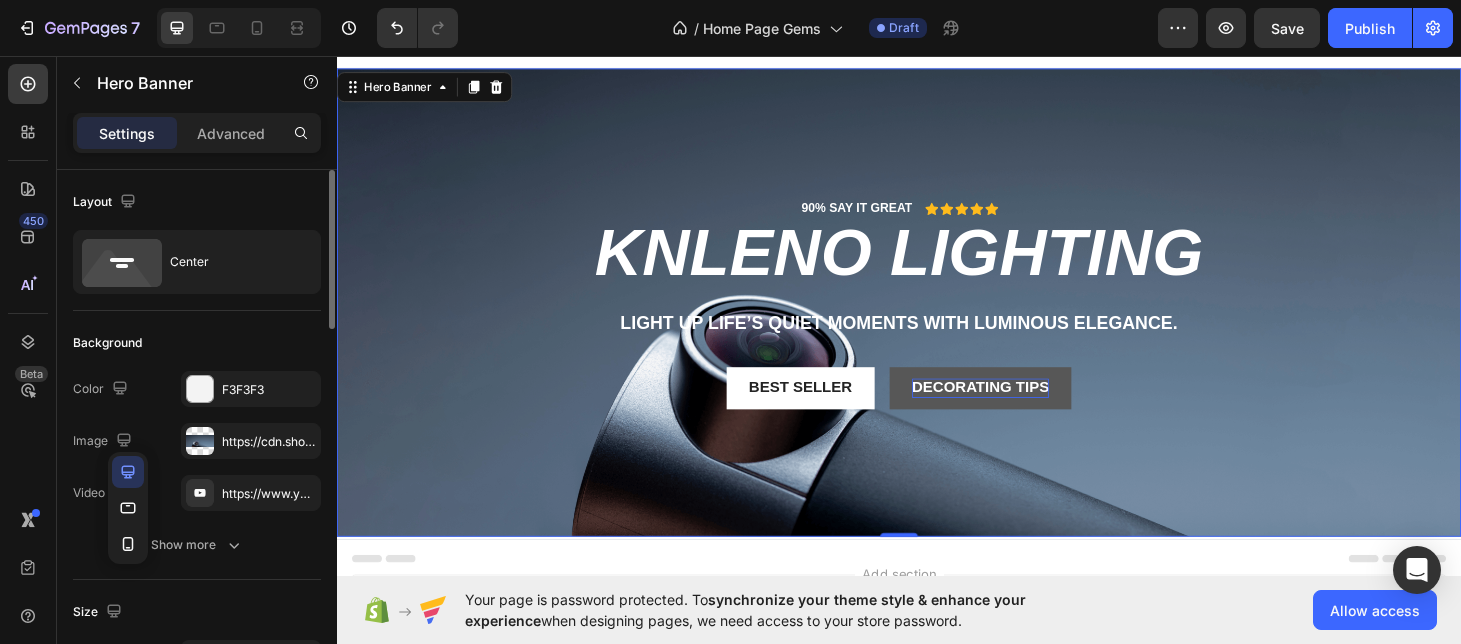 click at bounding box center [128, 508] 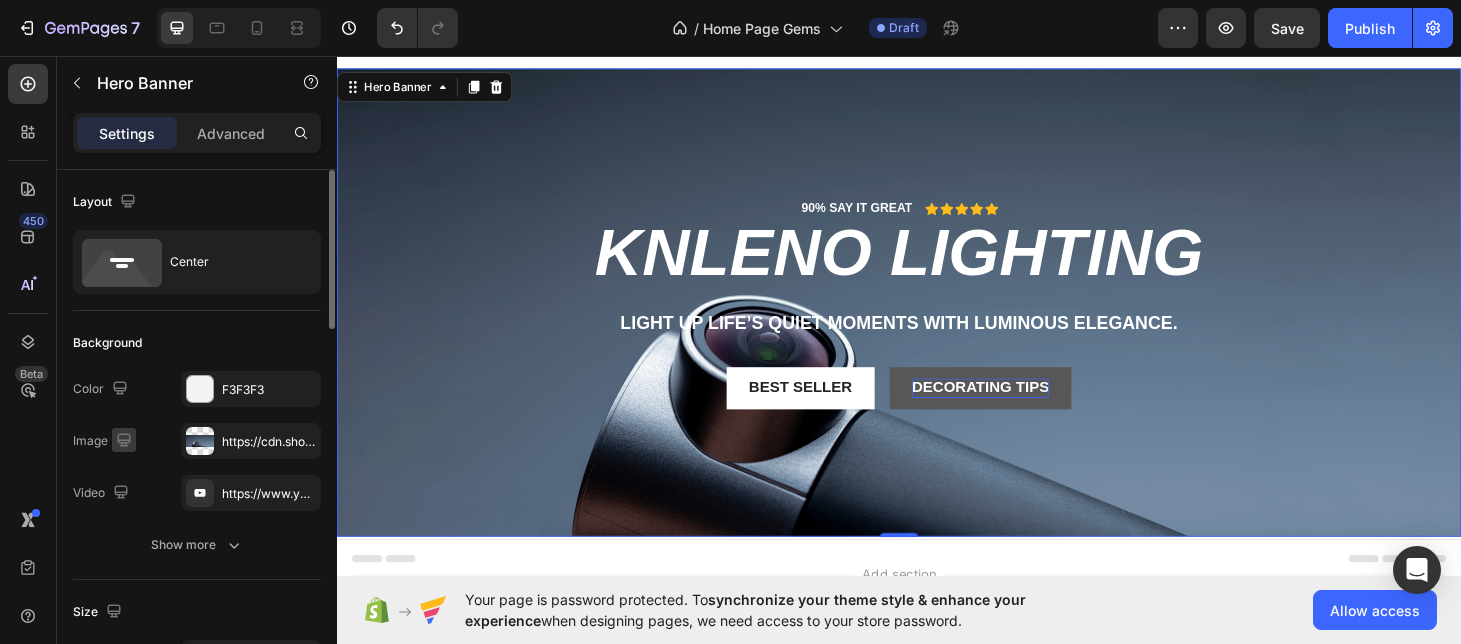 click 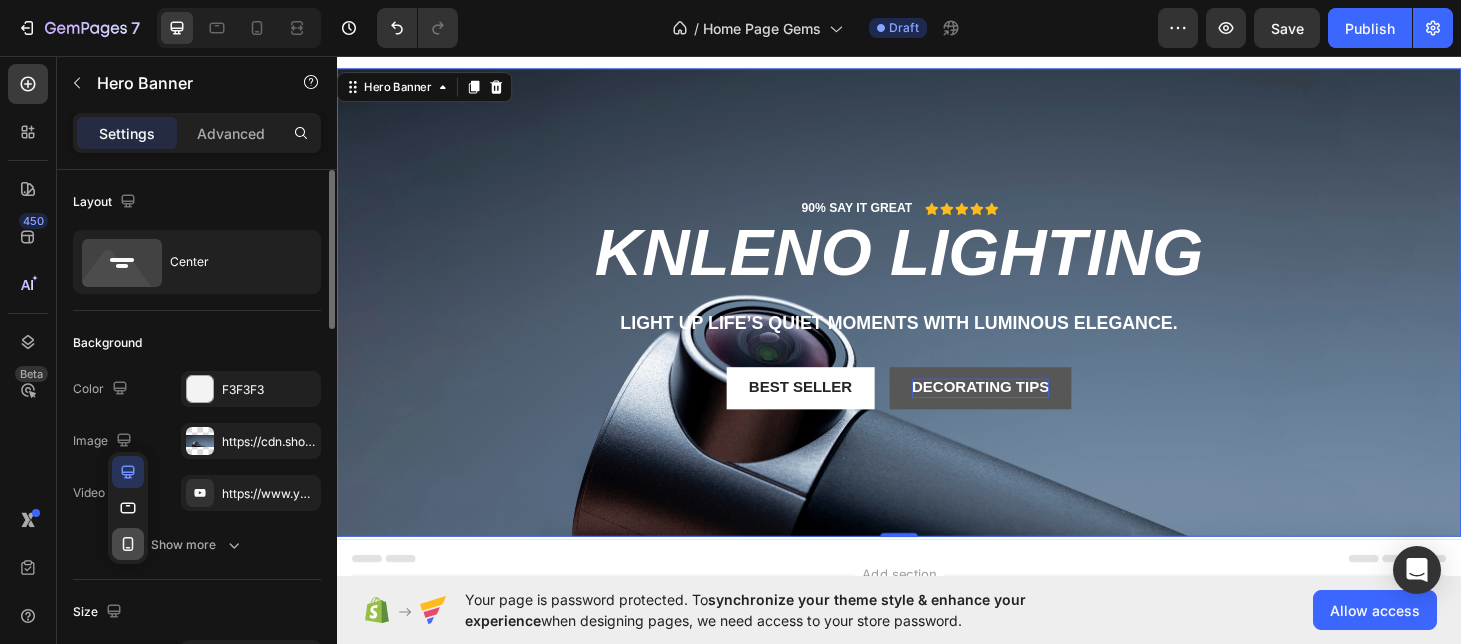 click 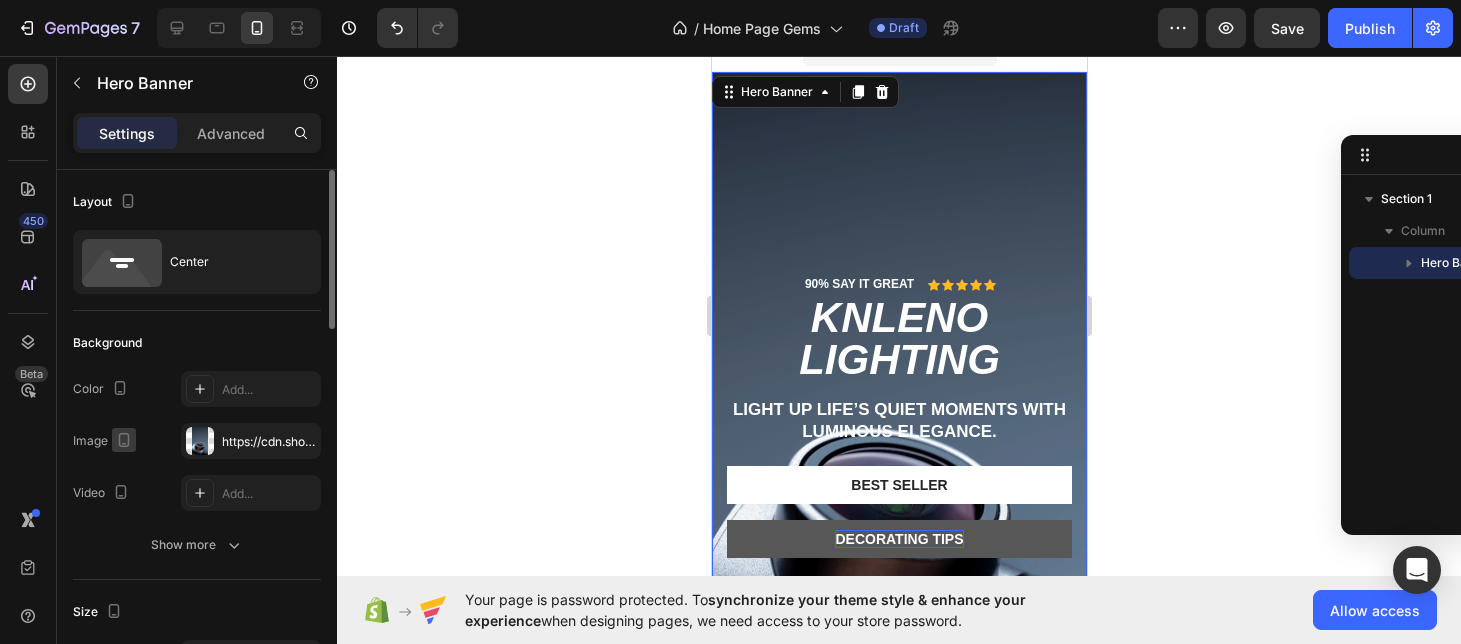 scroll, scrollTop: 0, scrollLeft: 0, axis: both 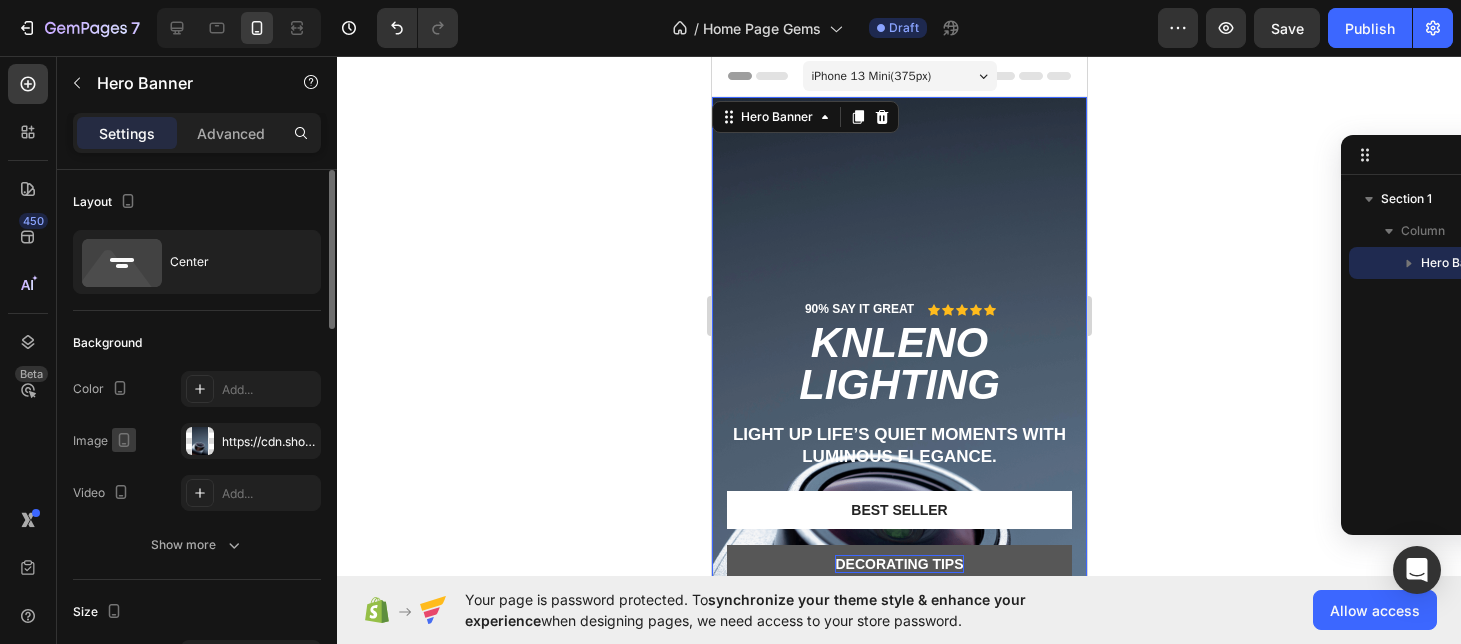 click 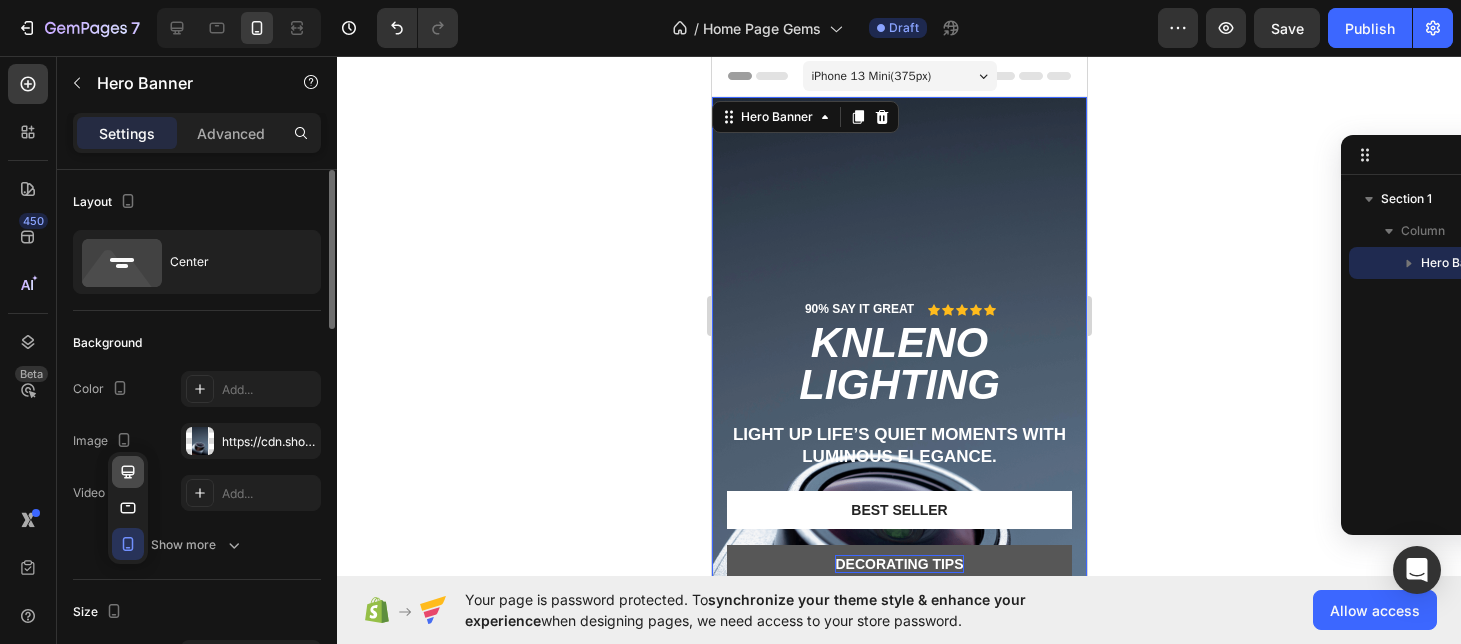click 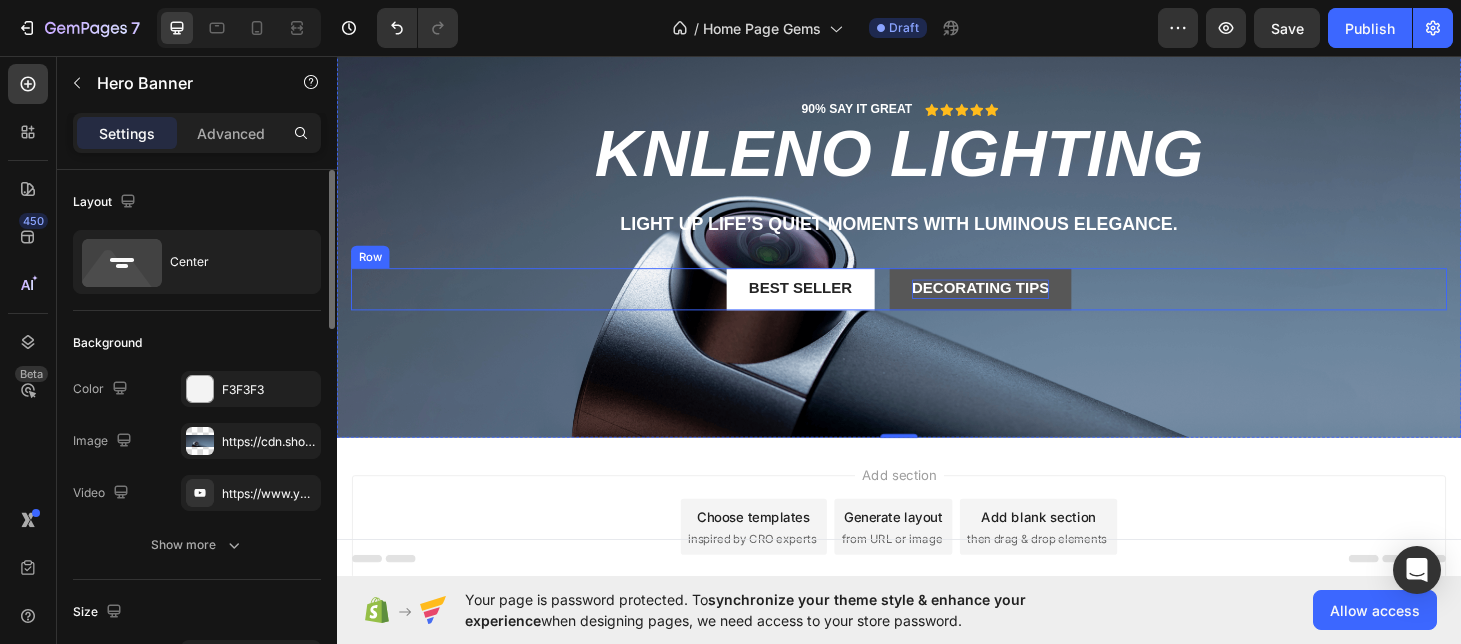 scroll, scrollTop: 221, scrollLeft: 0, axis: vertical 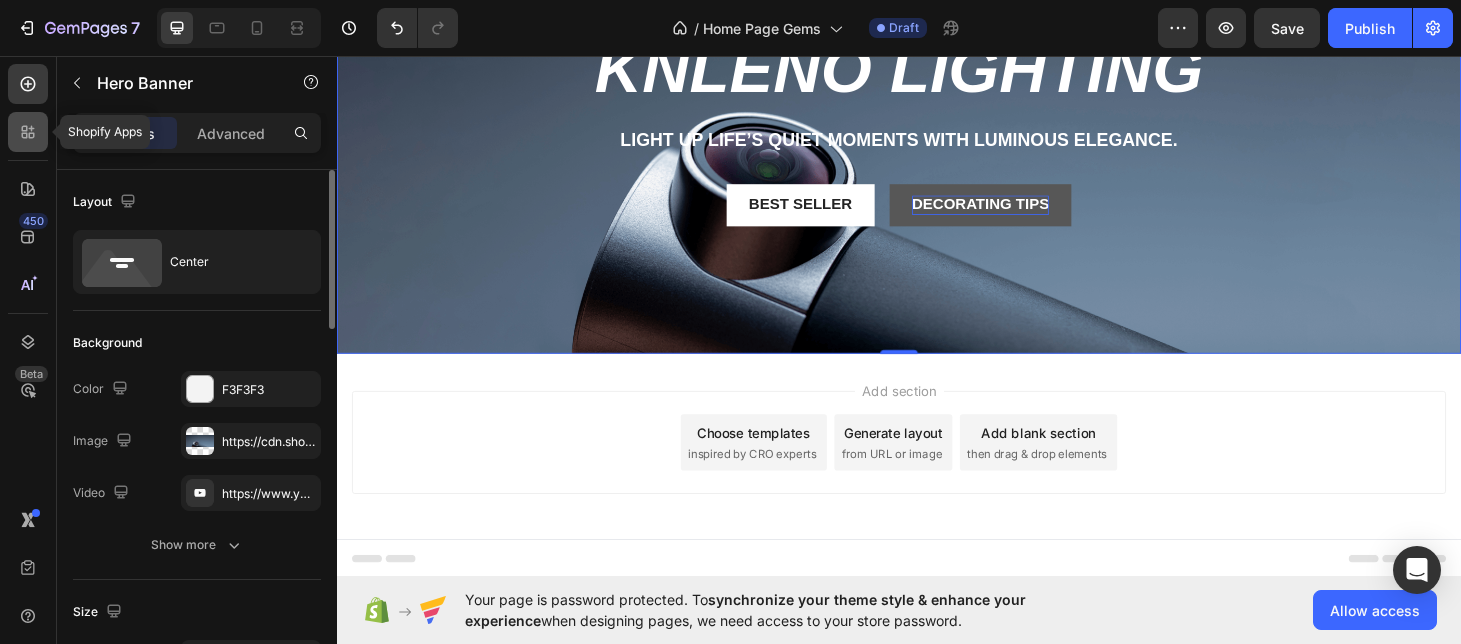 click 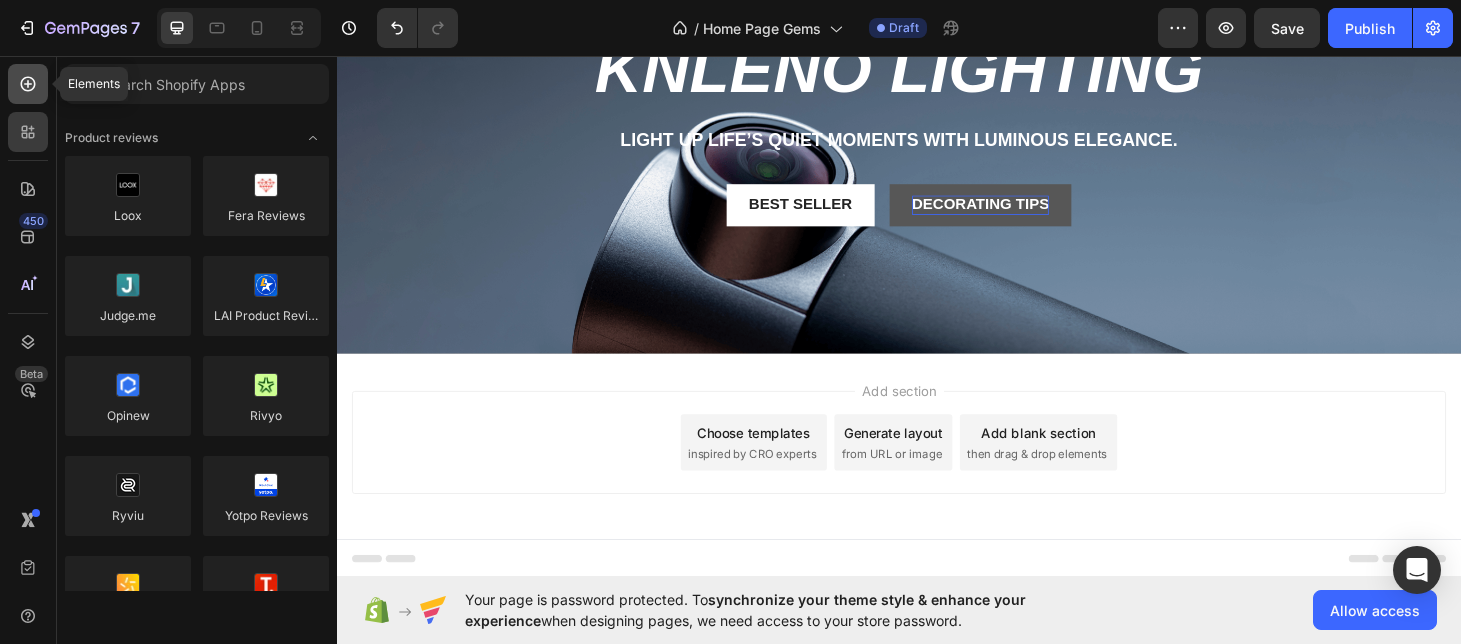 click 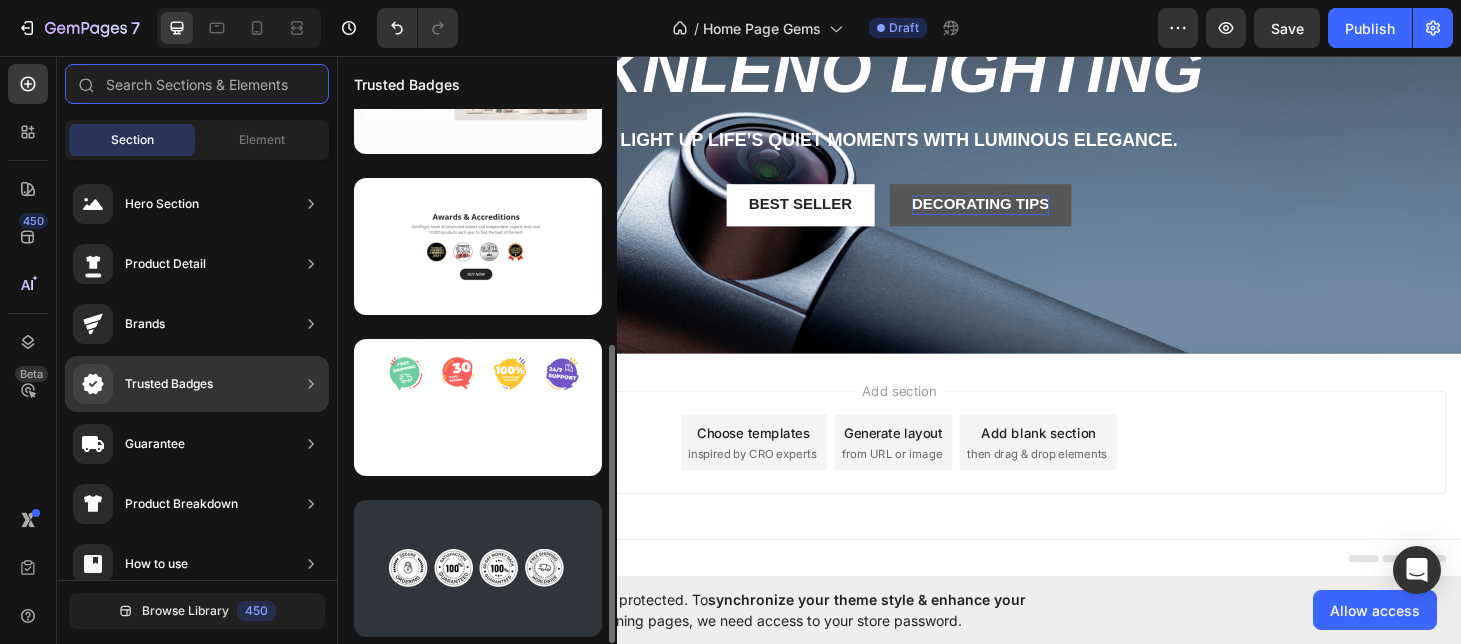 scroll, scrollTop: 420, scrollLeft: 0, axis: vertical 